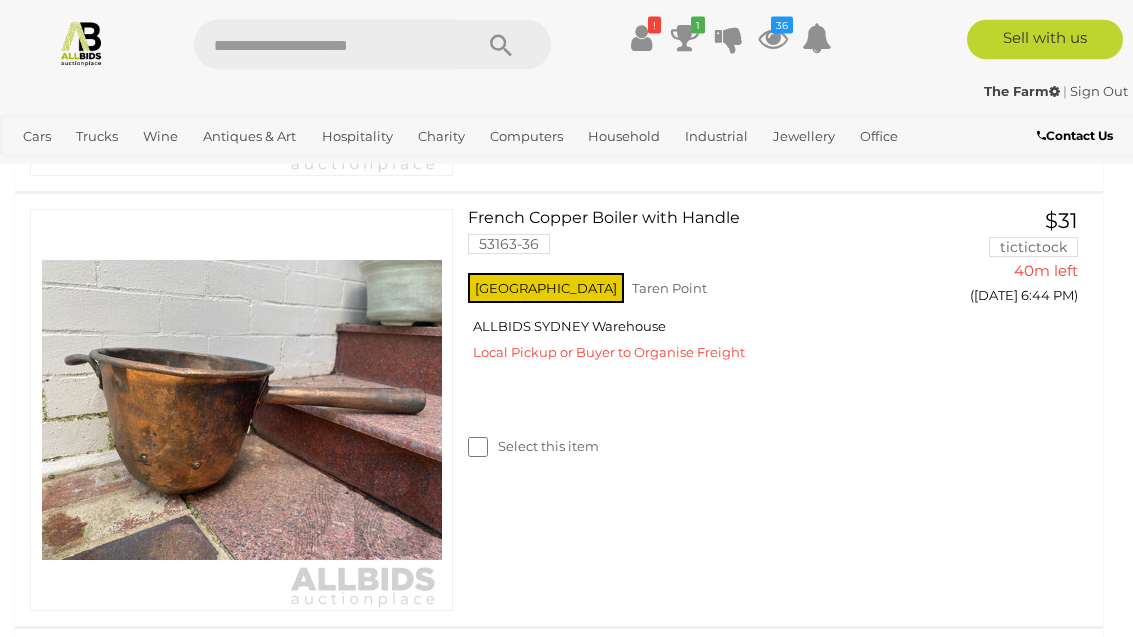 scroll, scrollTop: 1719, scrollLeft: 0, axis: vertical 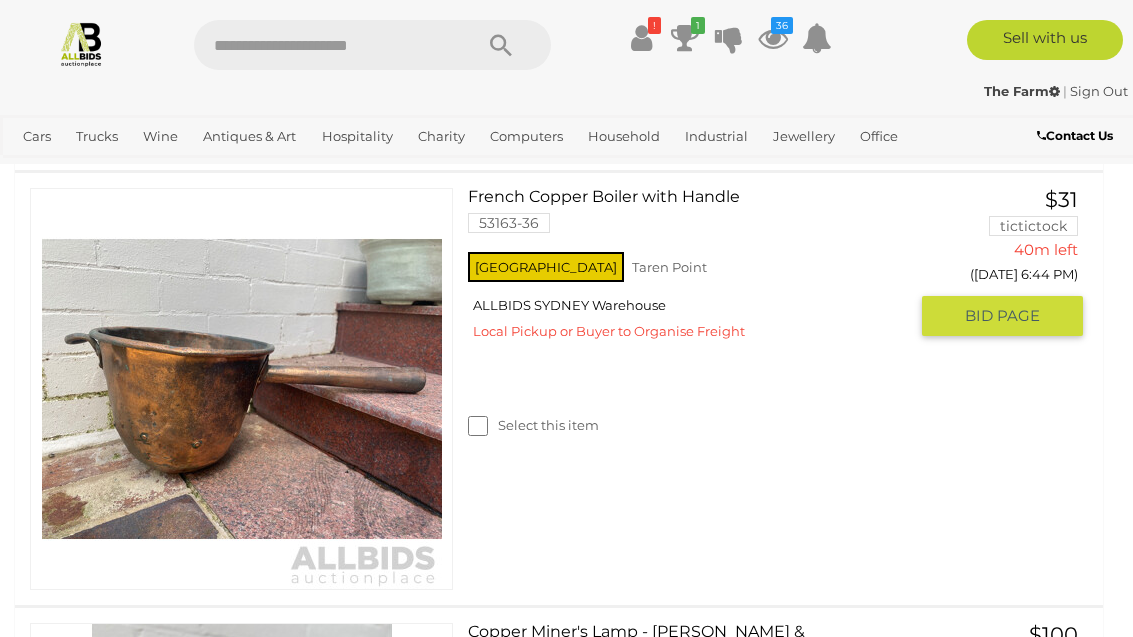 click on "GO TO  BID PAGE" at bounding box center (1002, 316) 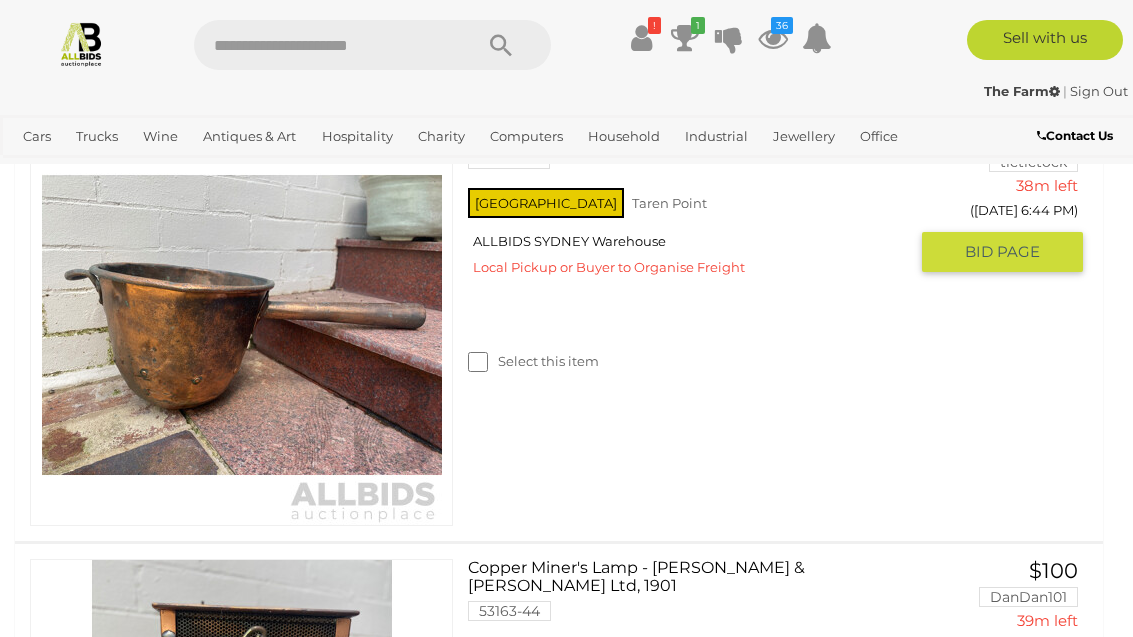 click on "BID PAGE" at bounding box center [1002, 252] 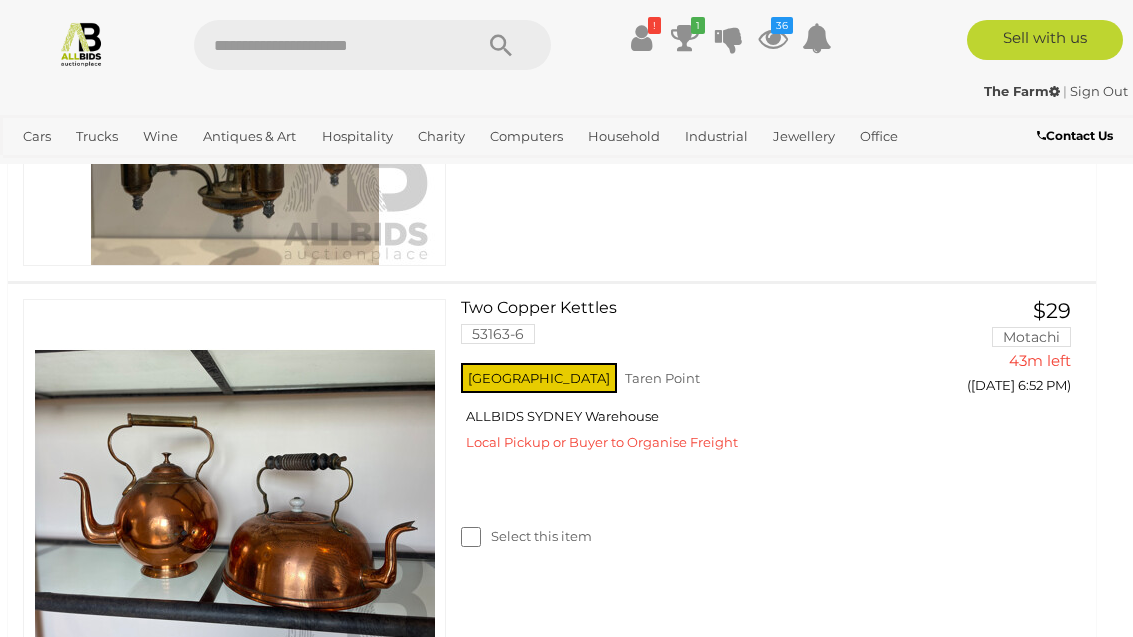 scroll, scrollTop: 3853, scrollLeft: 7, axis: both 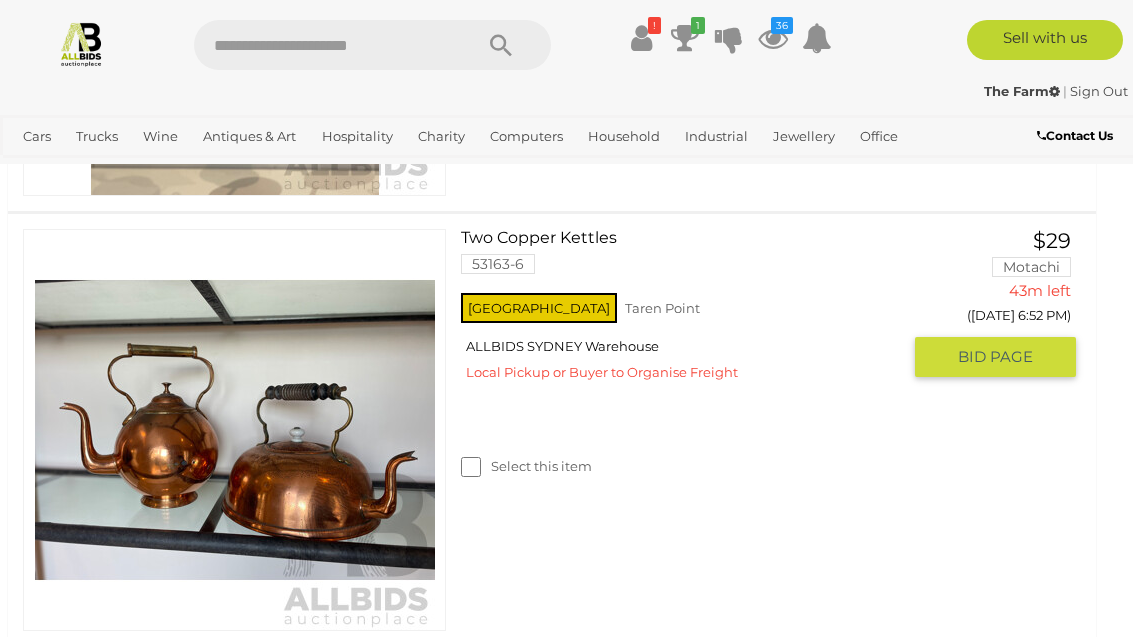 click on "BID PAGE" at bounding box center (995, 357) 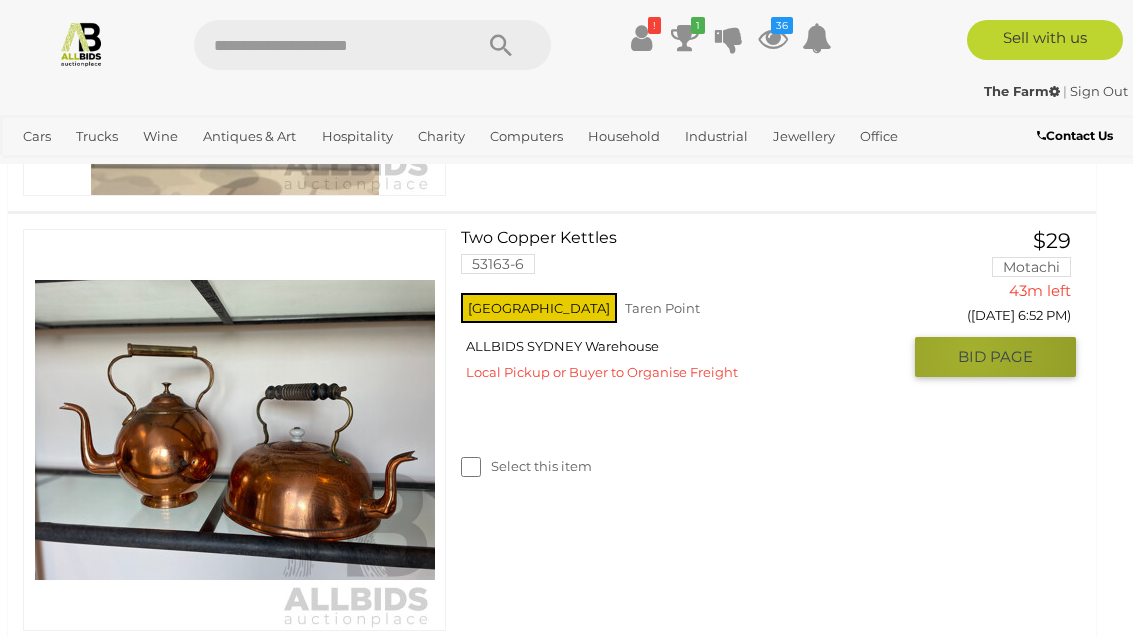 scroll, scrollTop: 3918, scrollLeft: 7, axis: both 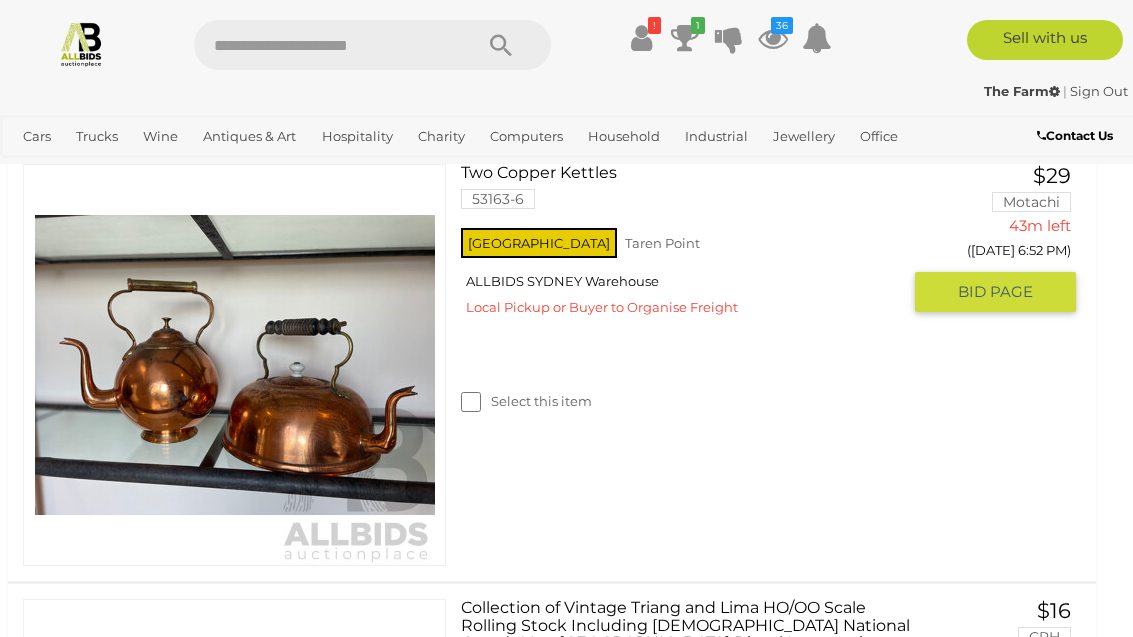 click on "BID PAGE" at bounding box center (995, 292) 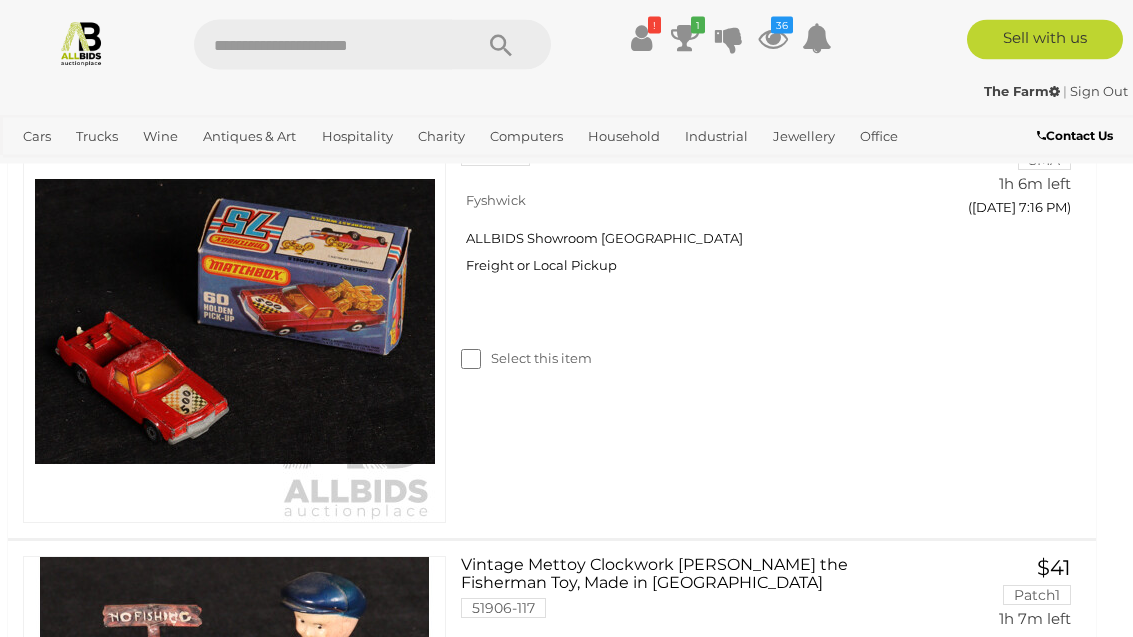 scroll, scrollTop: 6697, scrollLeft: 7, axis: both 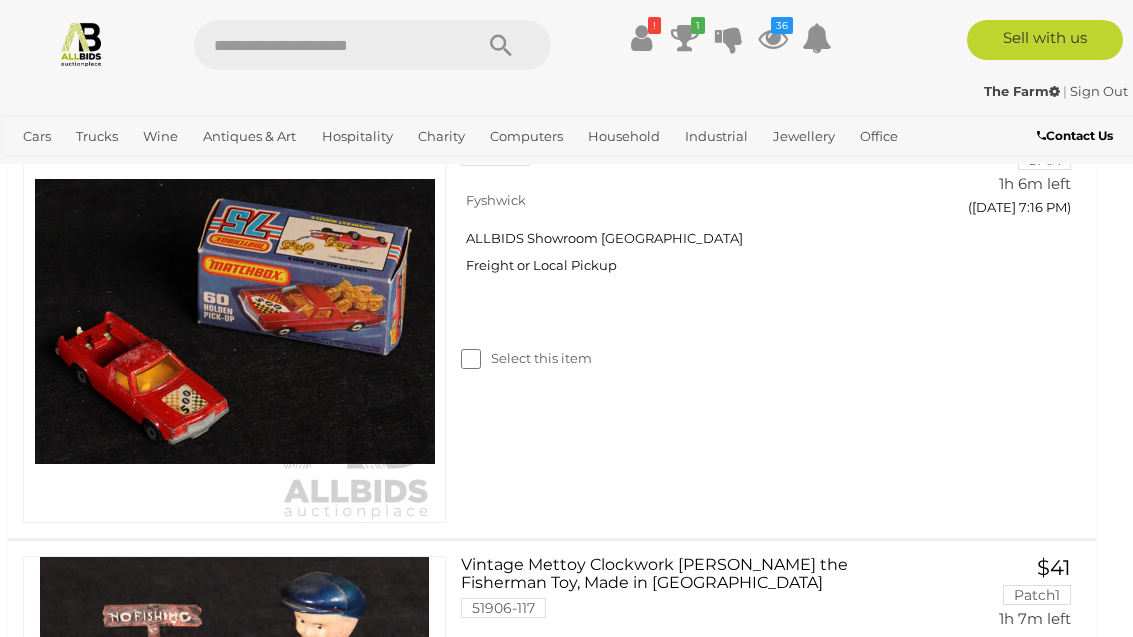 click on "BID PAGE" at bounding box center (995, 1753) 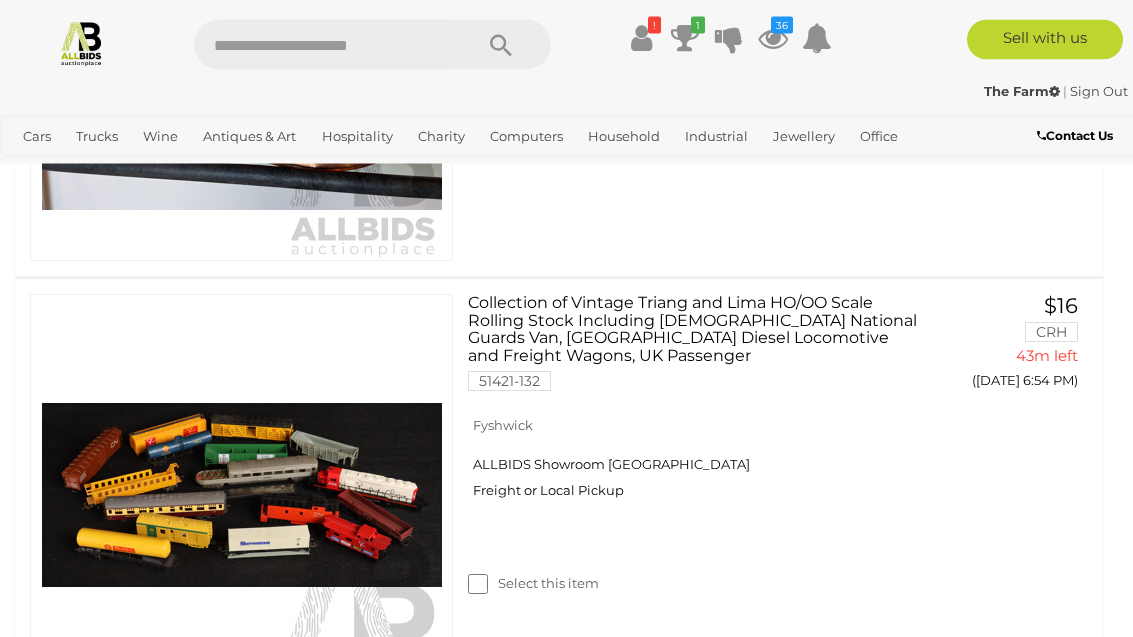 scroll, scrollTop: 4223, scrollLeft: 0, axis: vertical 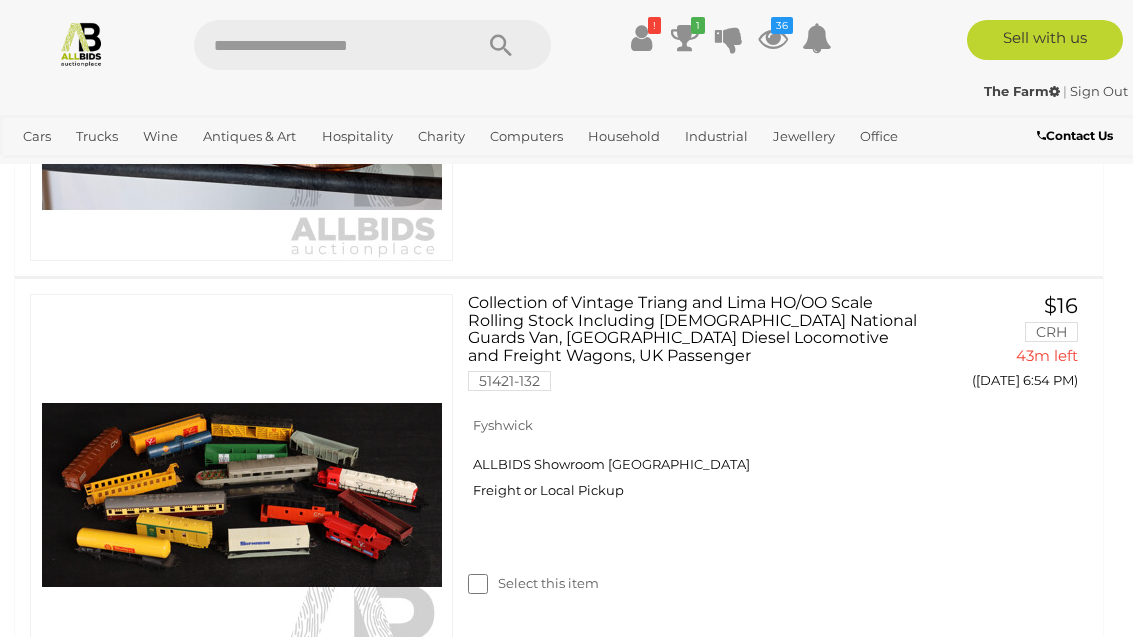 click on "BID PAGE" at bounding box center [1002, 1508] 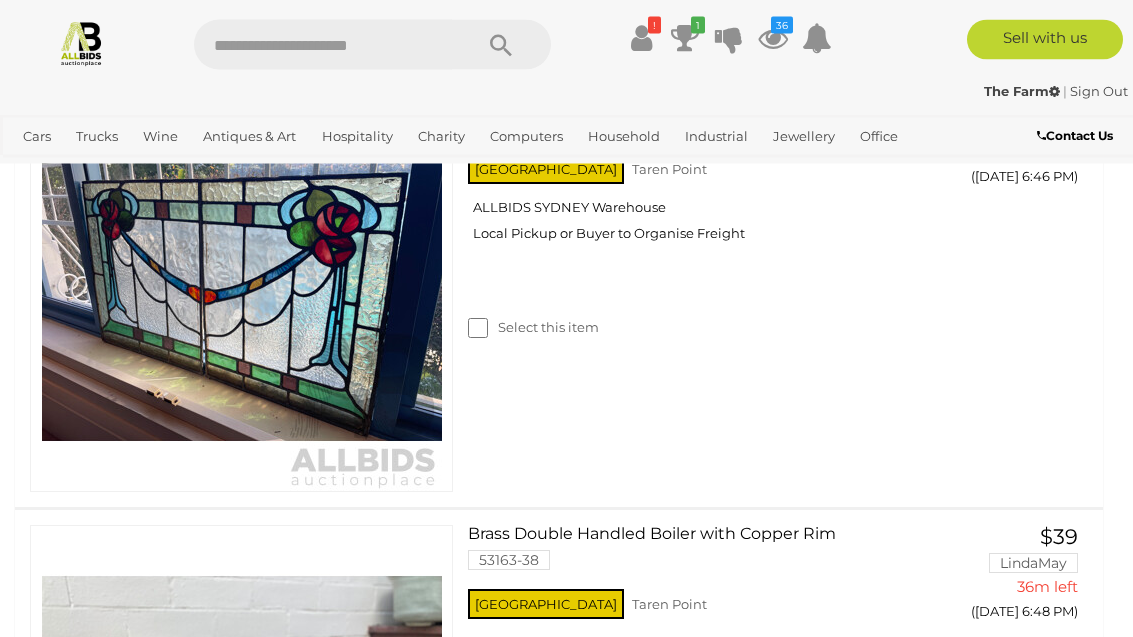 scroll, scrollTop: 2687, scrollLeft: 0, axis: vertical 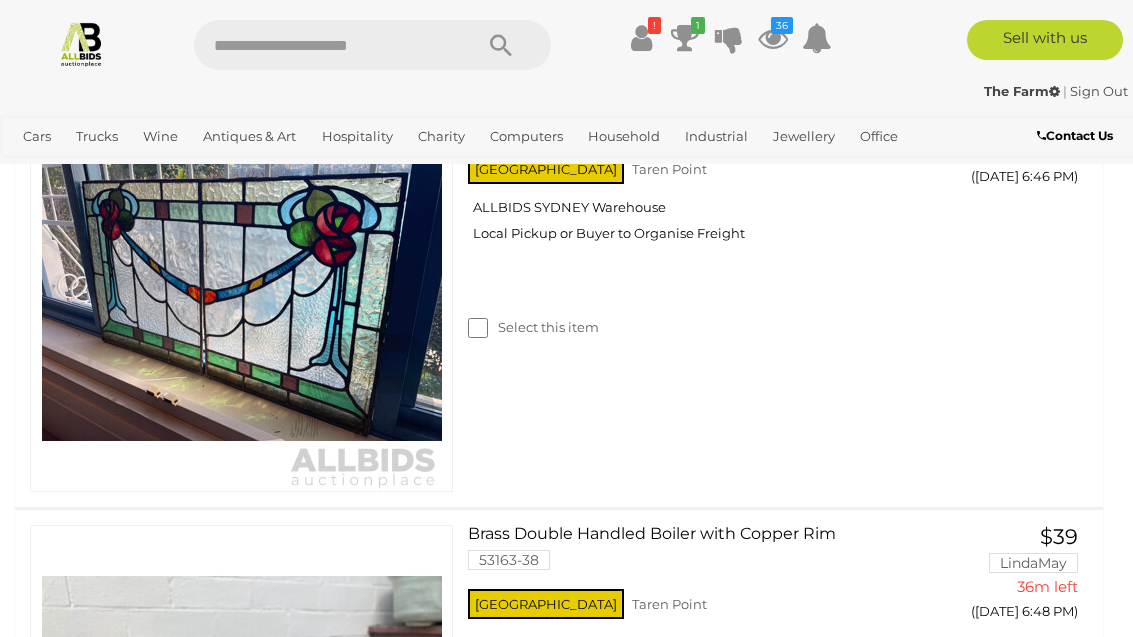 click on "BID PAGE" at bounding box center [1002, 1088] 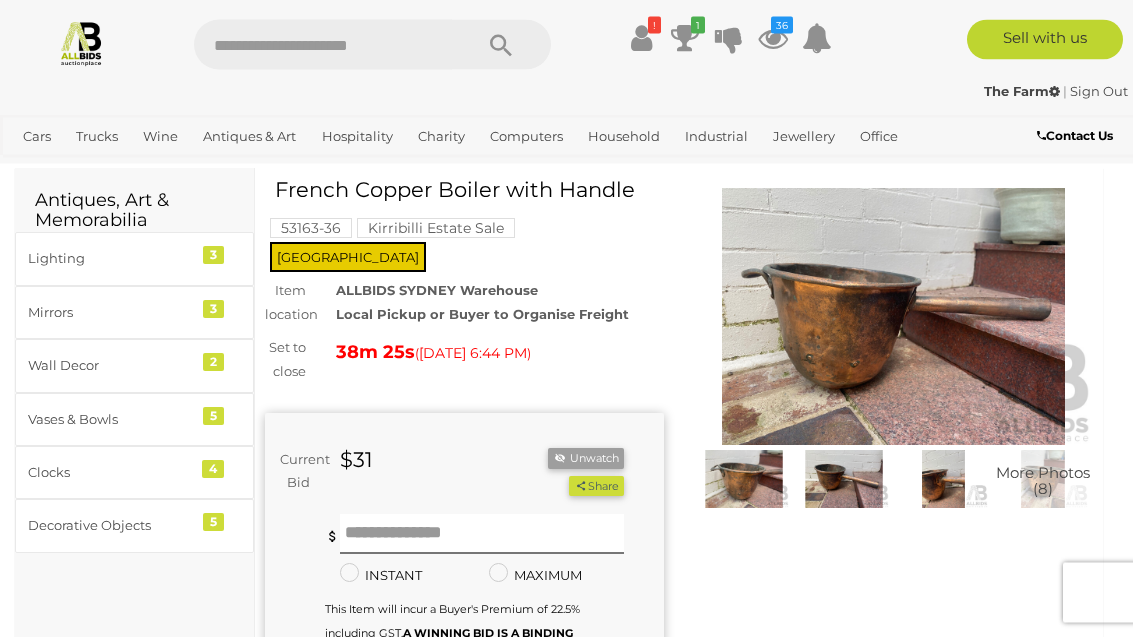 scroll, scrollTop: 64, scrollLeft: 0, axis: vertical 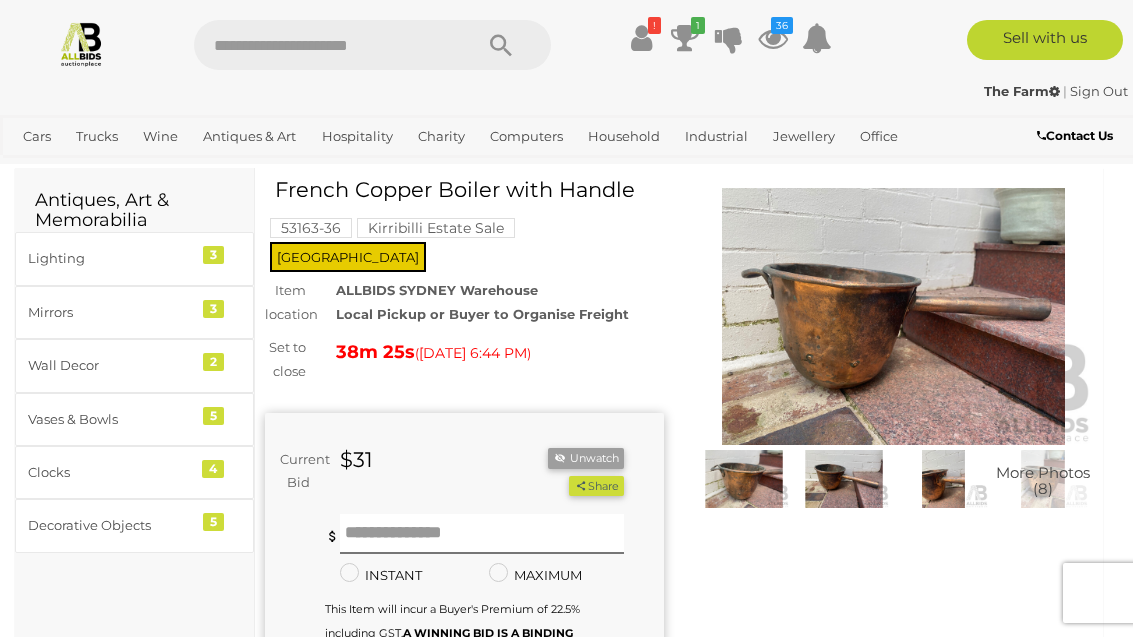 click at bounding box center (893, 316) 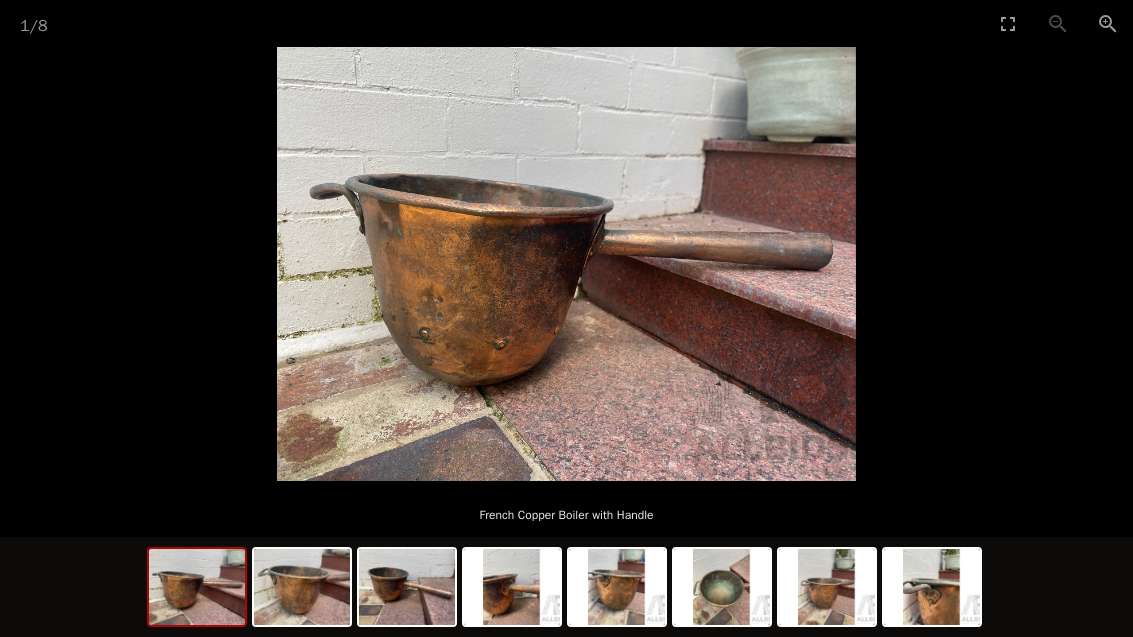 scroll, scrollTop: 54, scrollLeft: 0, axis: vertical 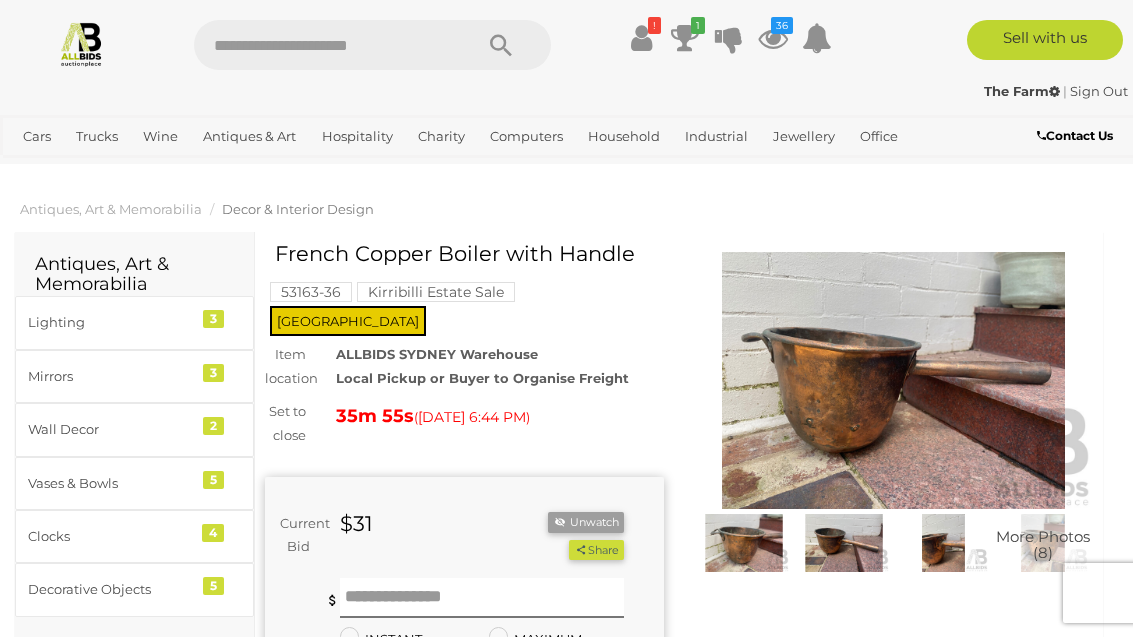 click on "36" at bounding box center (782, 25) 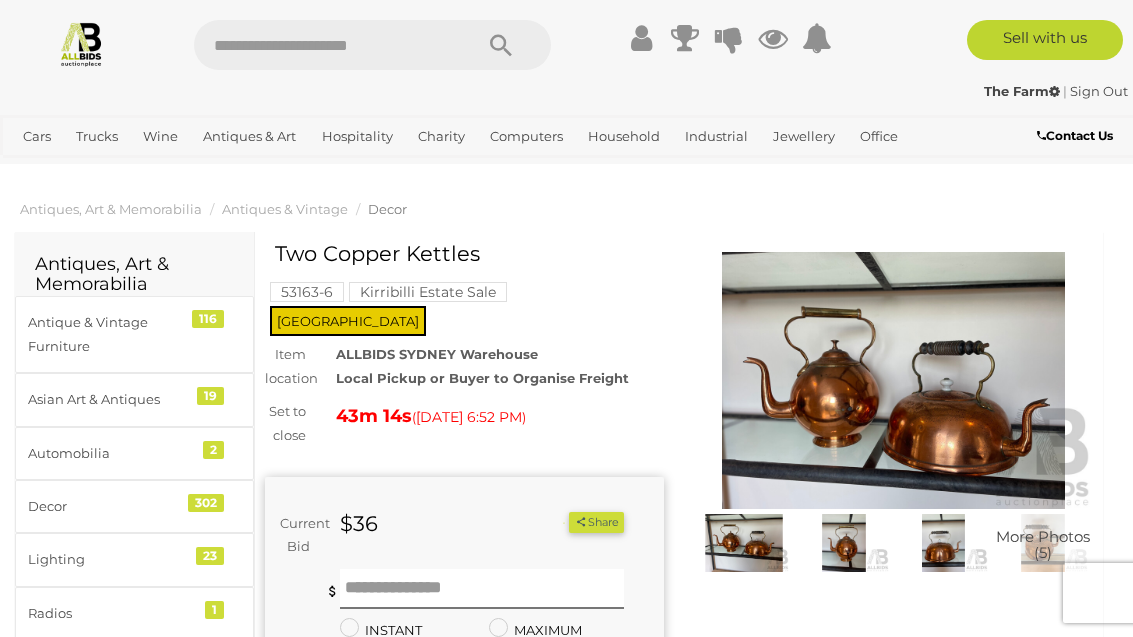 scroll, scrollTop: 0, scrollLeft: 0, axis: both 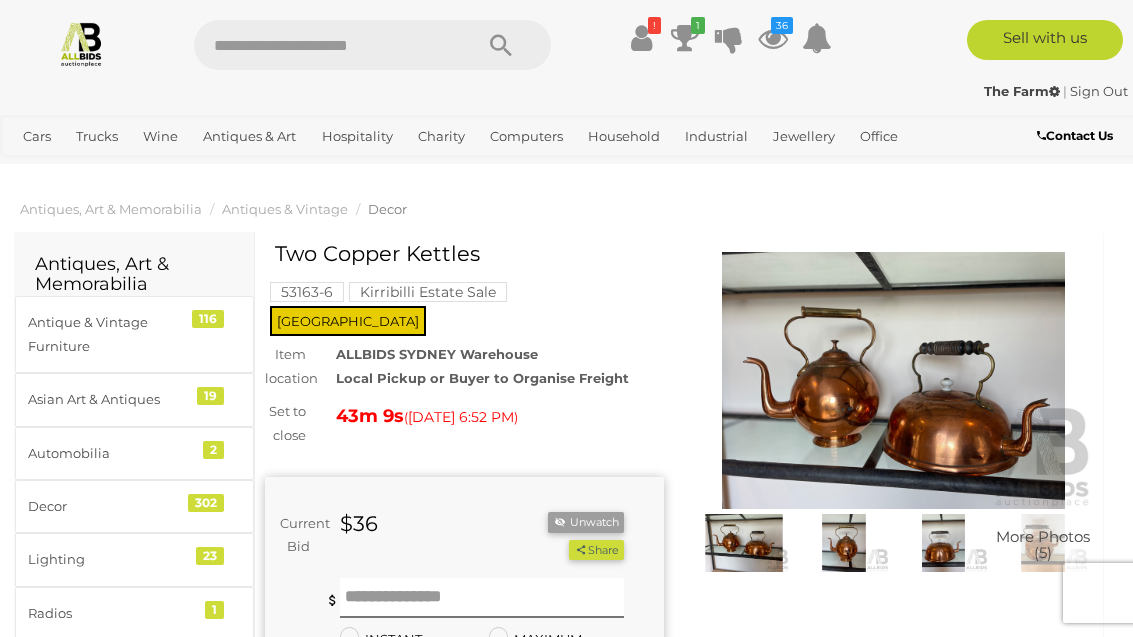 click at bounding box center [893, 380] 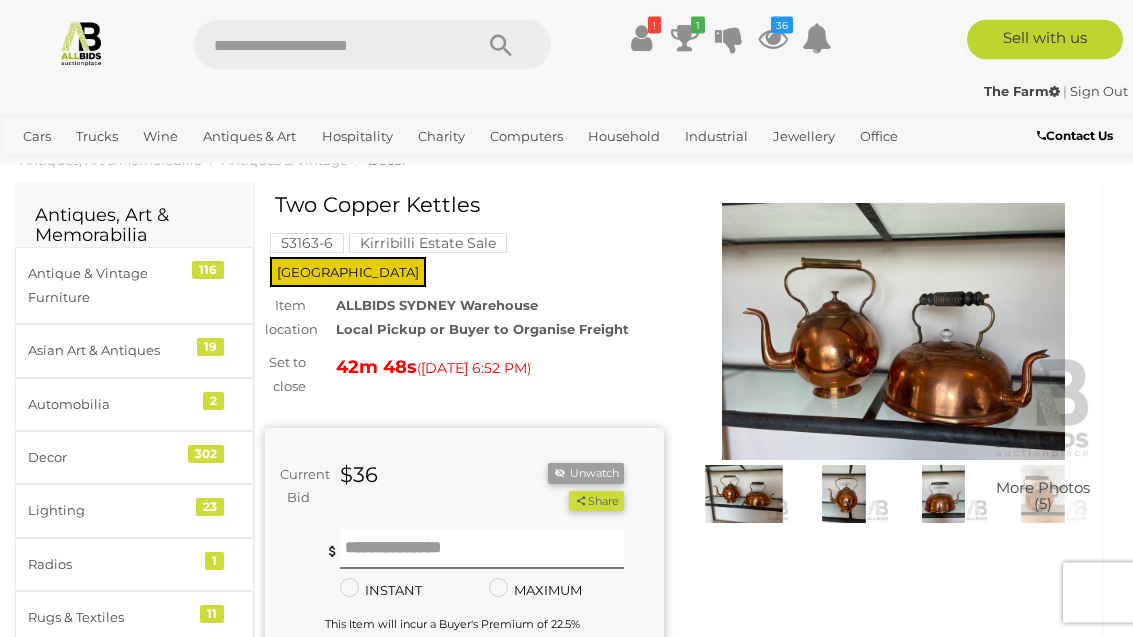 scroll, scrollTop: 0, scrollLeft: 0, axis: both 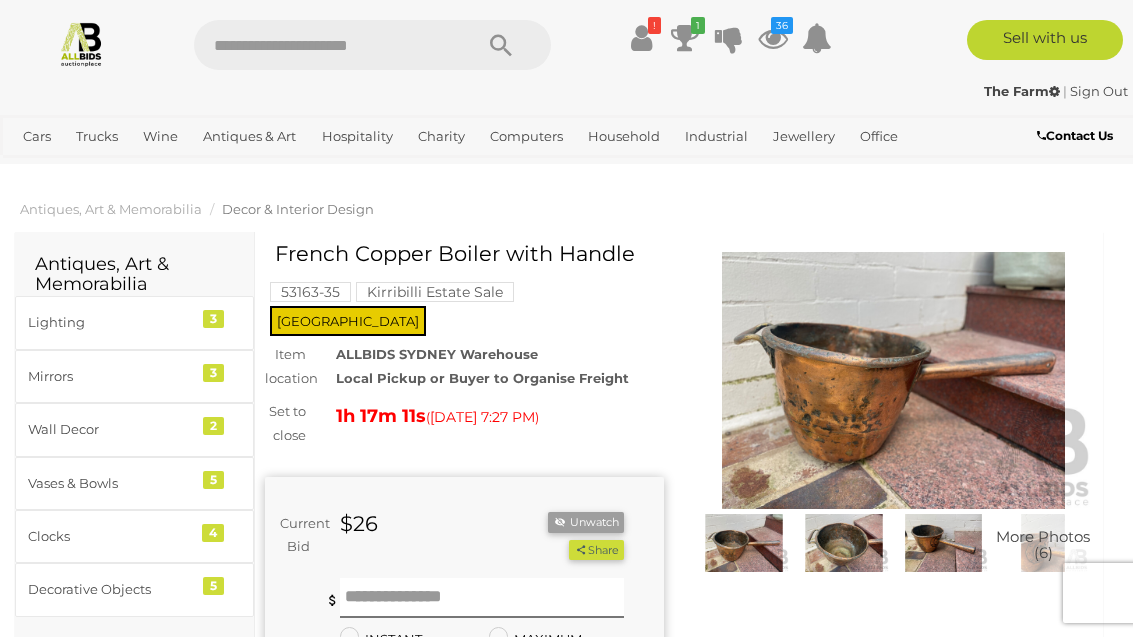 click at bounding box center [893, 380] 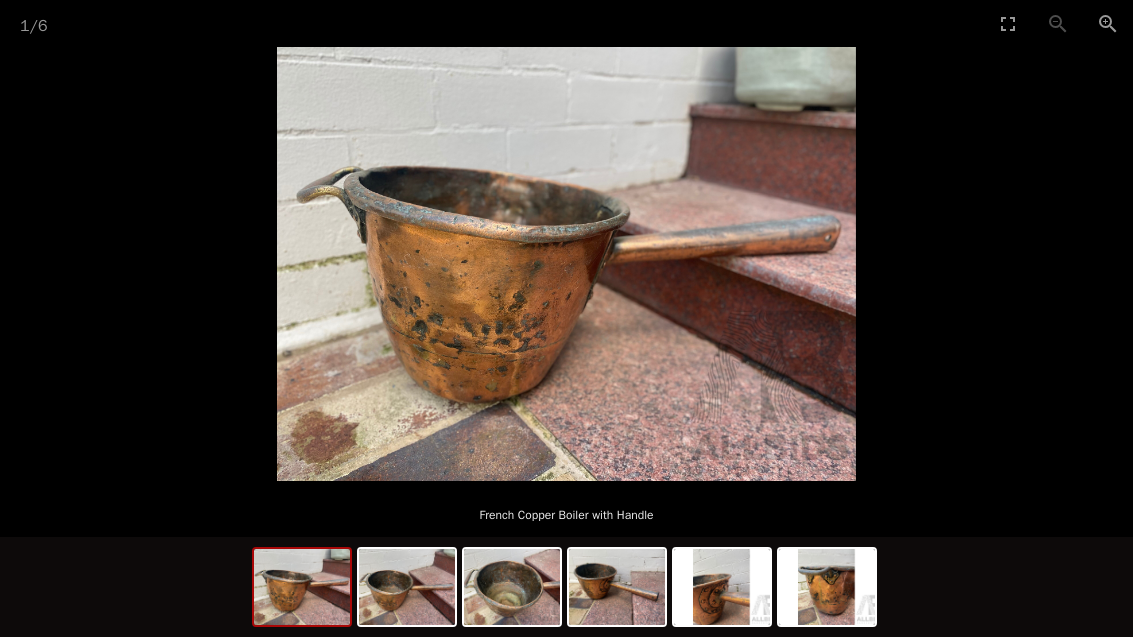 scroll, scrollTop: 4, scrollLeft: 0, axis: vertical 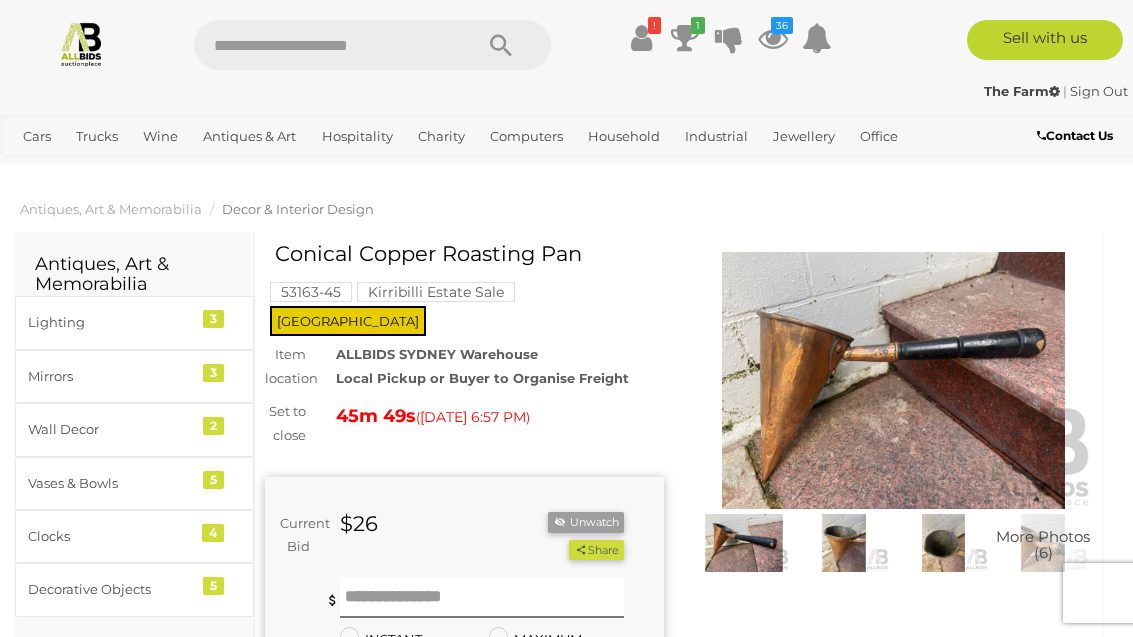 click at bounding box center [893, 380] 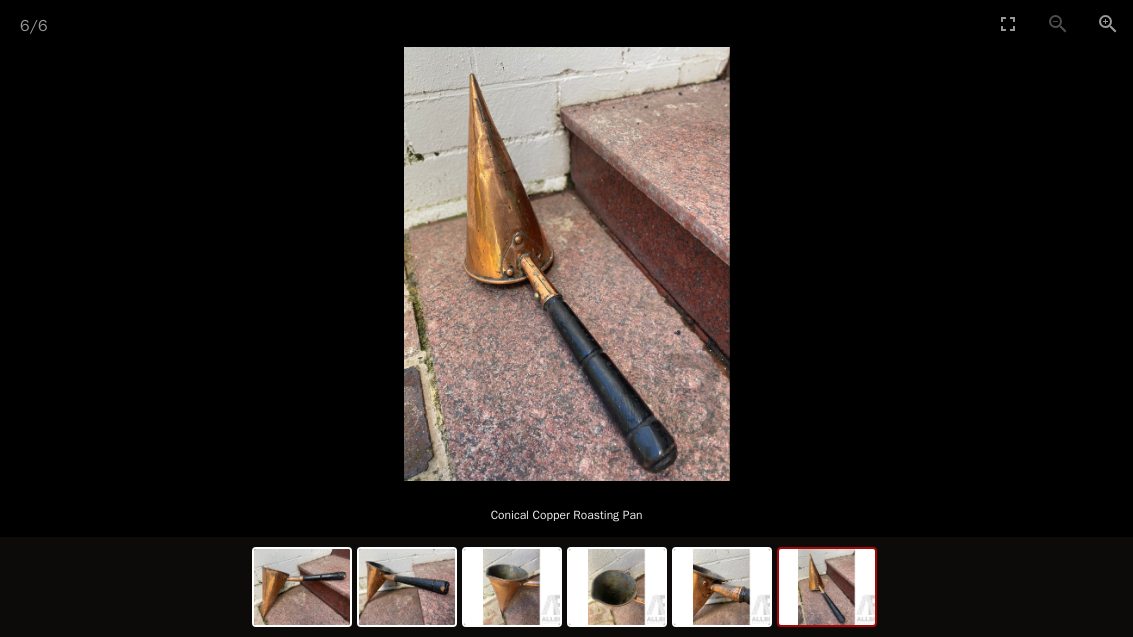 scroll, scrollTop: 10, scrollLeft: 0, axis: vertical 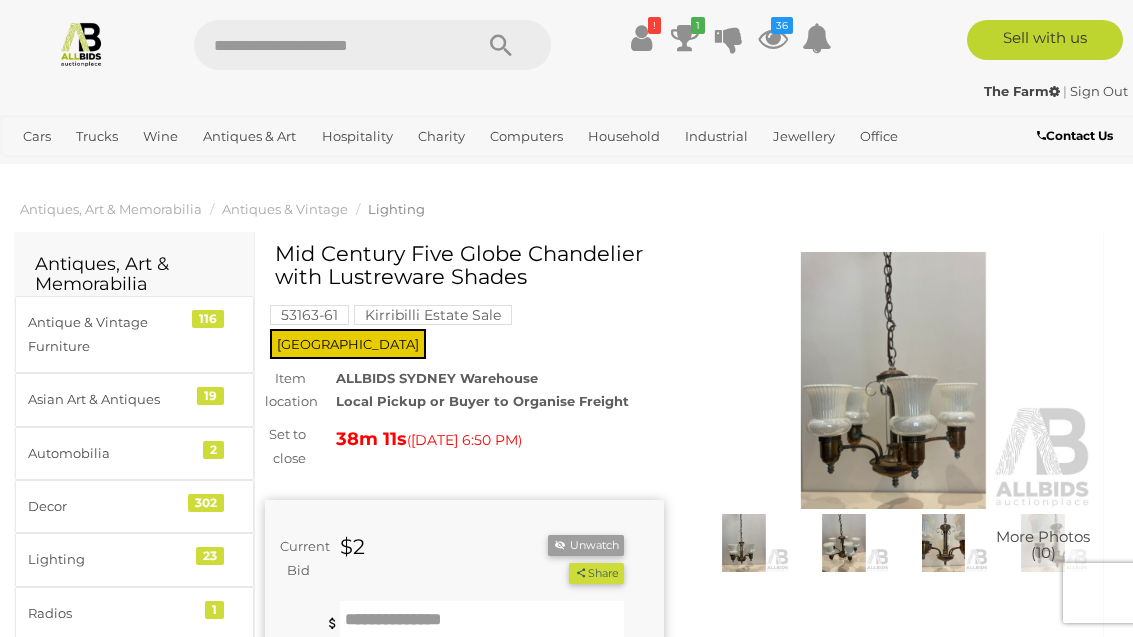 click at bounding box center (893, 380) 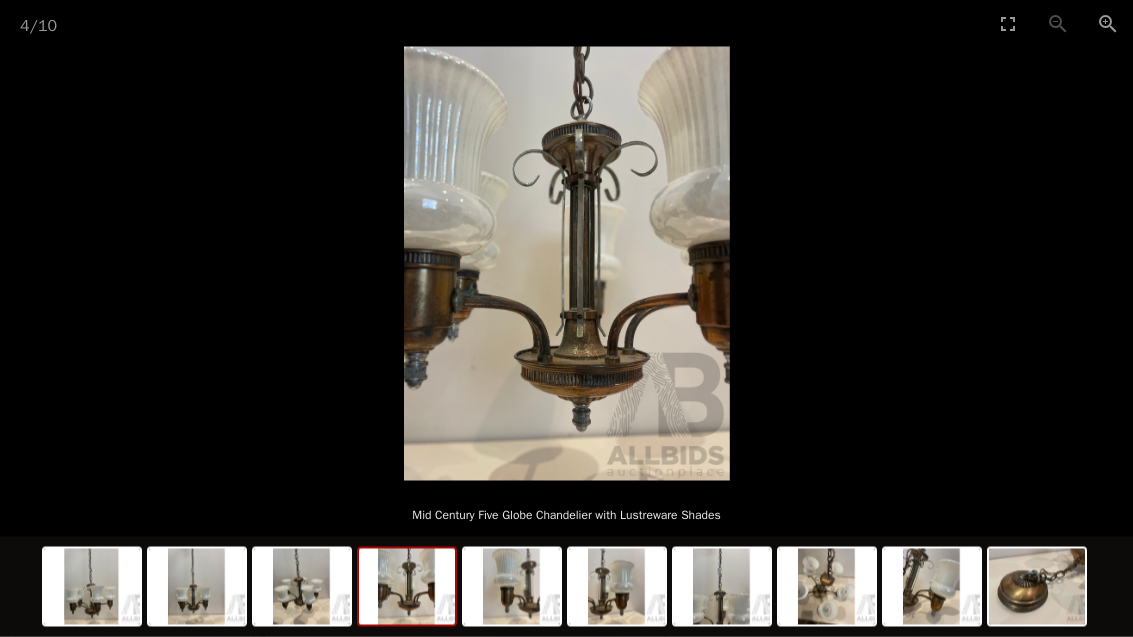 scroll, scrollTop: 123, scrollLeft: 0, axis: vertical 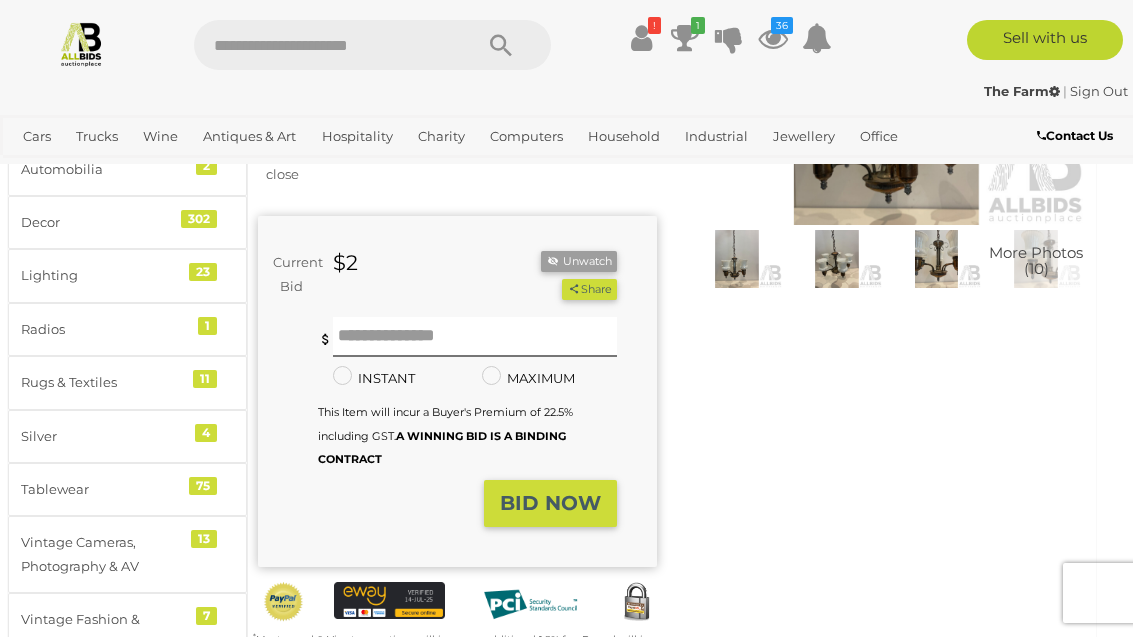 click on "BID NOW" at bounding box center (550, 503) 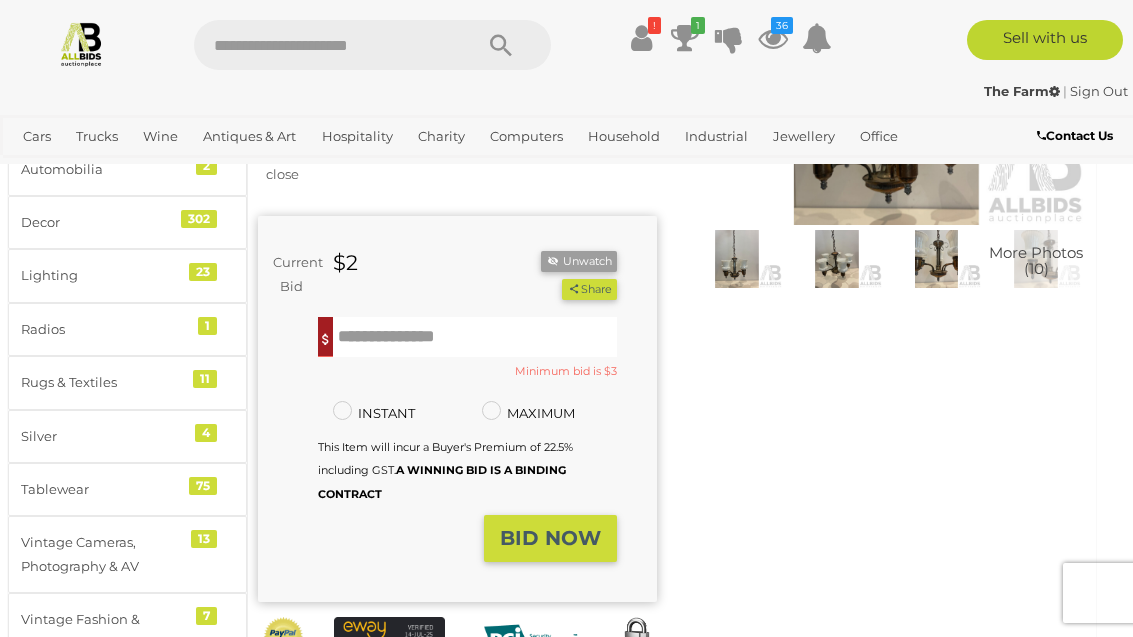 click at bounding box center [475, 337] 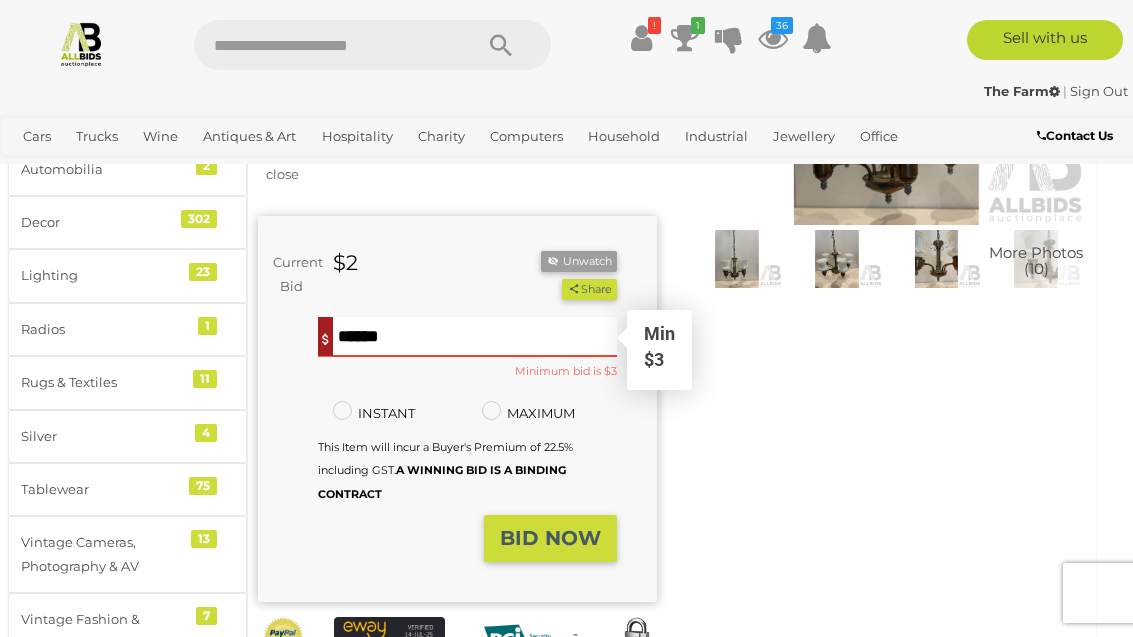scroll, scrollTop: 284, scrollLeft: 0, axis: vertical 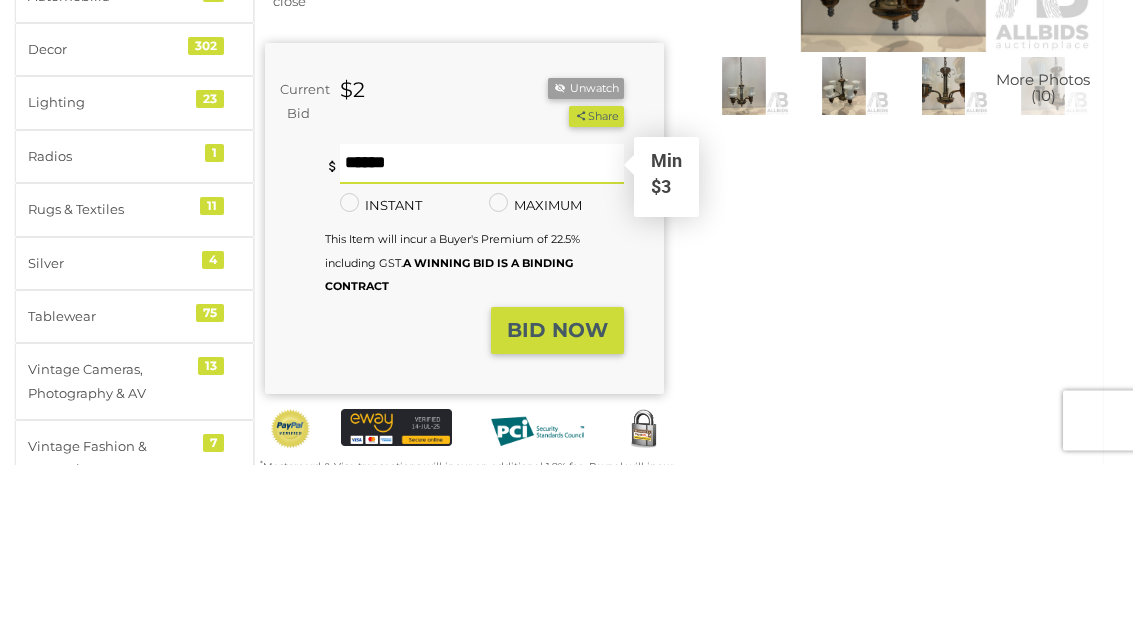 type on "**" 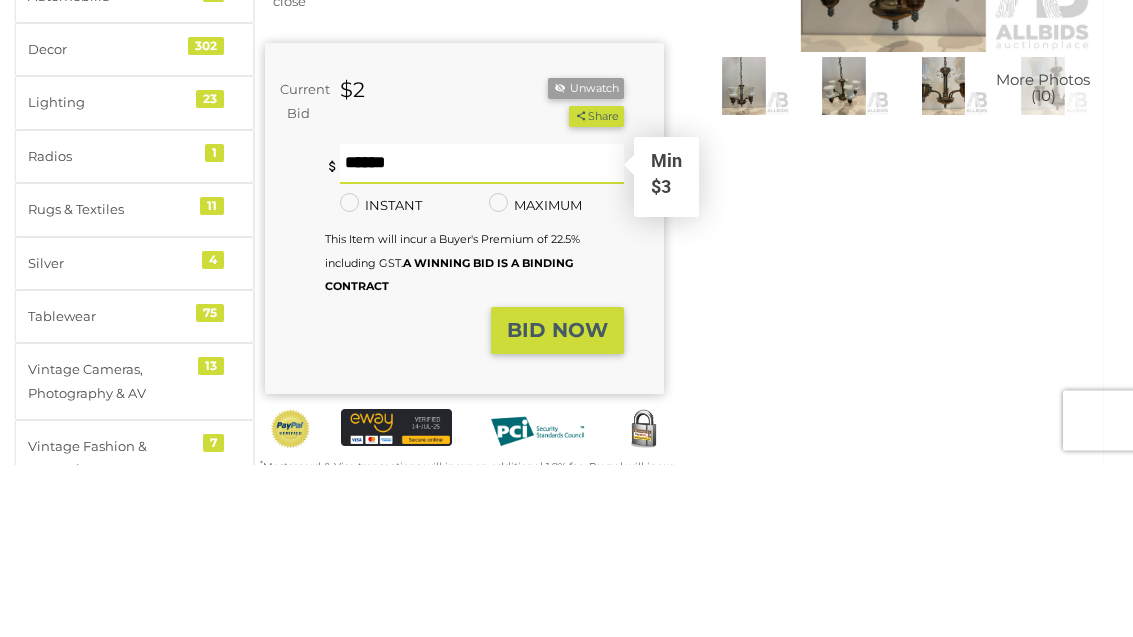 scroll, scrollTop: 284, scrollLeft: 0, axis: vertical 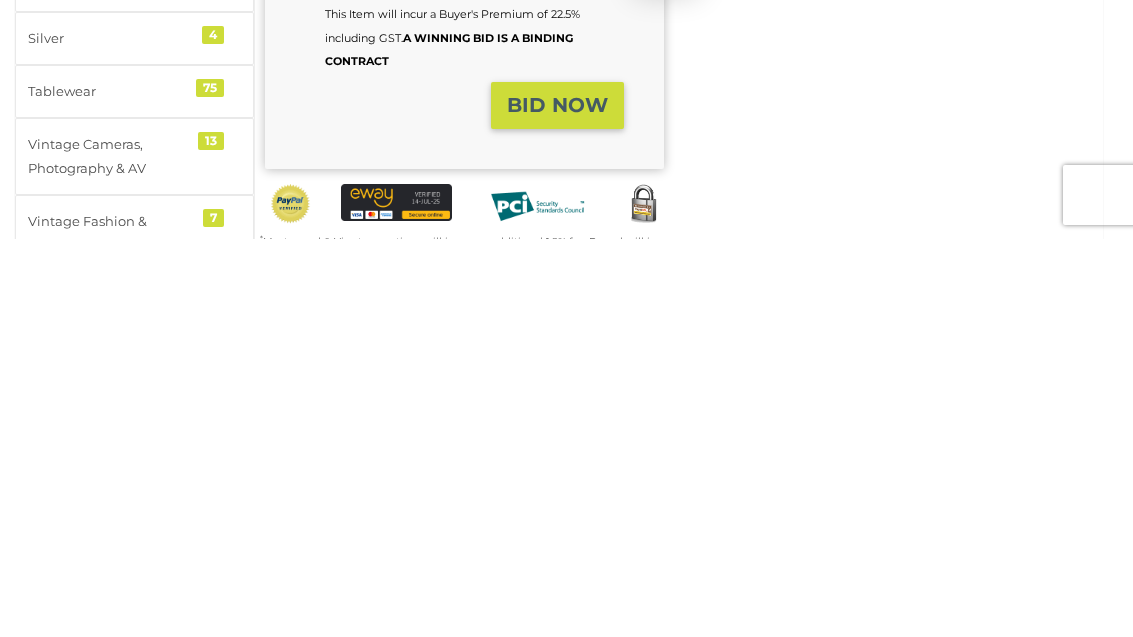click on "BID NOW" at bounding box center (557, 503) 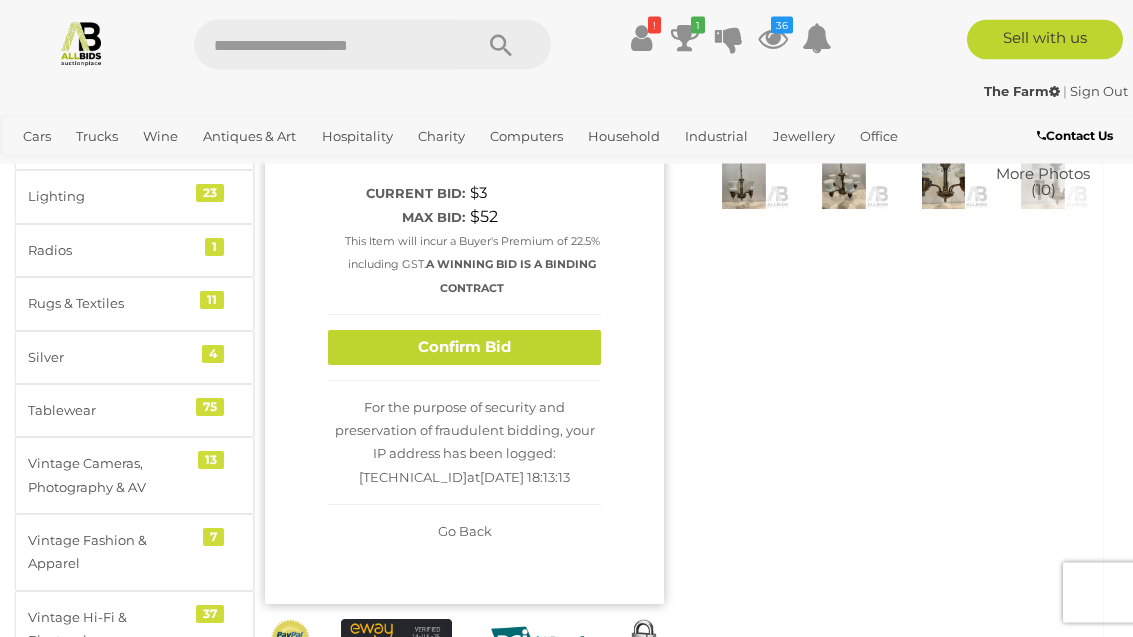 scroll, scrollTop: 363, scrollLeft: 0, axis: vertical 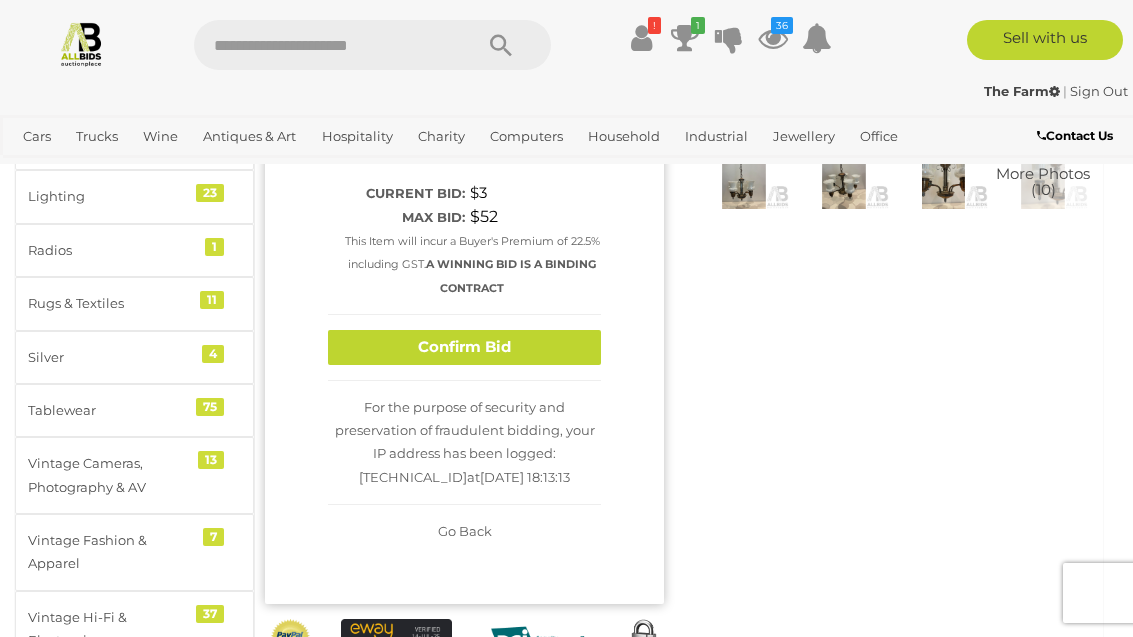 click on "Confirm Bid" at bounding box center [464, 347] 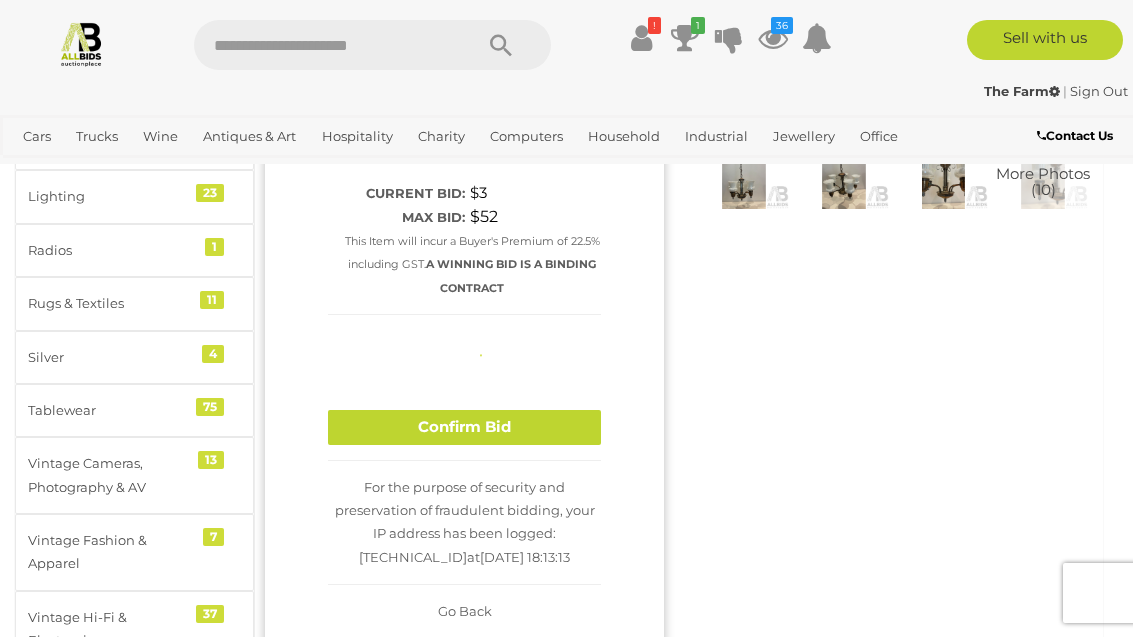type 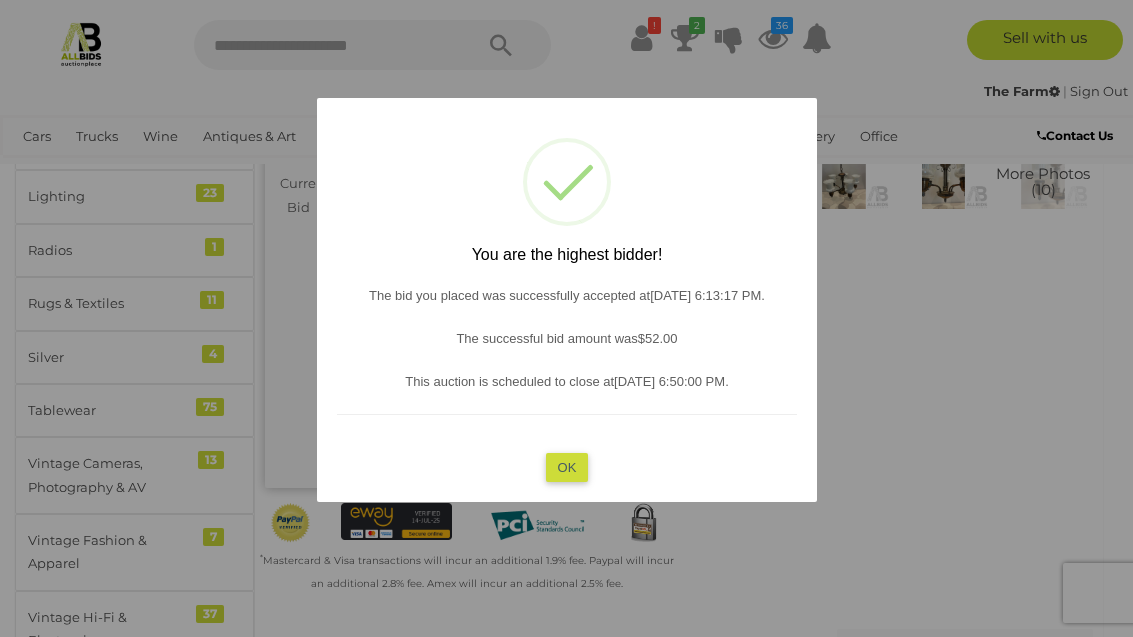 click on "OK" at bounding box center (566, 466) 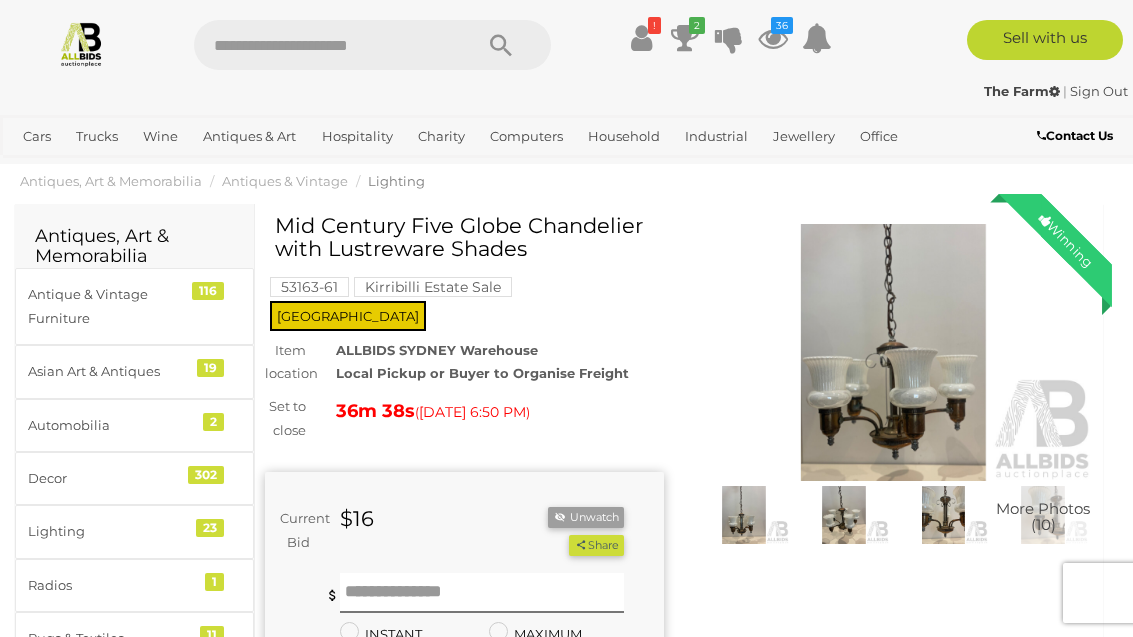 scroll, scrollTop: 0, scrollLeft: 0, axis: both 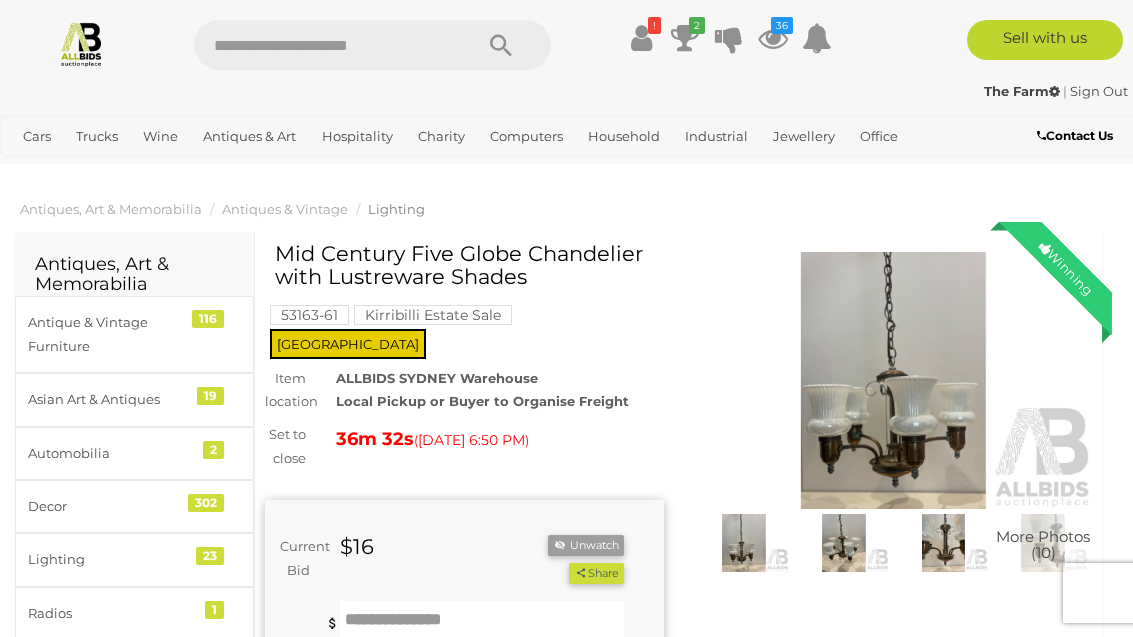 click at bounding box center [773, 38] 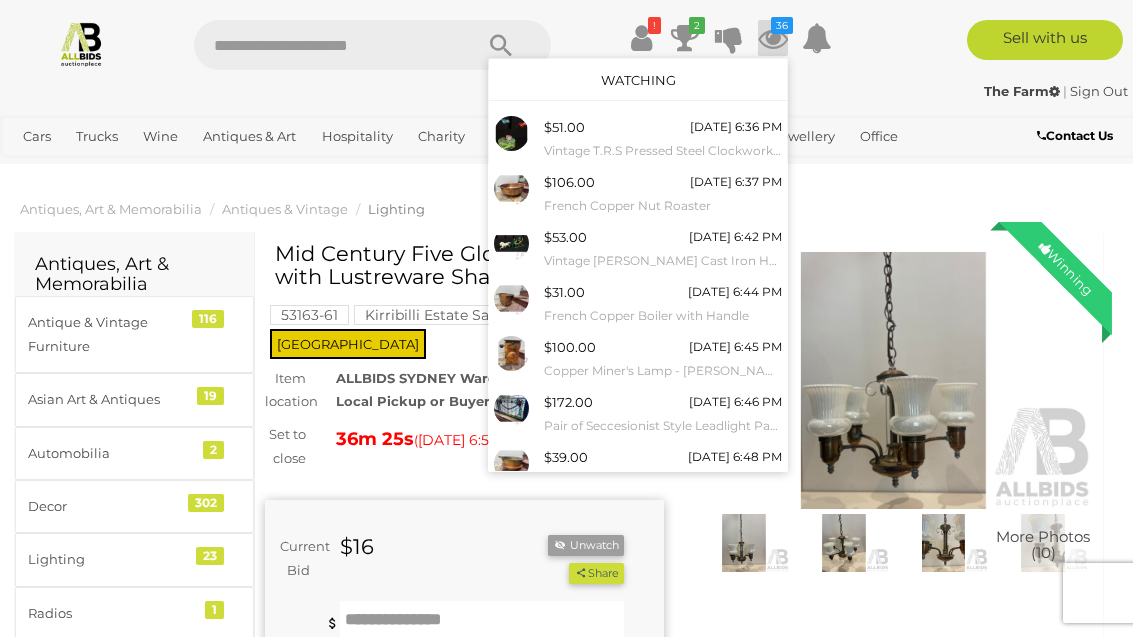 click on "Watching" at bounding box center [638, 80] 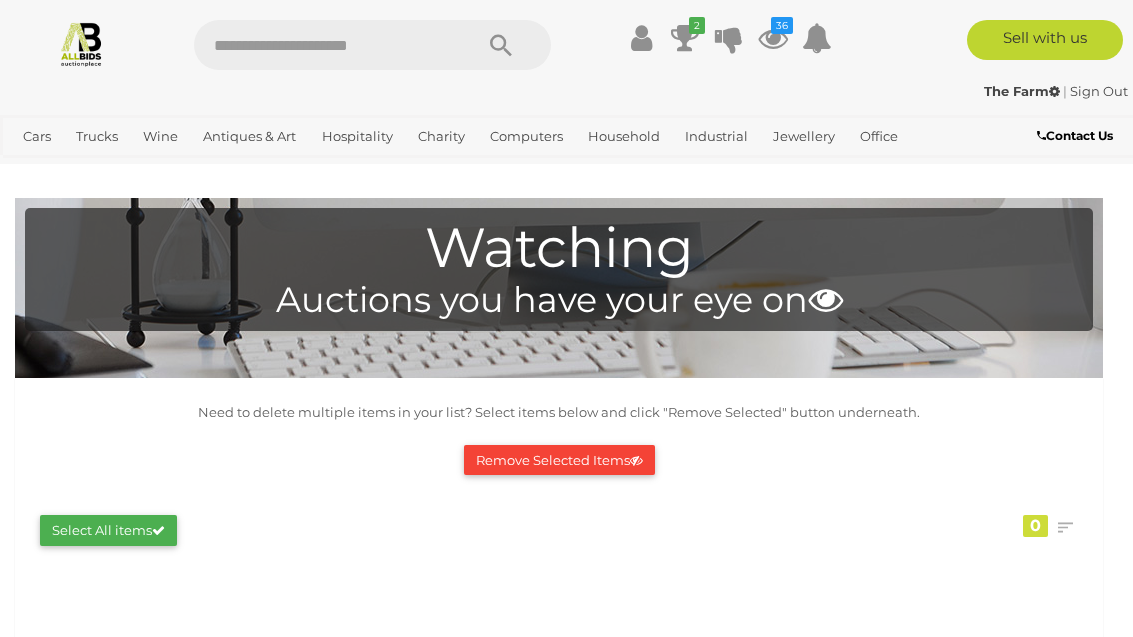 scroll, scrollTop: 0, scrollLeft: 0, axis: both 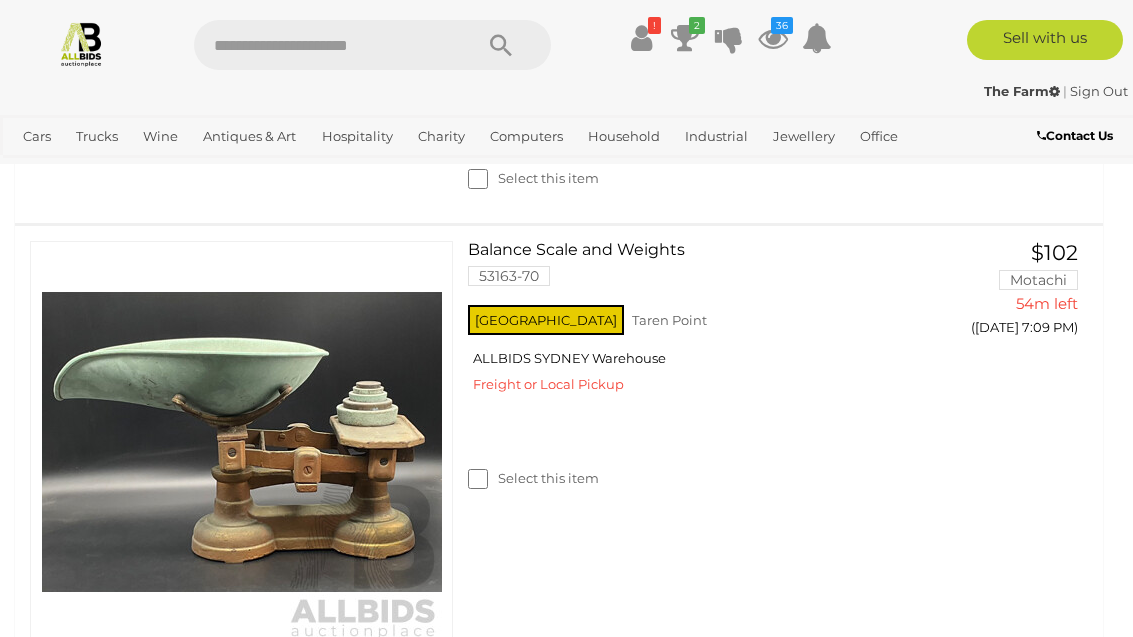 click on "GO TO  BID PAGE" at bounding box center (1002, 69) 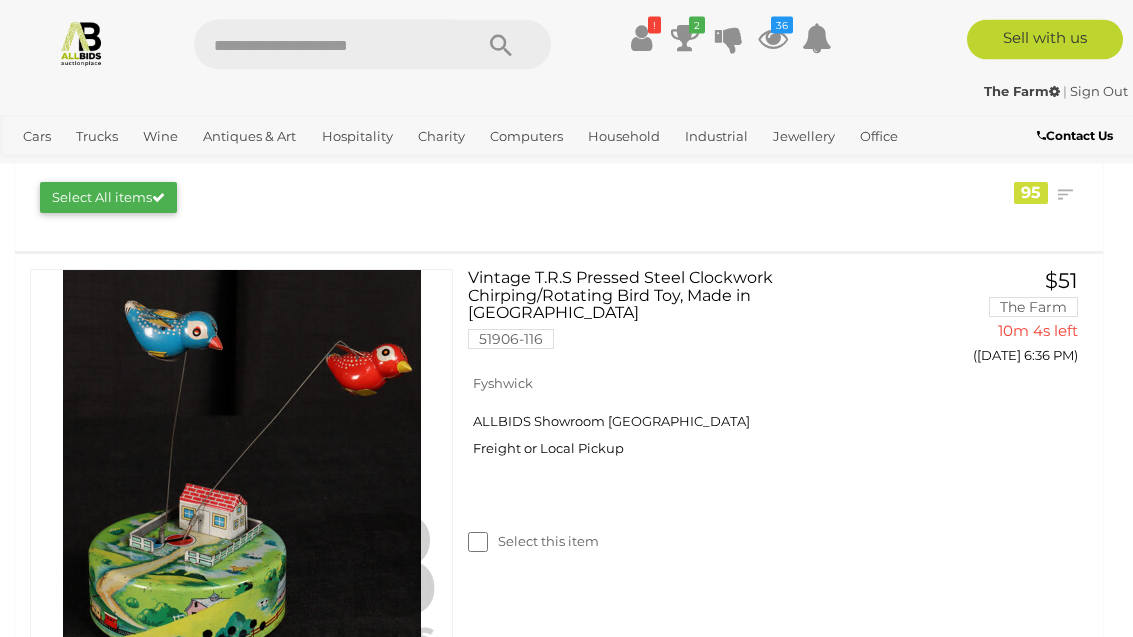 scroll, scrollTop: 333, scrollLeft: 0, axis: vertical 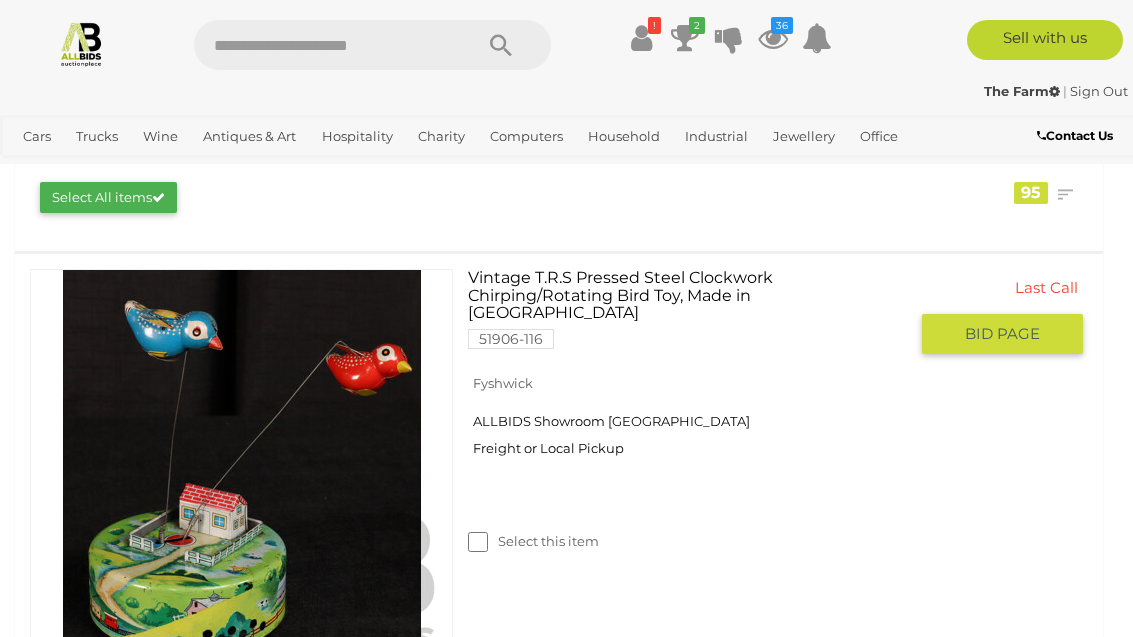 click on "BID PAGE" at bounding box center [1002, 334] 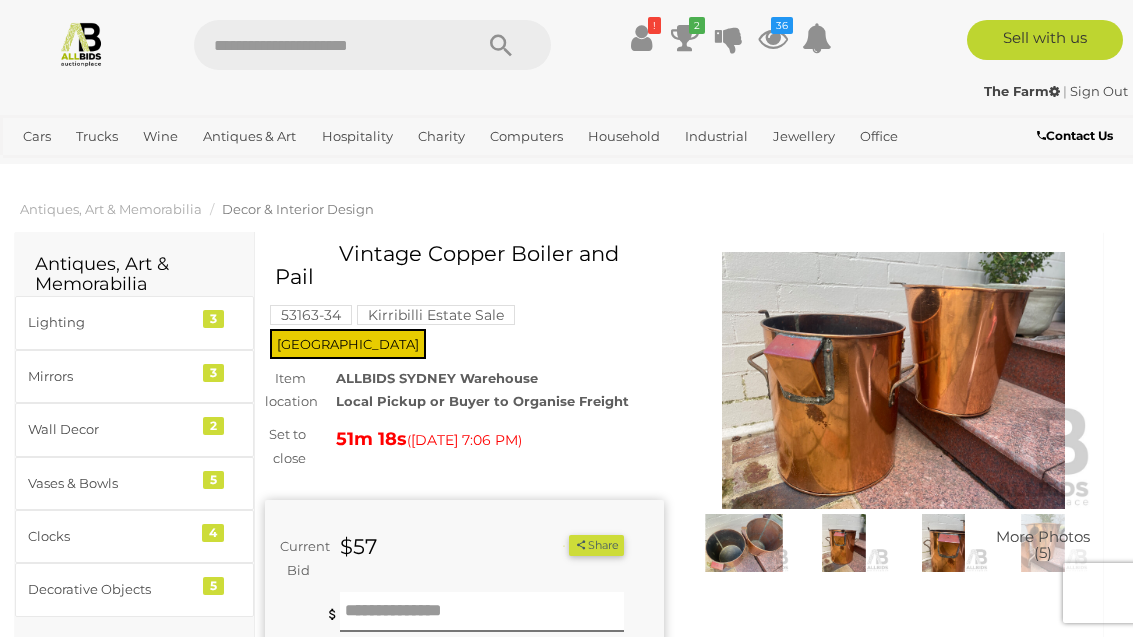 scroll, scrollTop: 0, scrollLeft: 0, axis: both 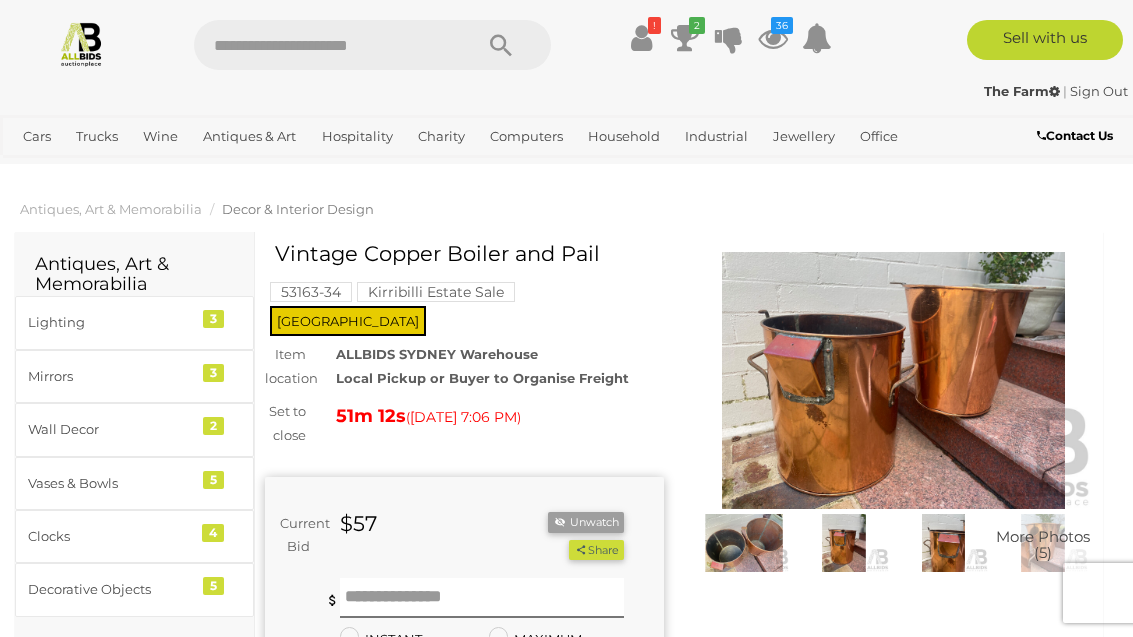 click at bounding box center (893, 380) 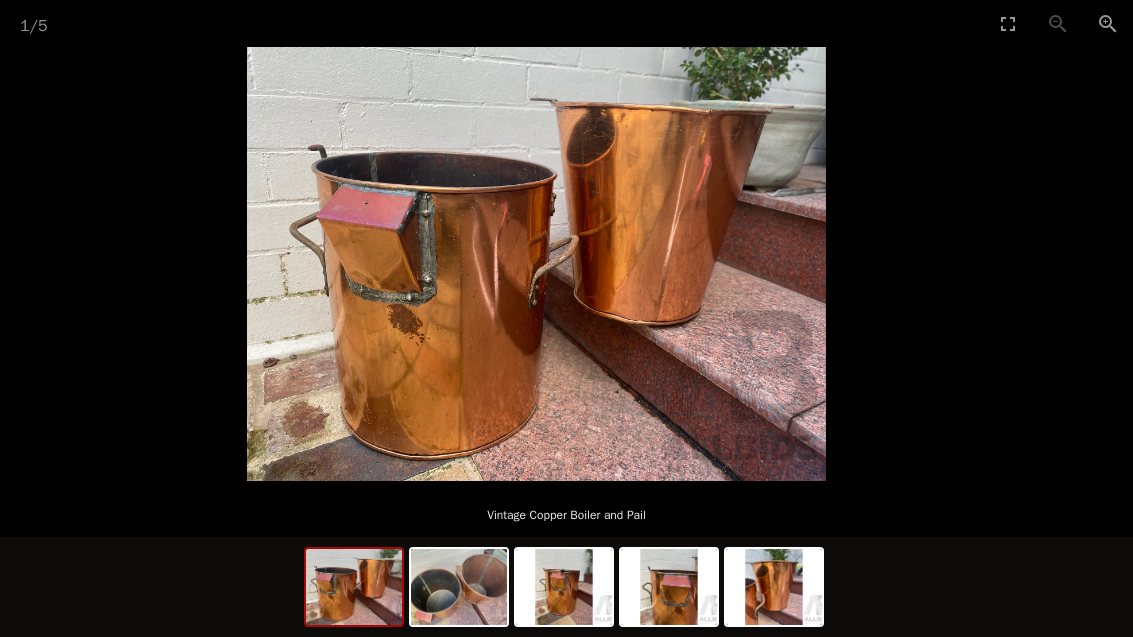 scroll, scrollTop: 0, scrollLeft: 7, axis: horizontal 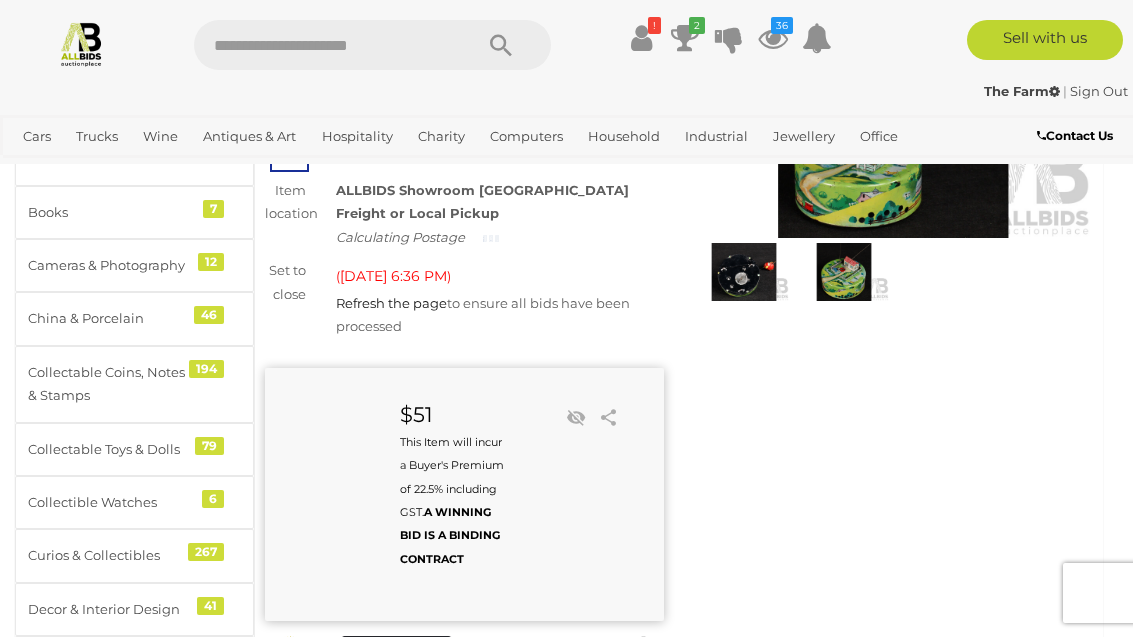 click at bounding box center [773, 38] 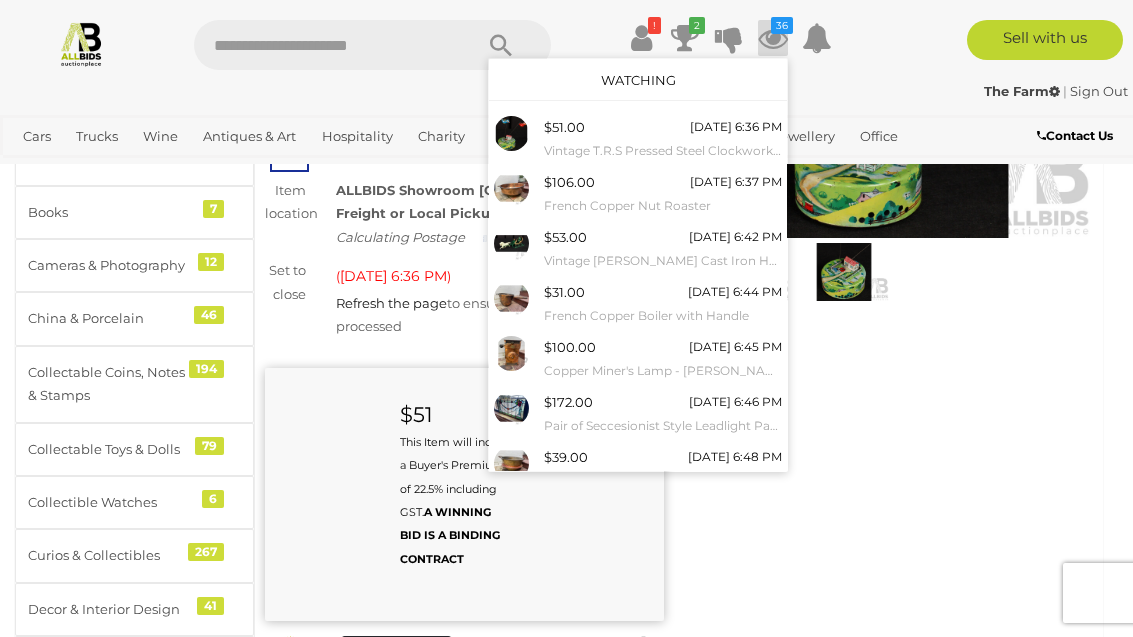 click on "Watching" at bounding box center [638, 80] 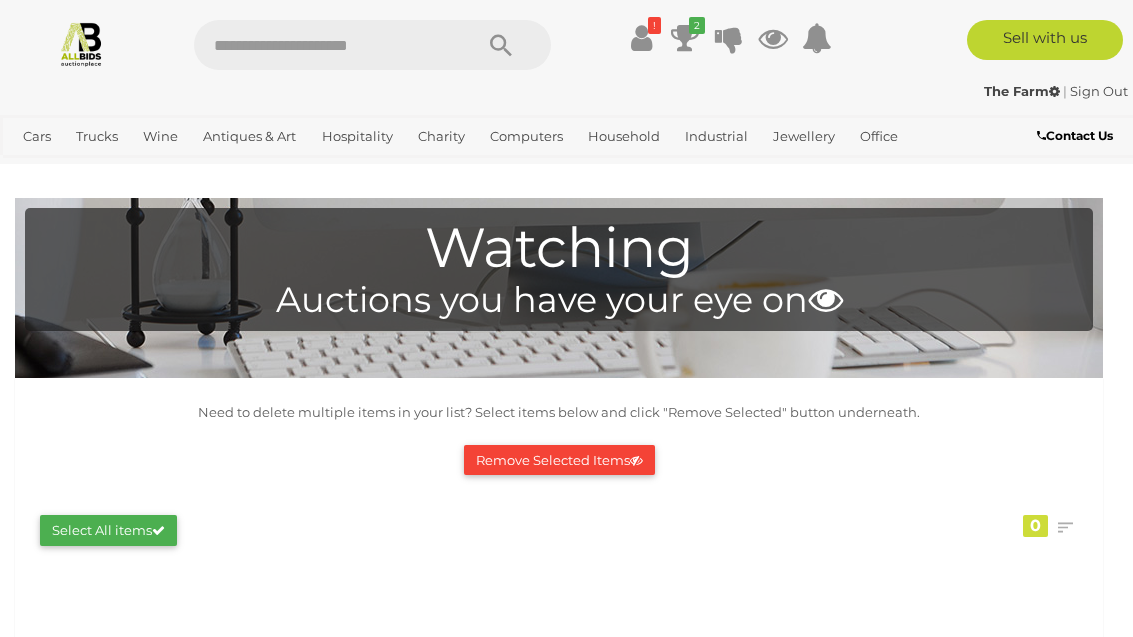 scroll, scrollTop: 0, scrollLeft: 0, axis: both 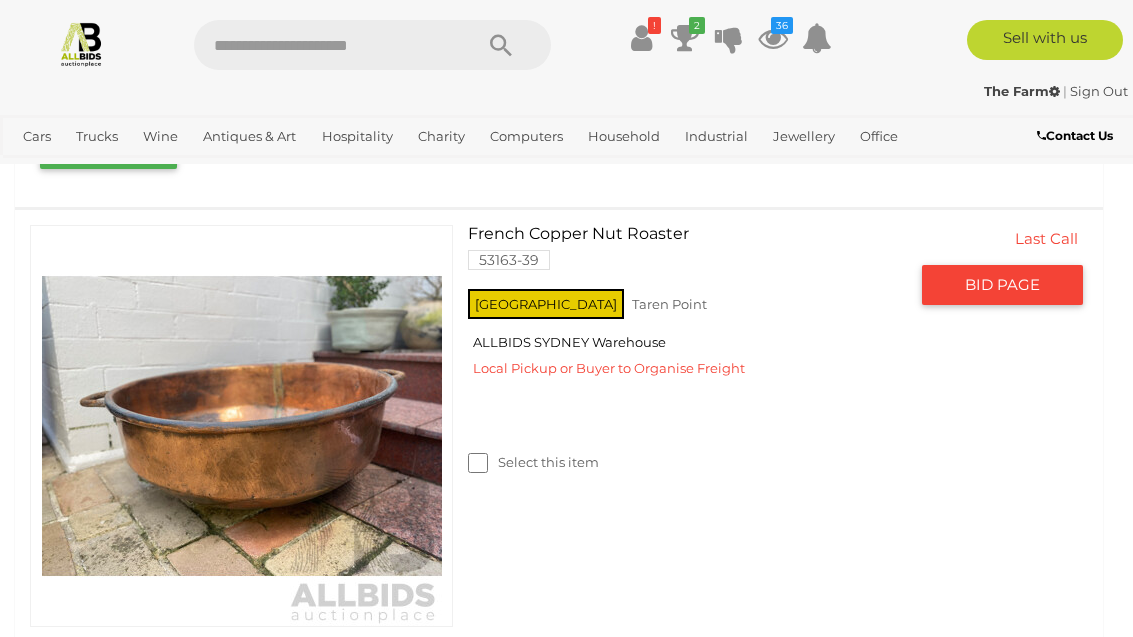 click on "BID PAGE" at bounding box center (1002, 285) 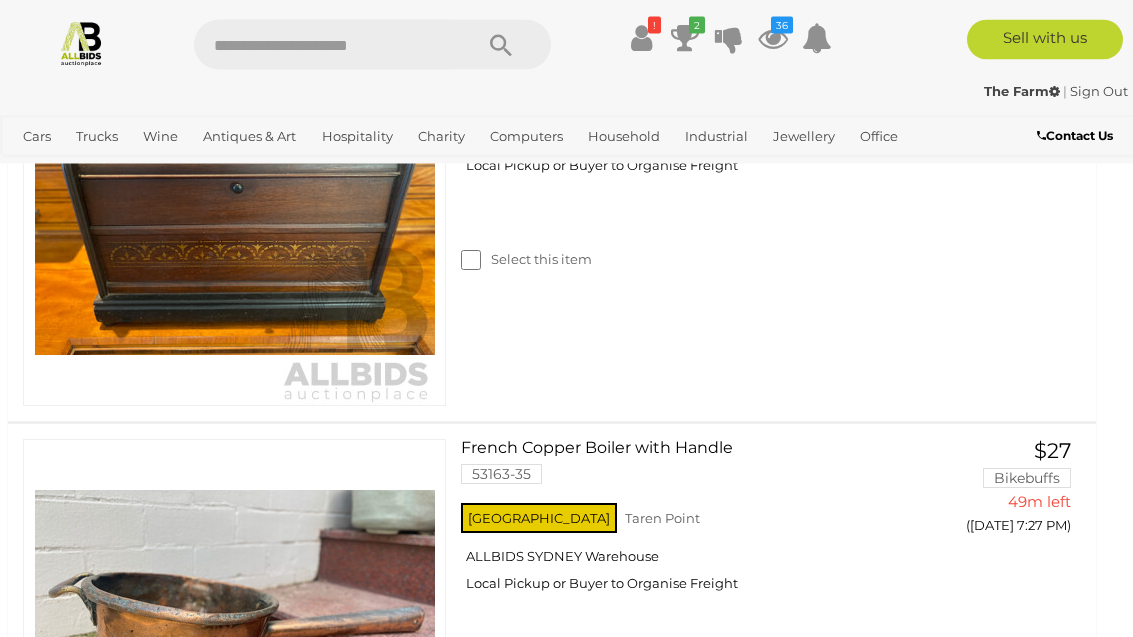 scroll, scrollTop: 7313, scrollLeft: 7, axis: both 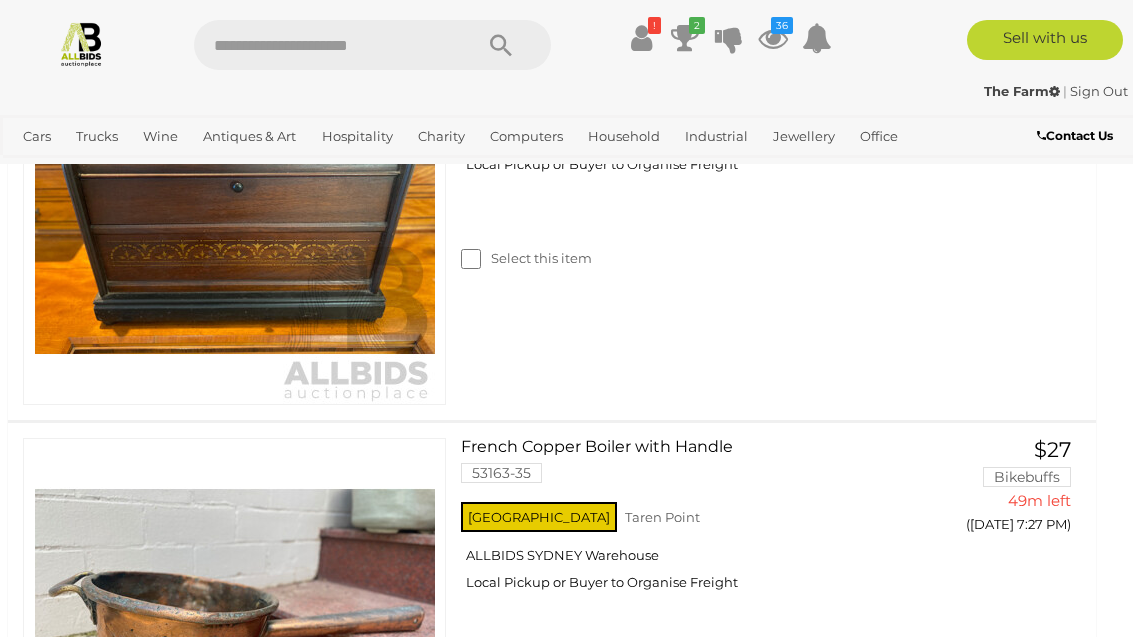 click on "BID PAGE" at bounding box center [995, -503] 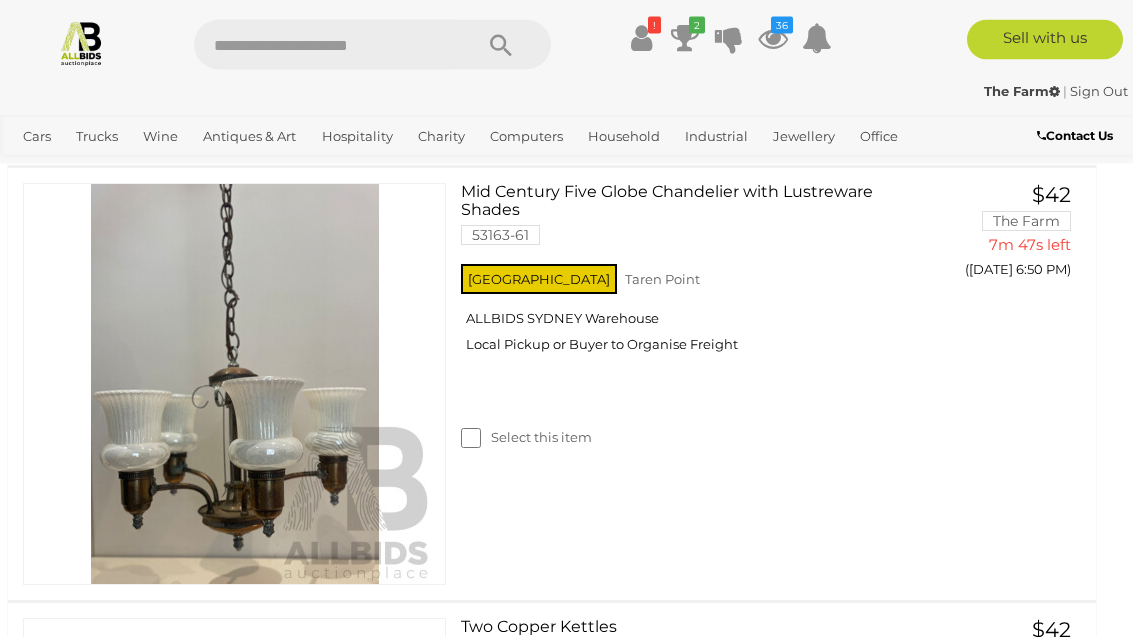 scroll, scrollTop: 3029, scrollLeft: 7, axis: both 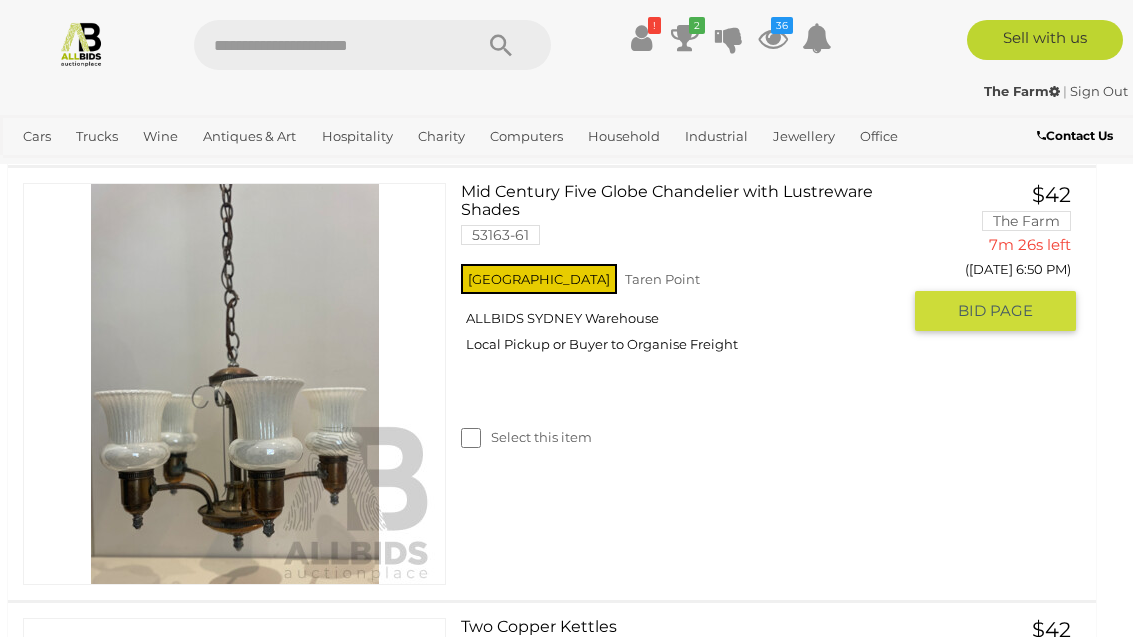 click on "GO TO  BID PAGE" at bounding box center (995, 311) 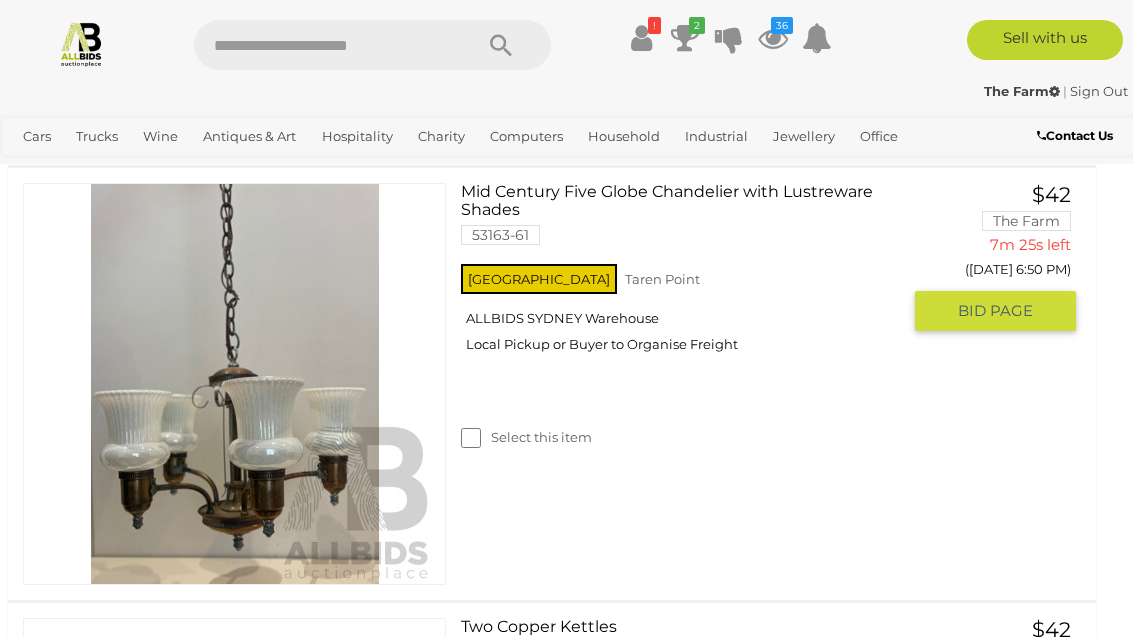 scroll, scrollTop: 3093, scrollLeft: 7, axis: both 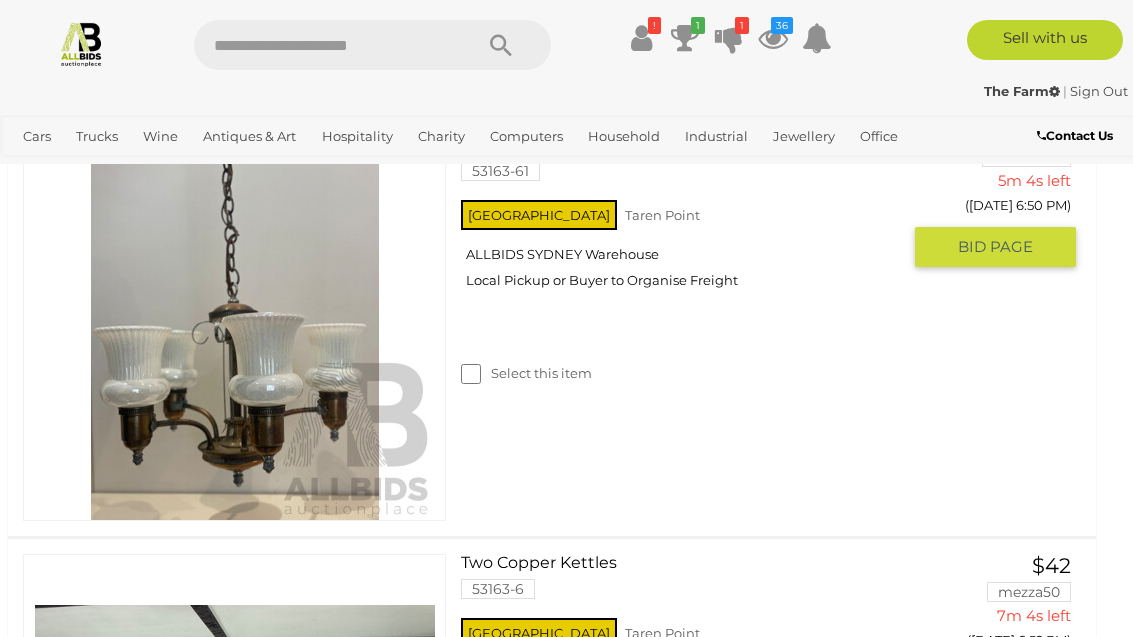 click on "BID PAGE" at bounding box center [995, 247] 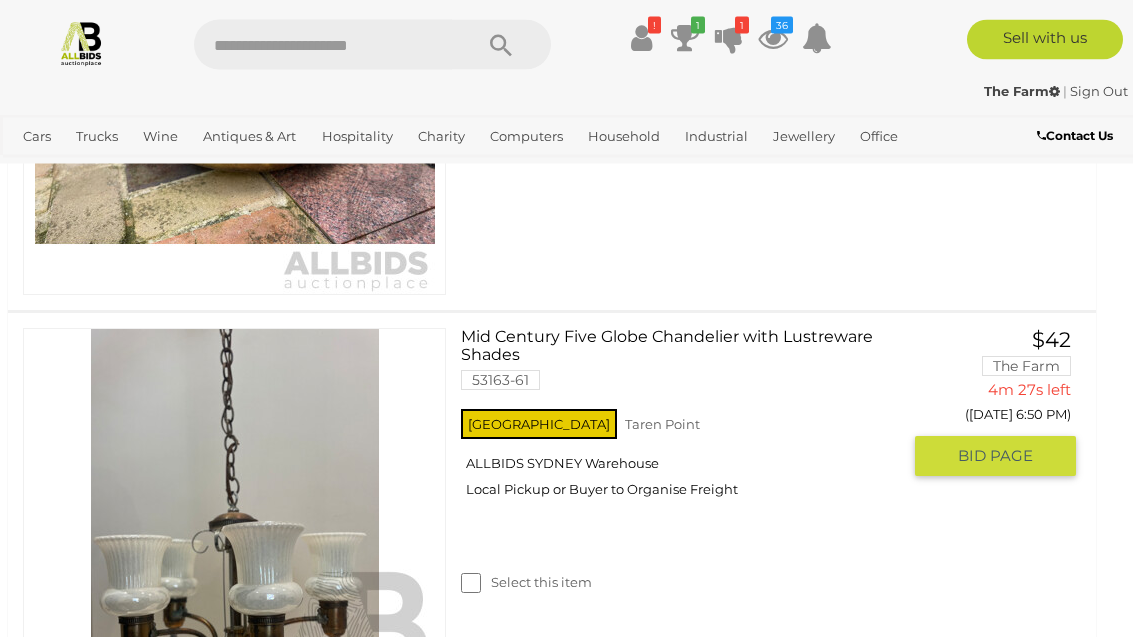 scroll, scrollTop: 2884, scrollLeft: 7, axis: both 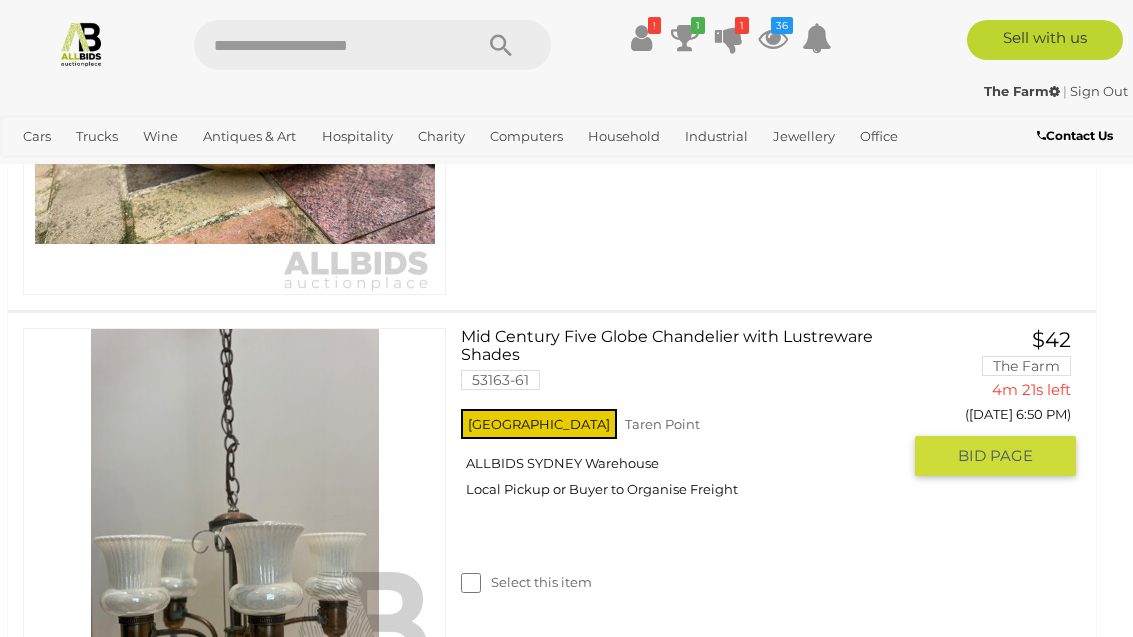 click on "$42
The Farm
4m 21s left
(Today 6:50 PM) GO TO  BID PAGE" at bounding box center (1003, 403) 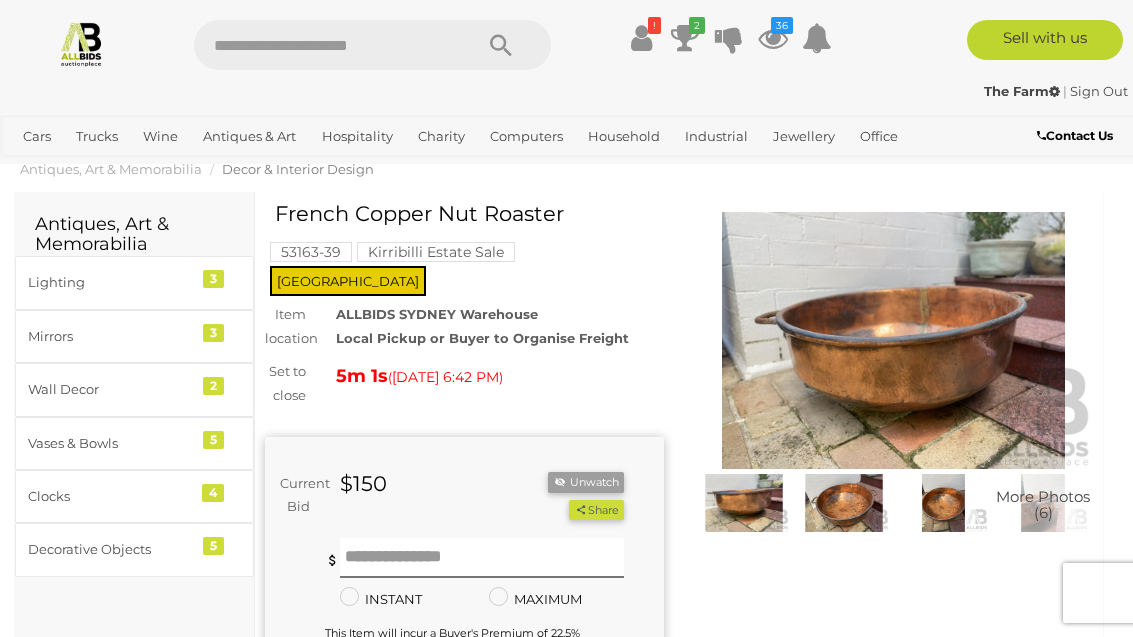 scroll, scrollTop: 38, scrollLeft: 0, axis: vertical 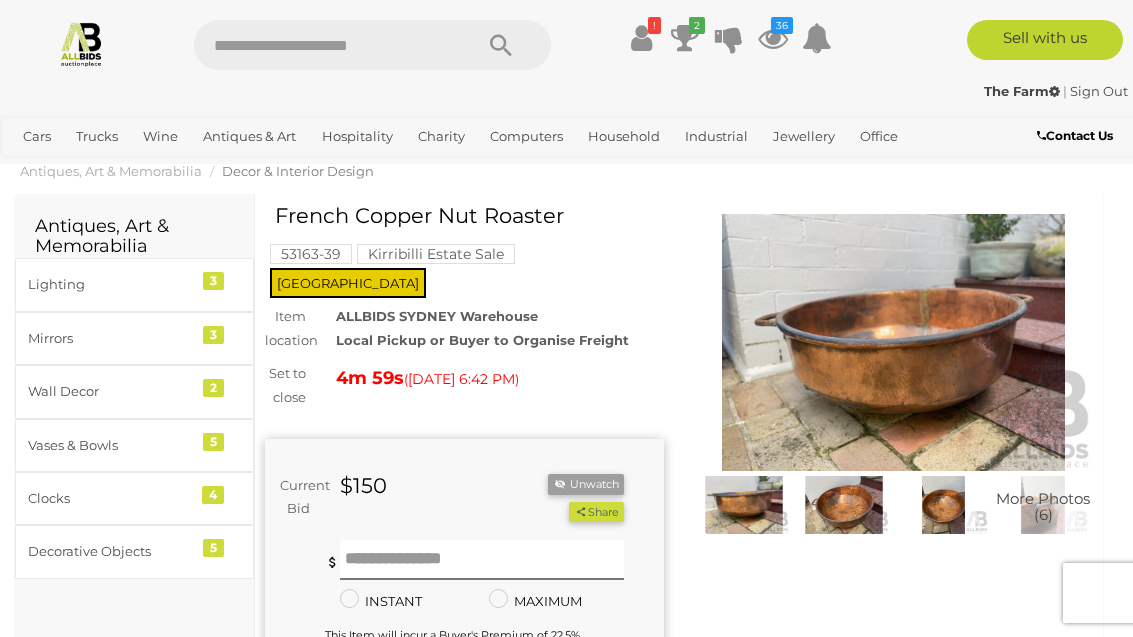 click at bounding box center [844, 505] 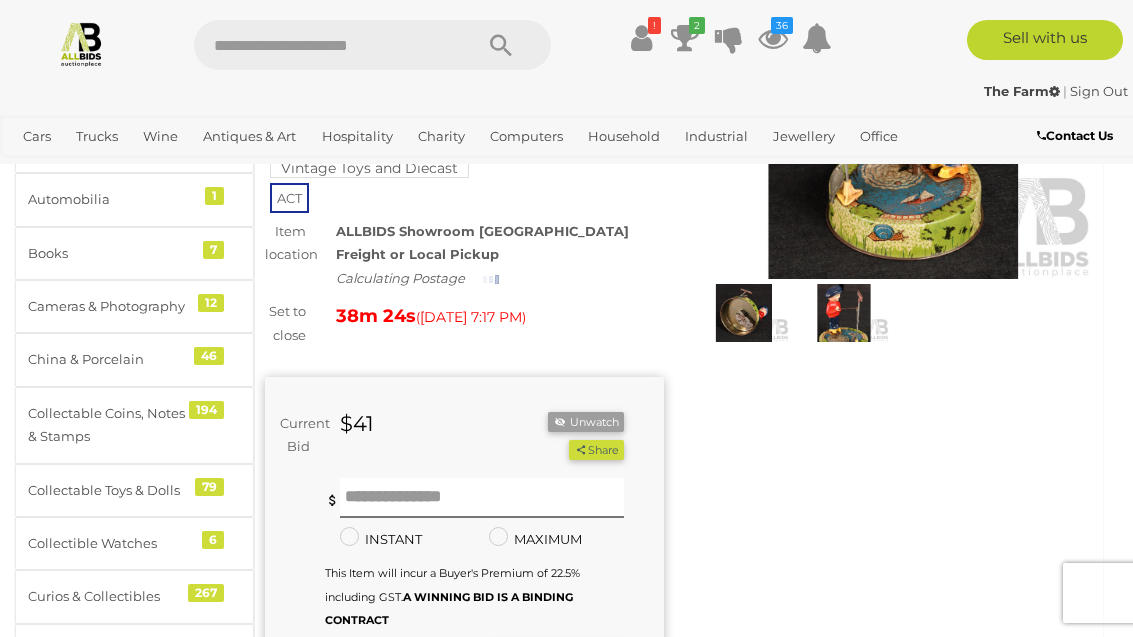 scroll, scrollTop: 155, scrollLeft: 0, axis: vertical 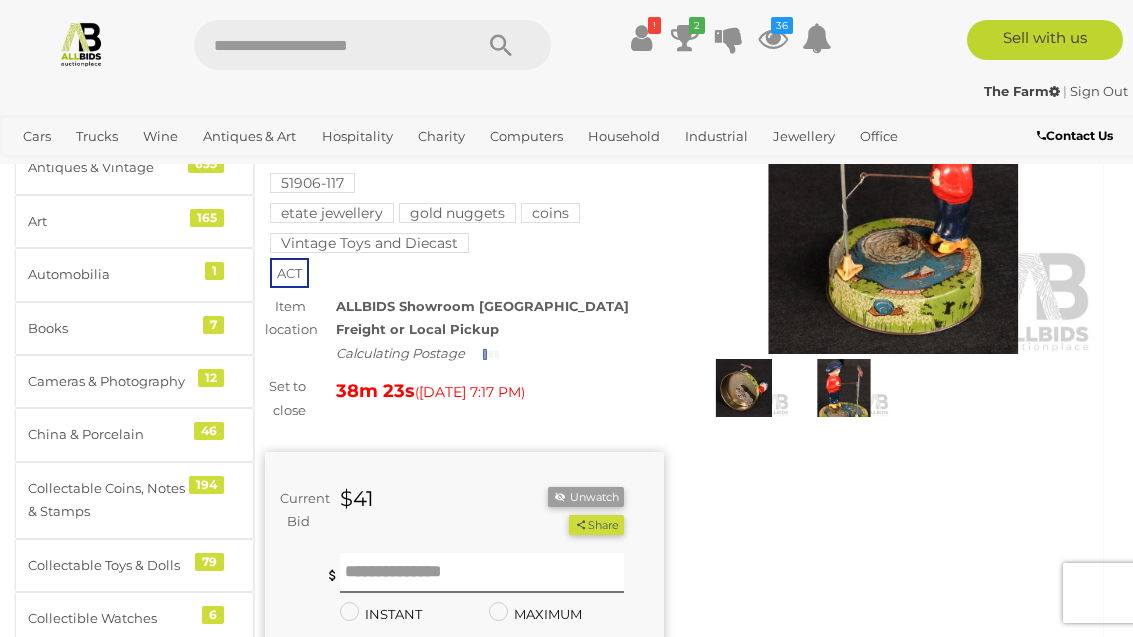 click at bounding box center [893, 225] 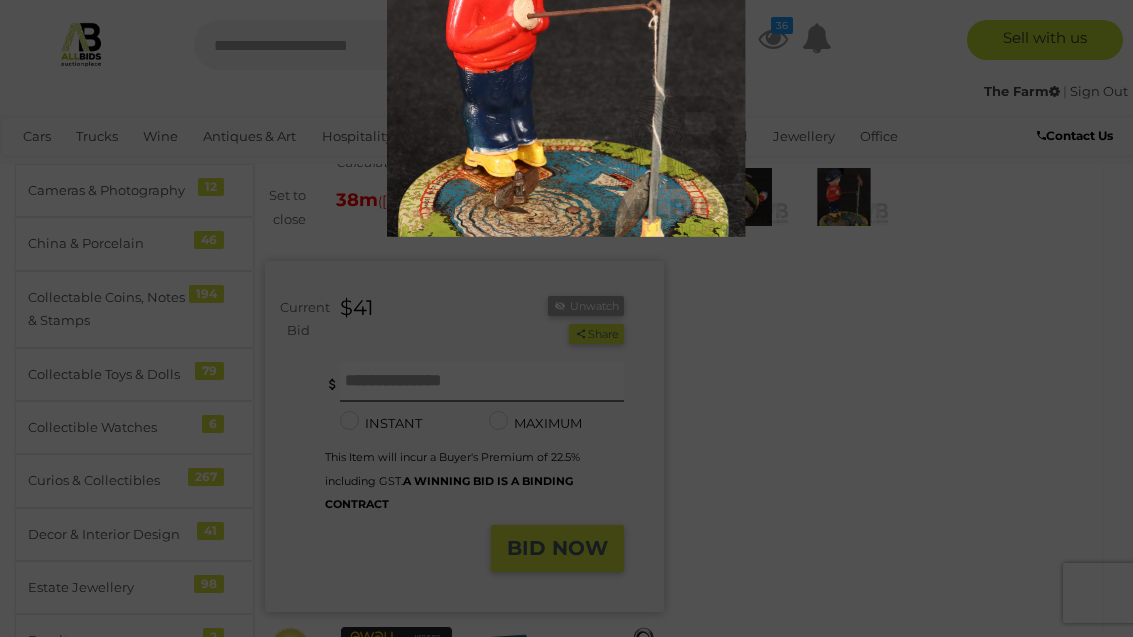 scroll, scrollTop: 155, scrollLeft: 0, axis: vertical 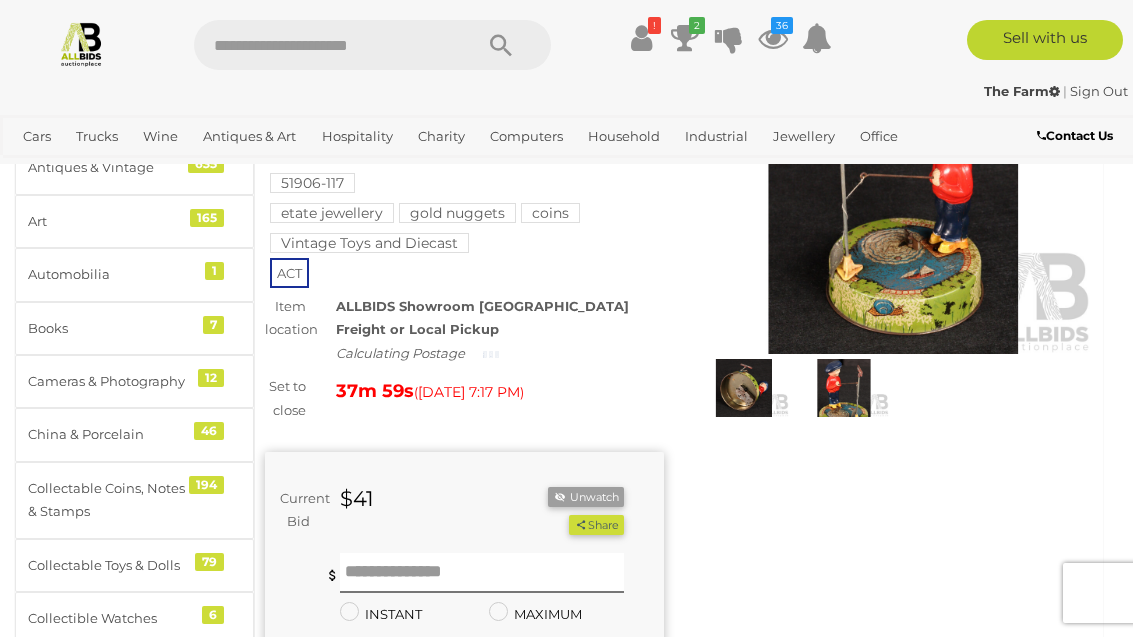 click at bounding box center (893, 225) 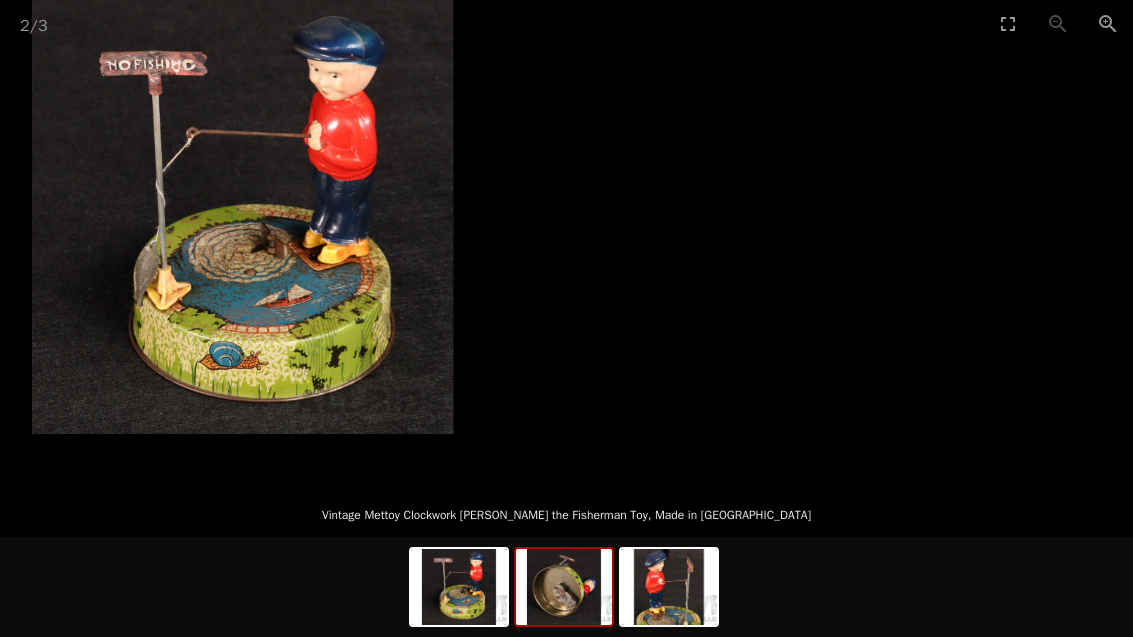 click at bounding box center [564, 587] 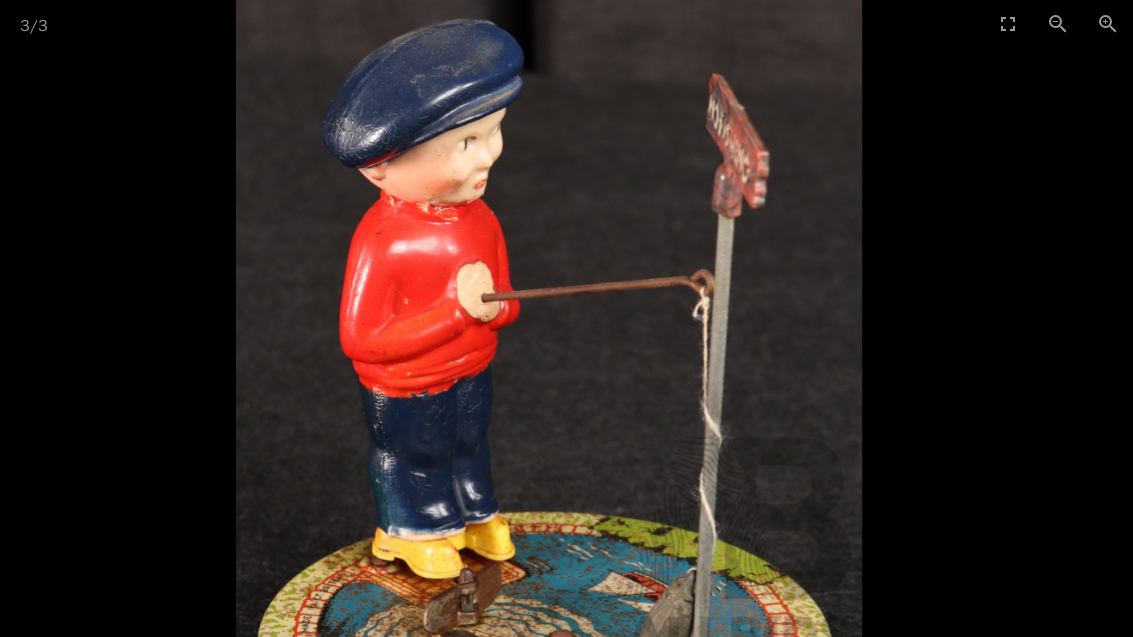scroll, scrollTop: 219, scrollLeft: 0, axis: vertical 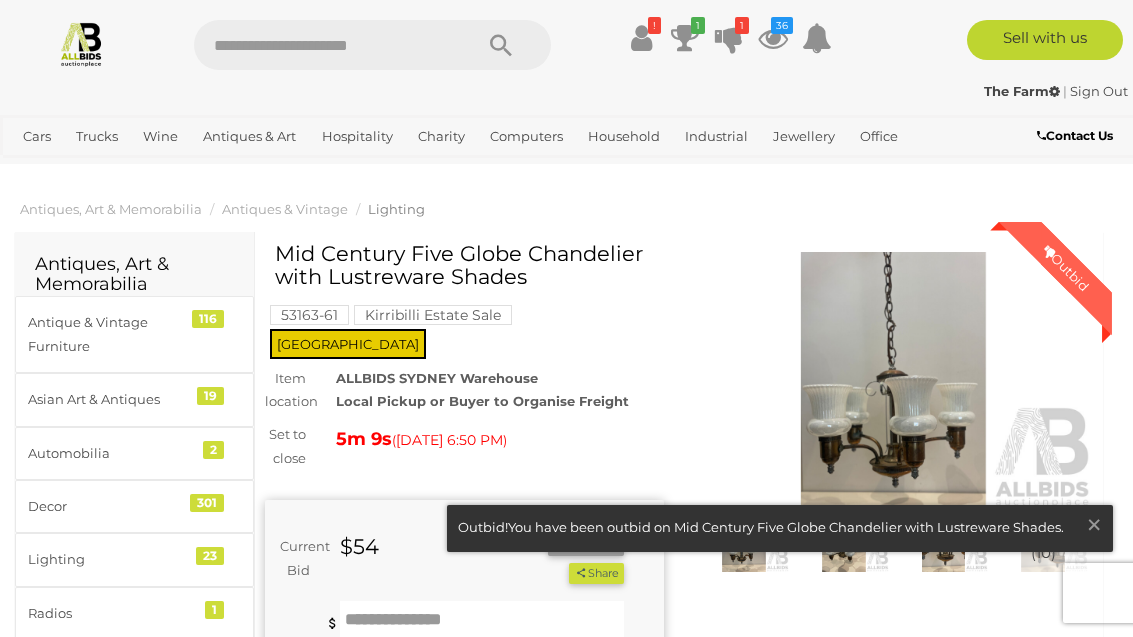 click at bounding box center (893, 380) 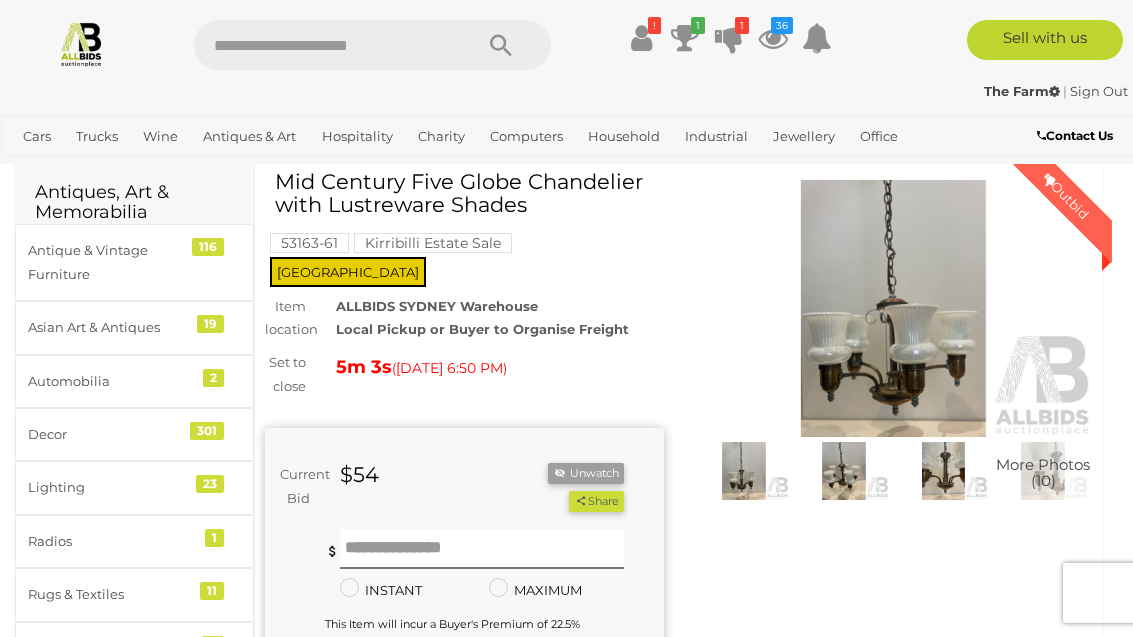 scroll, scrollTop: 75, scrollLeft: 0, axis: vertical 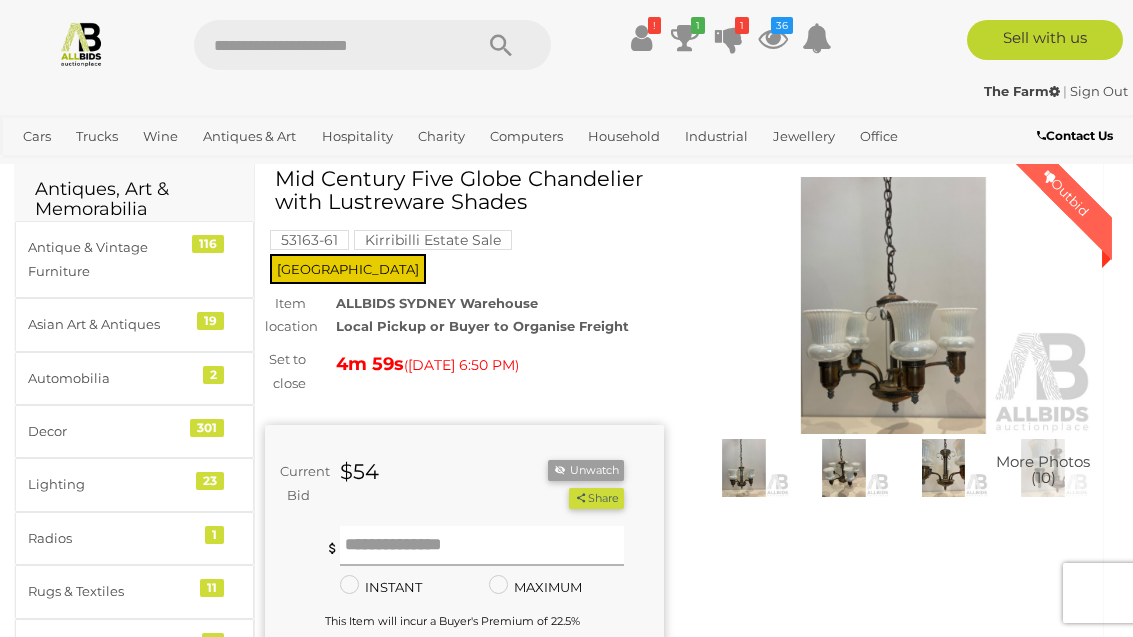 click at bounding box center (482, 546) 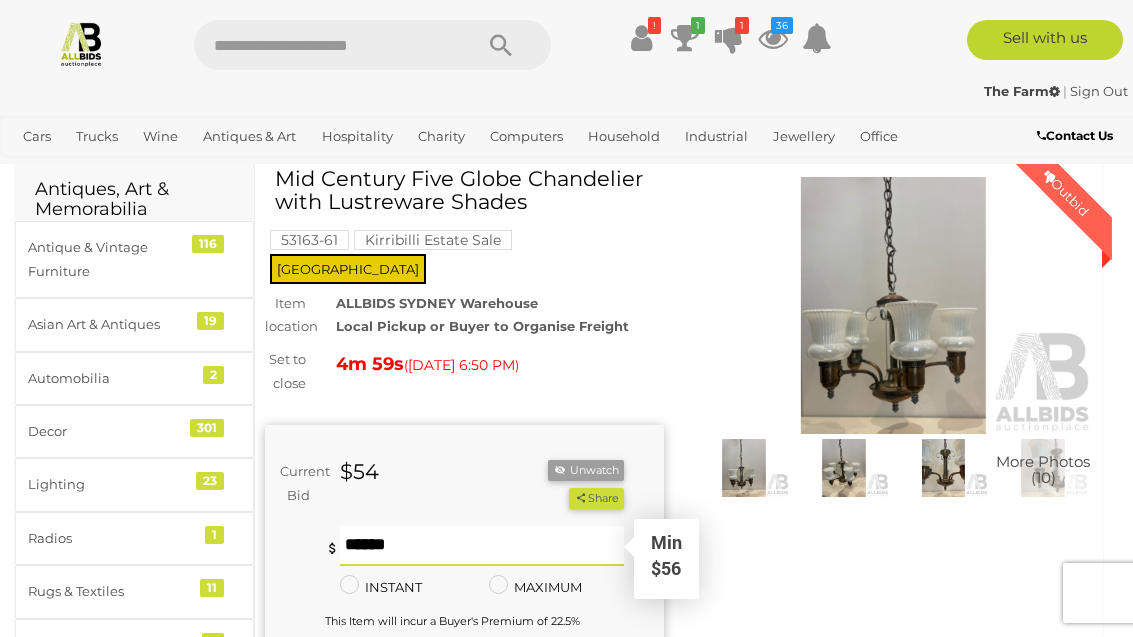 scroll, scrollTop: 74, scrollLeft: 0, axis: vertical 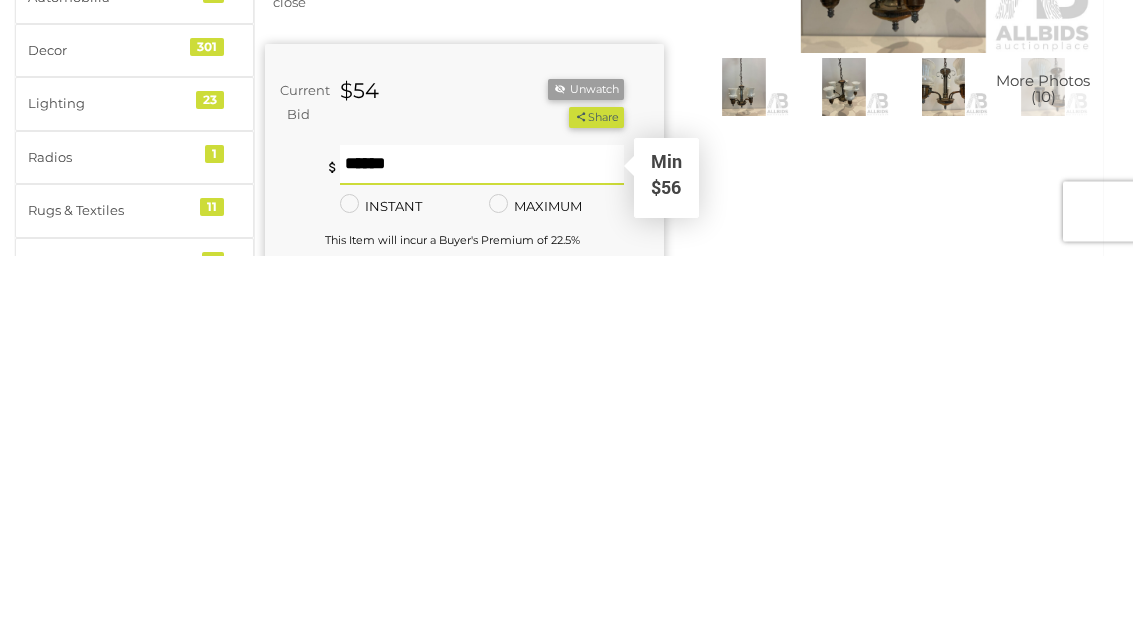 type on "***" 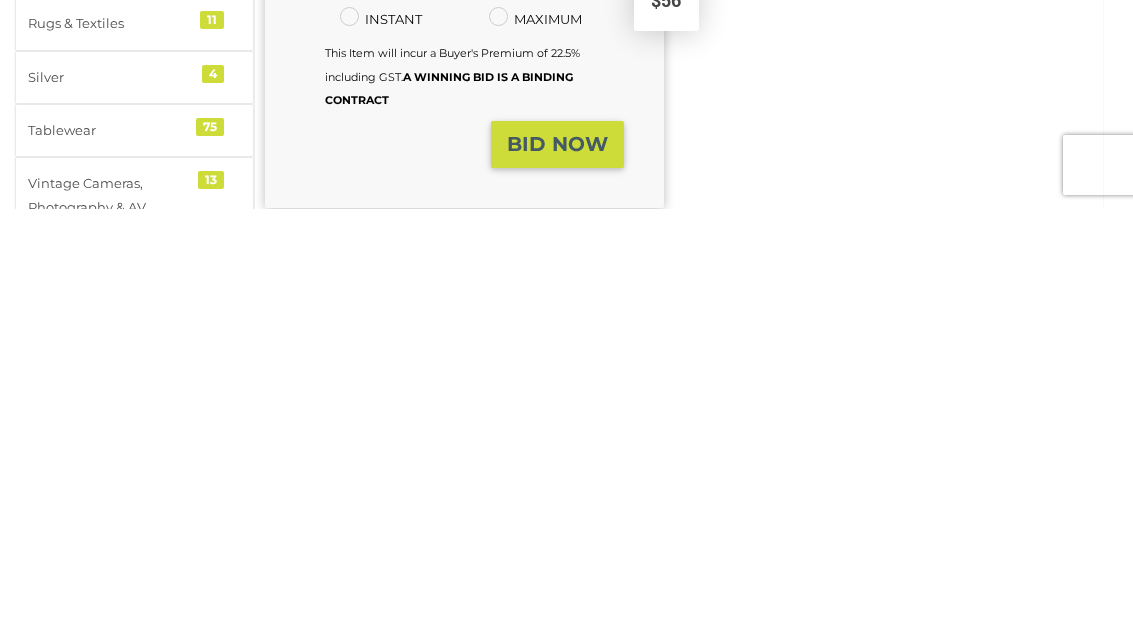 scroll, scrollTop: 226, scrollLeft: 0, axis: vertical 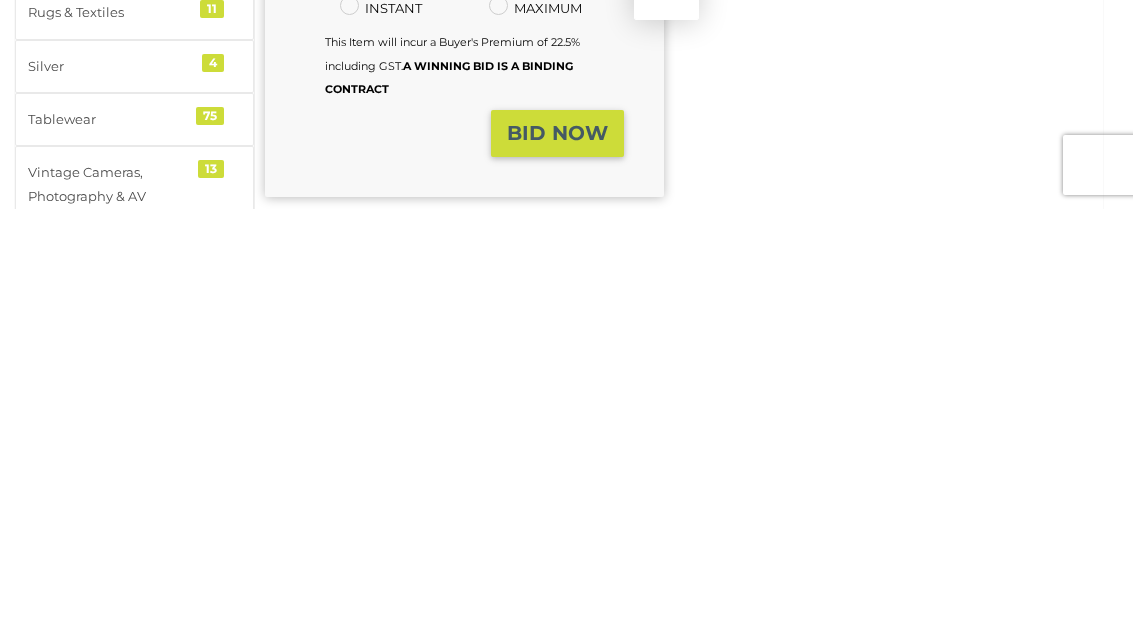 click on "BID NOW" at bounding box center (557, 561) 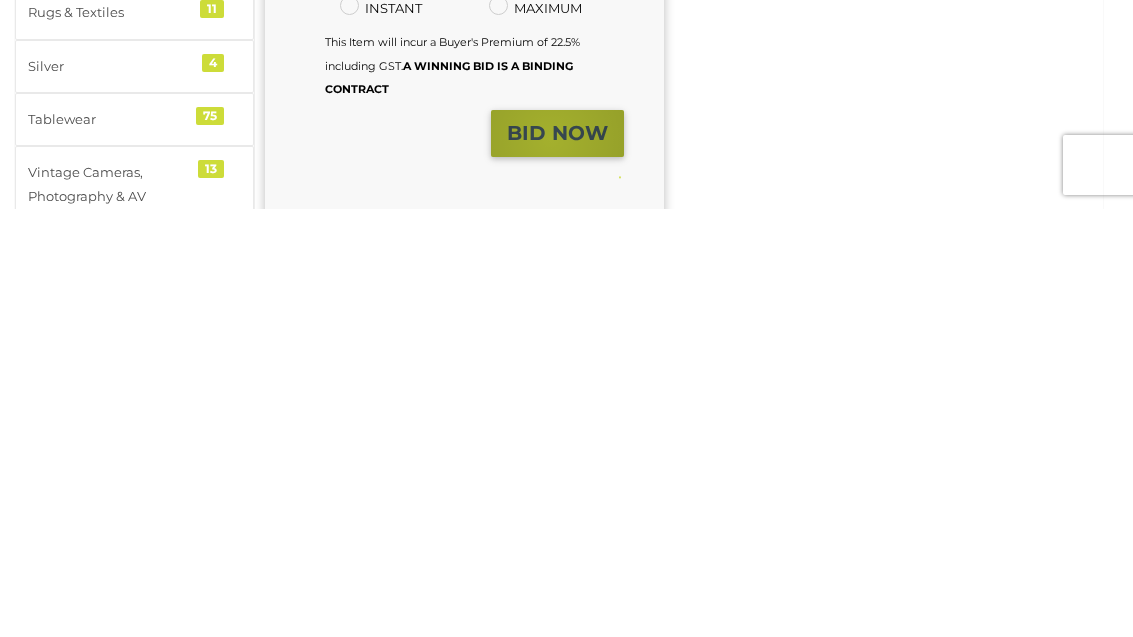 scroll, scrollTop: 654, scrollLeft: 0, axis: vertical 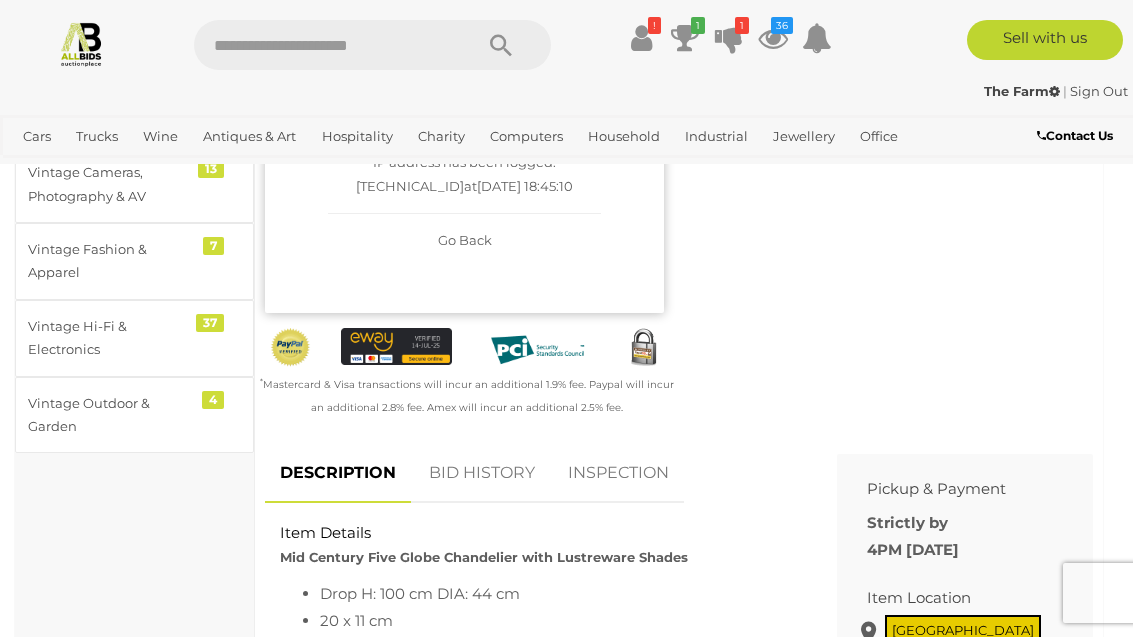click at bounding box center [323, 45] 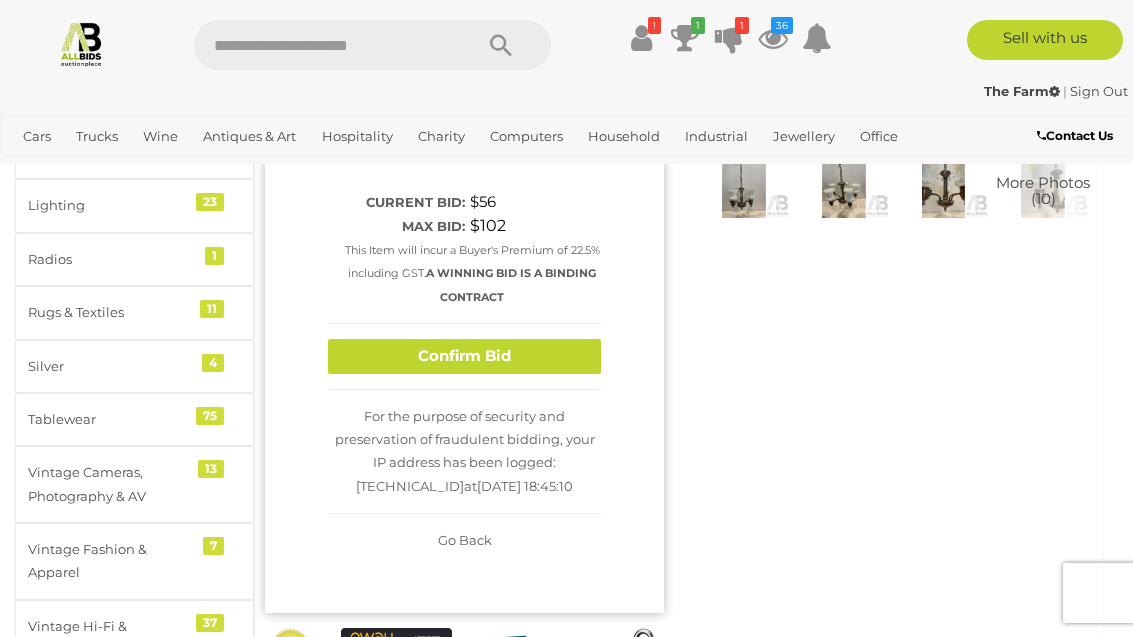 scroll, scrollTop: 352, scrollLeft: 0, axis: vertical 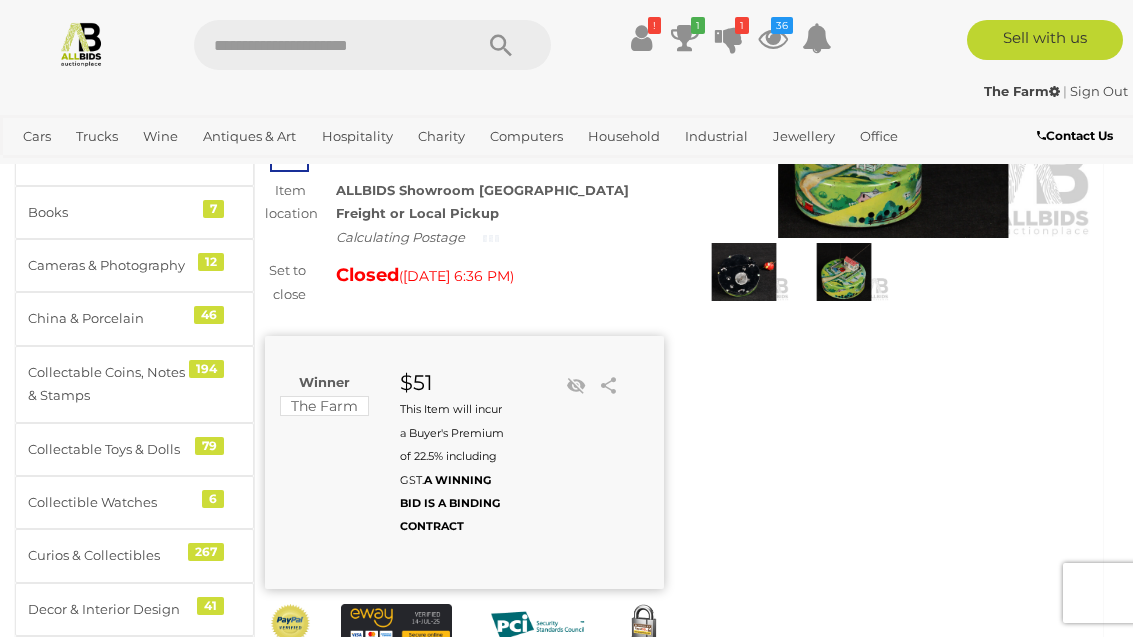 click at bounding box center (773, 38) 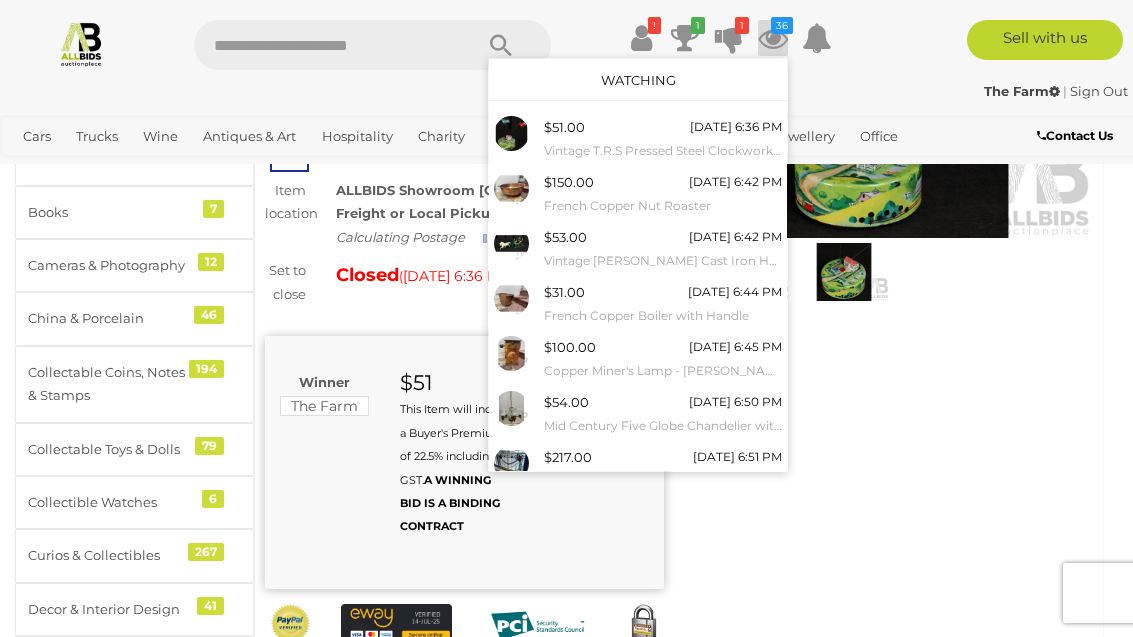 click on "Watching" at bounding box center (638, 80) 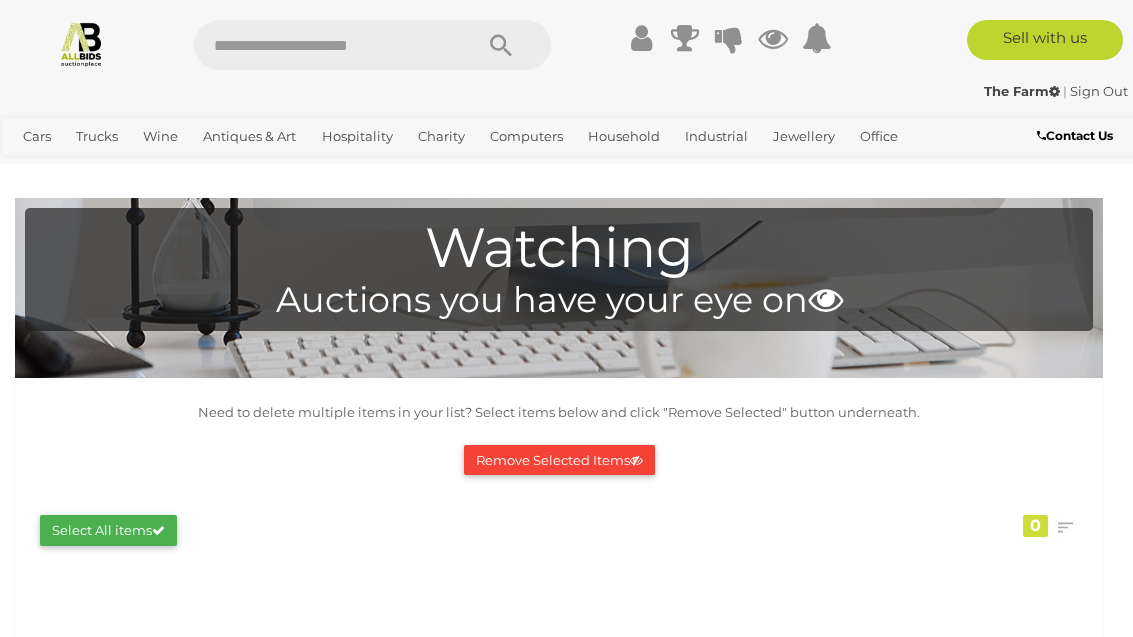 scroll, scrollTop: 0, scrollLeft: 0, axis: both 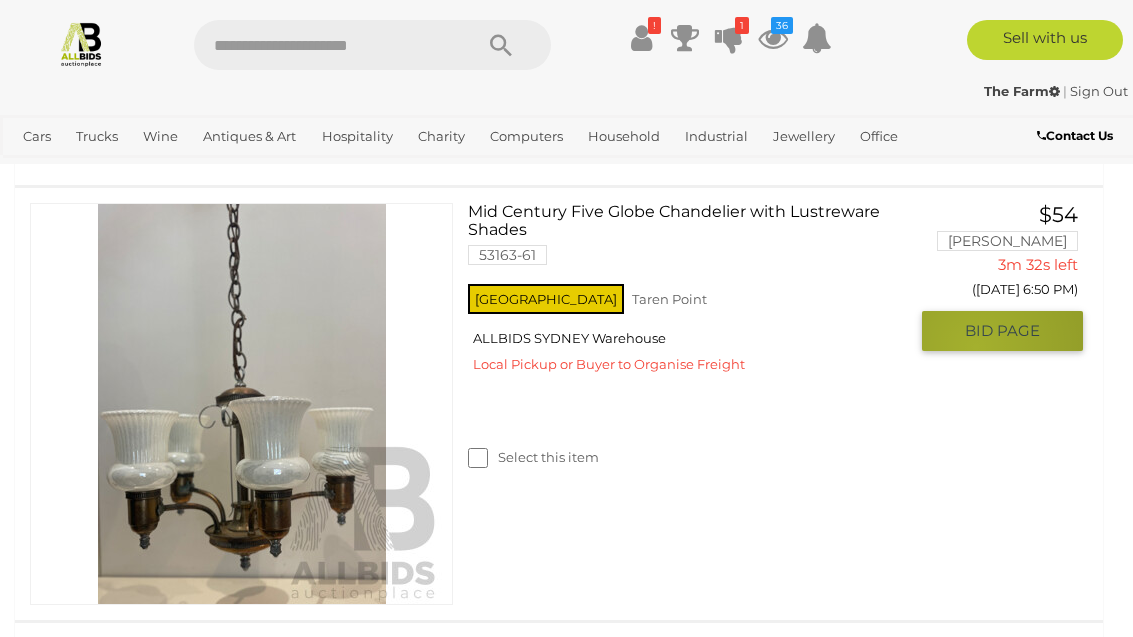 click on "GO TO  BID PAGE" at bounding box center (1002, 331) 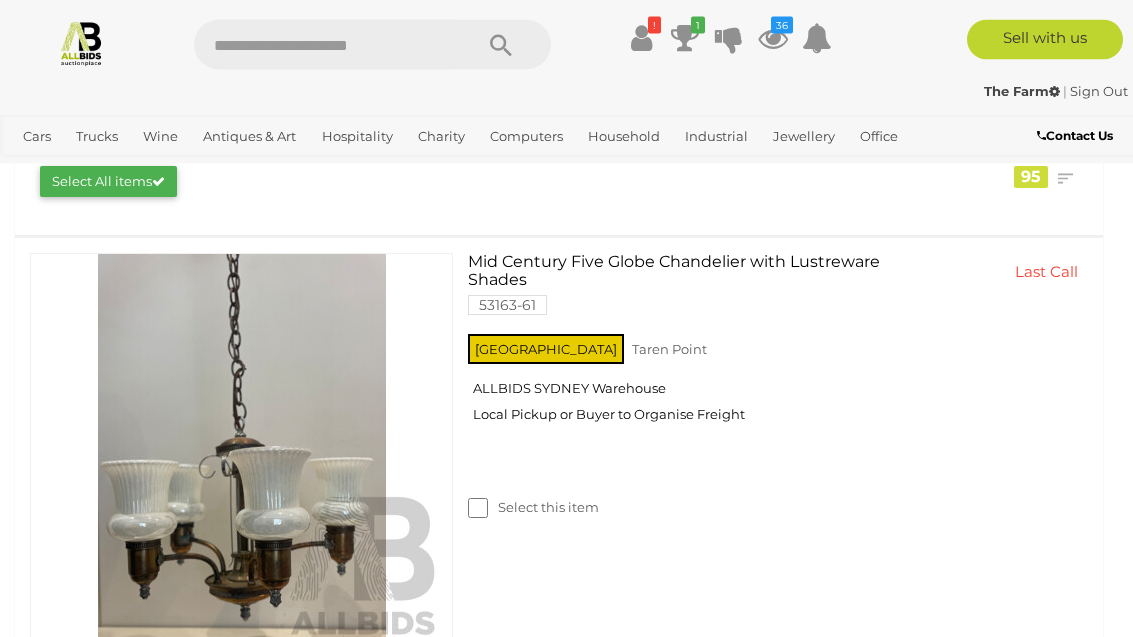 scroll, scrollTop: 349, scrollLeft: 0, axis: vertical 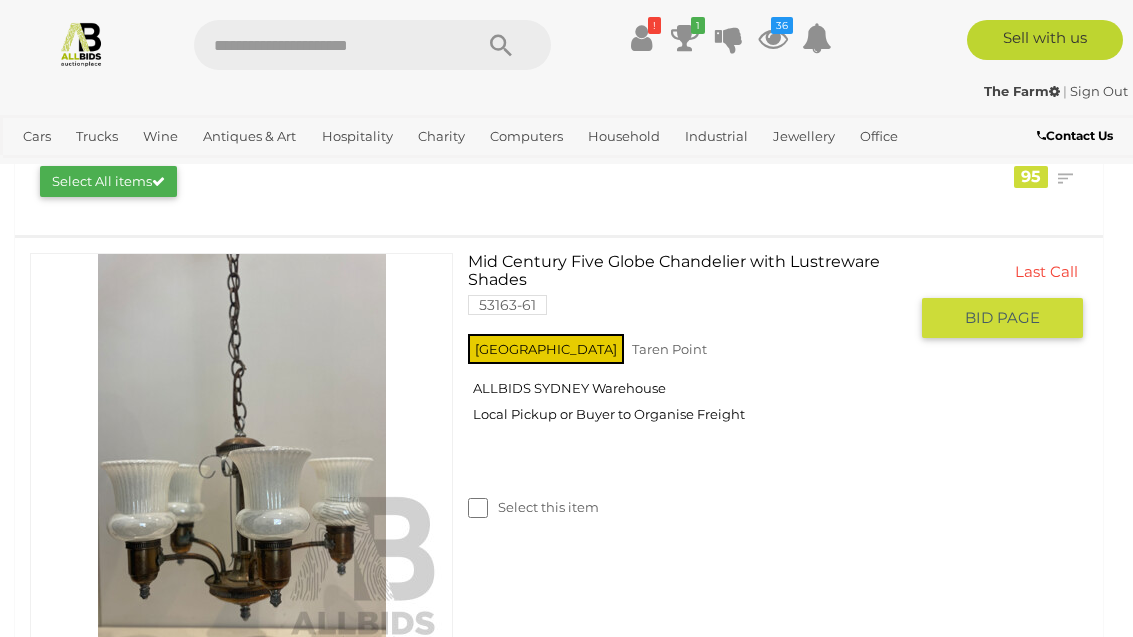 click on "BID PAGE" at bounding box center (1002, 318) 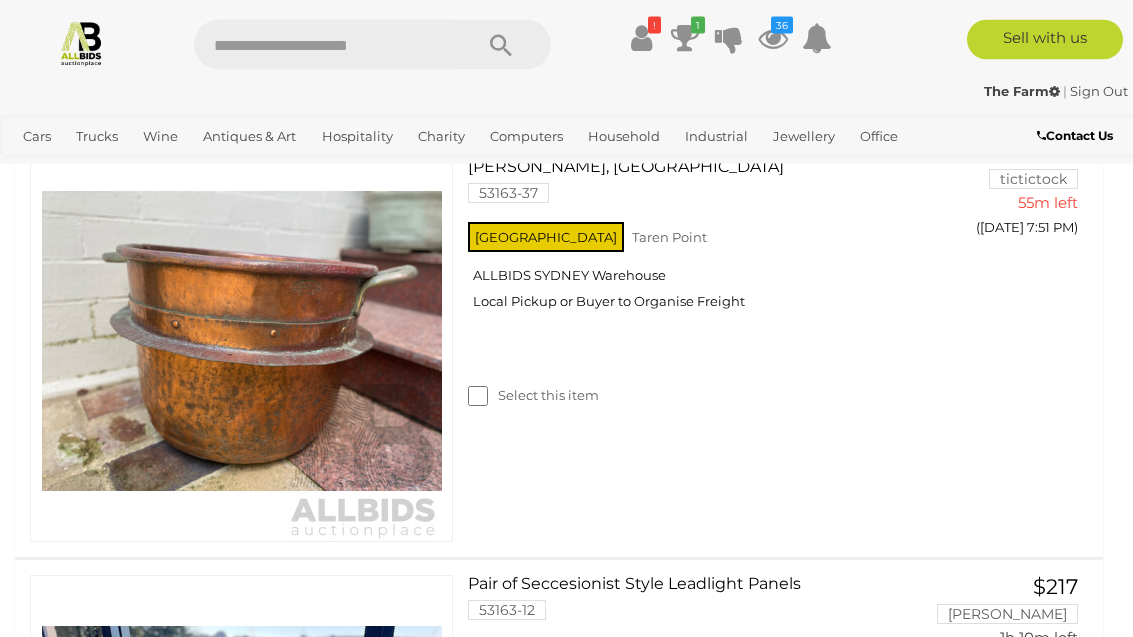 scroll, scrollTop: 6369, scrollLeft: 0, axis: vertical 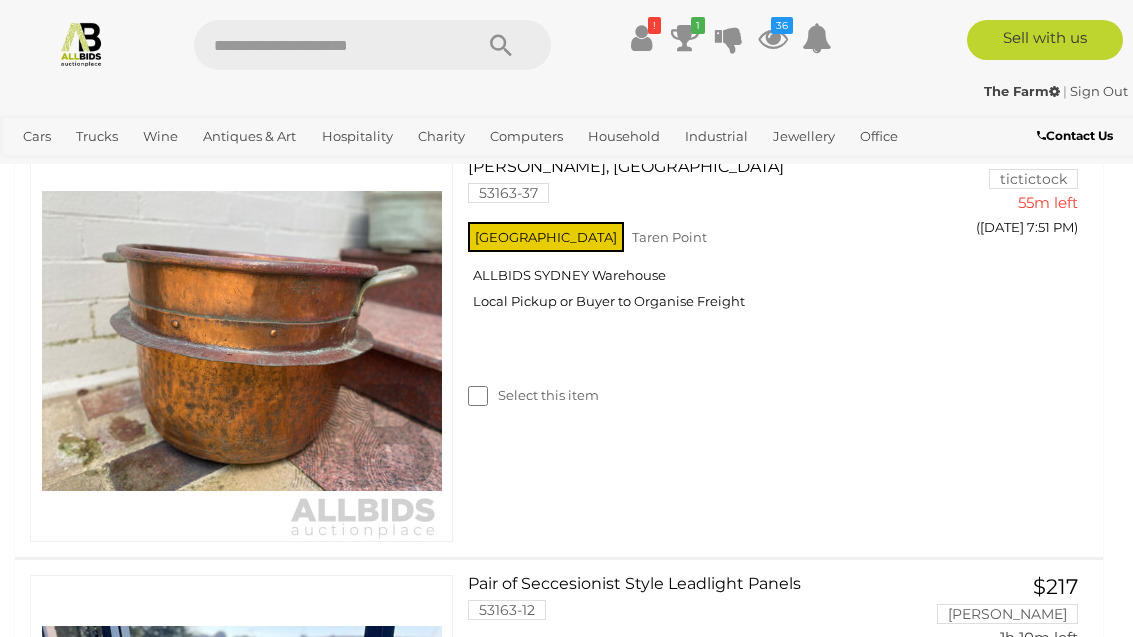 click on "BID PAGE" at bounding box center [1002, -665] 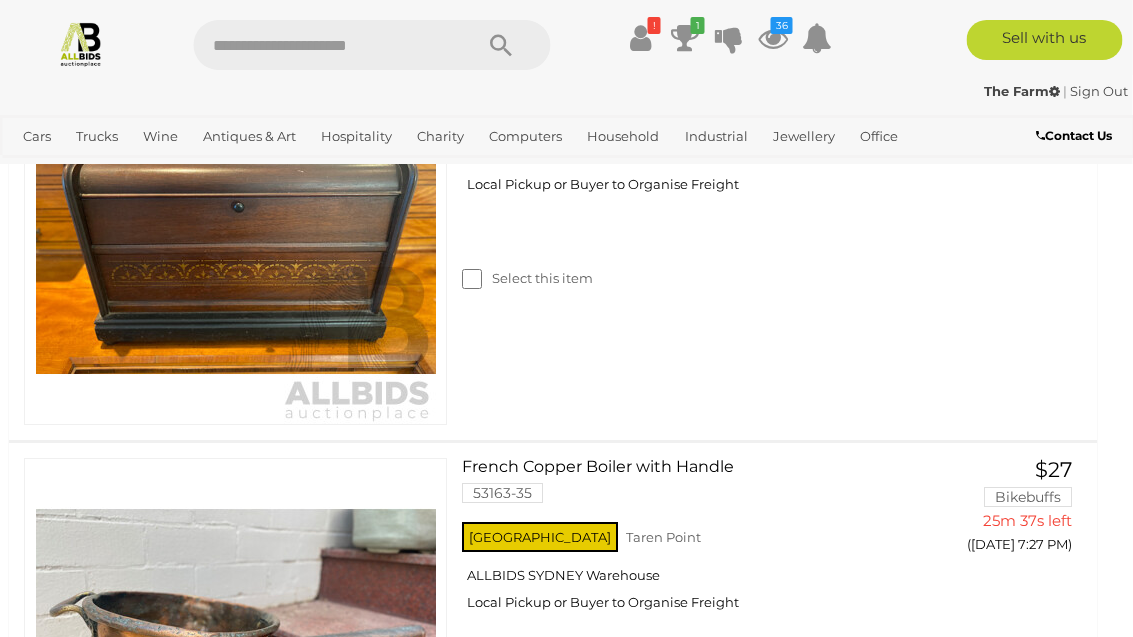 scroll, scrollTop: 5553, scrollLeft: 6, axis: both 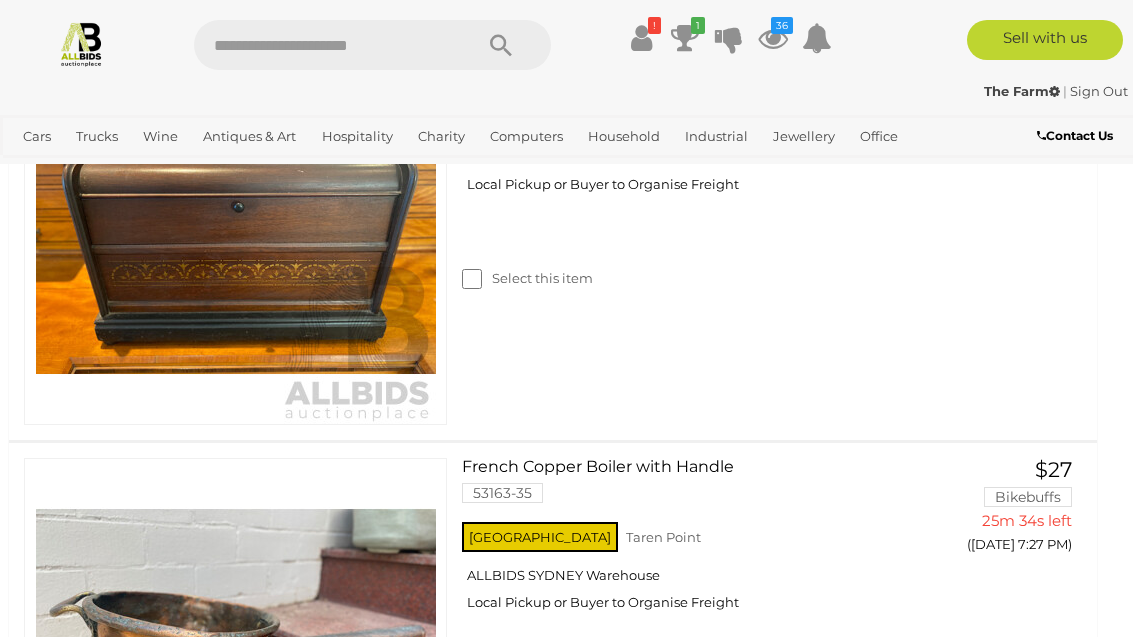 click on "GO TO  BID PAGE" at bounding box center (996, -483) 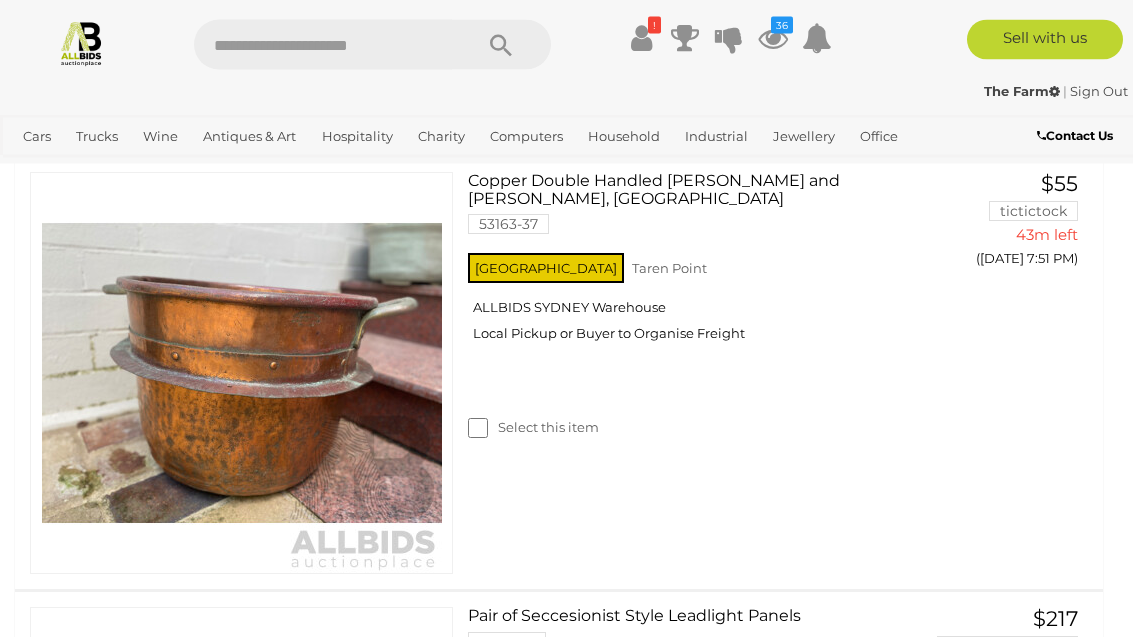 scroll, scrollTop: 6607, scrollLeft: 0, axis: vertical 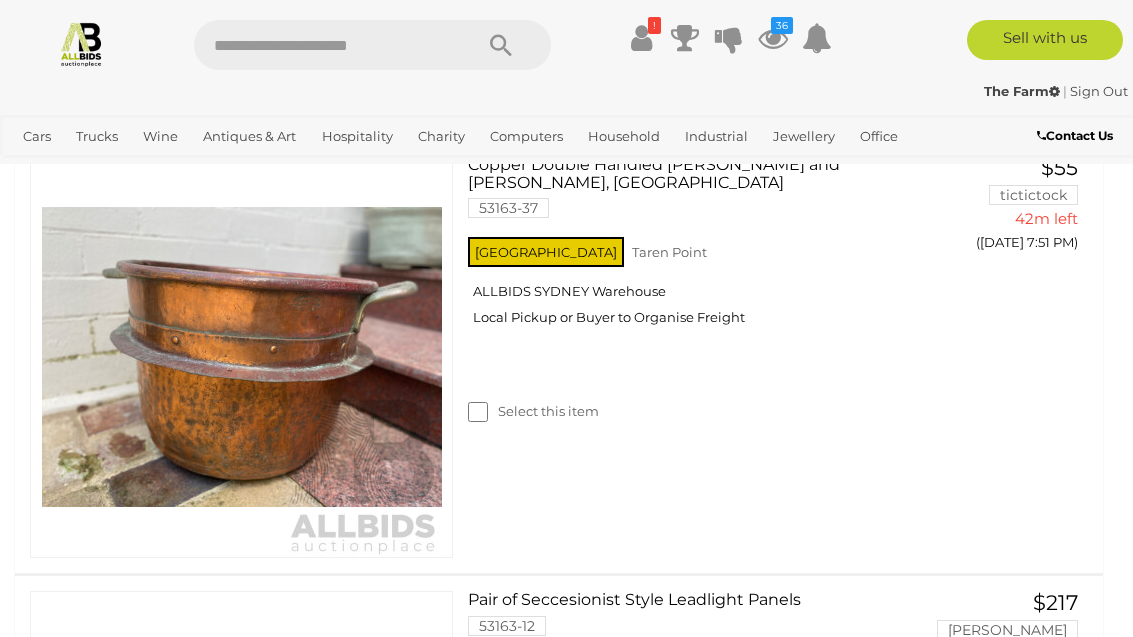 click on "BID PAGE" at bounding box center [1002, -33] 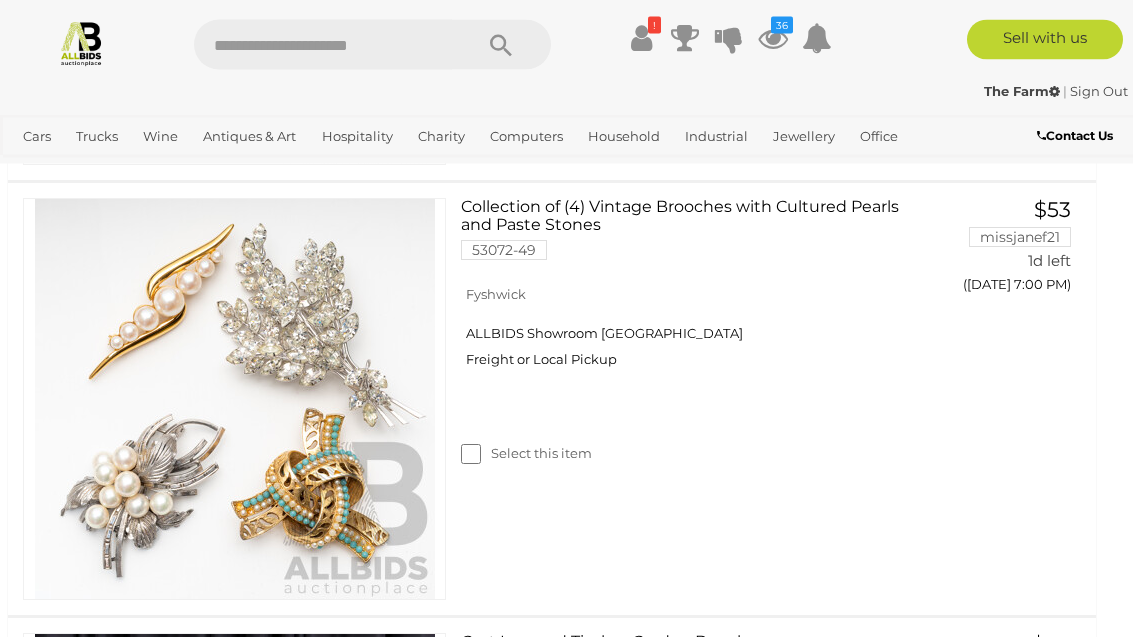 scroll, scrollTop: 7407, scrollLeft: 7, axis: both 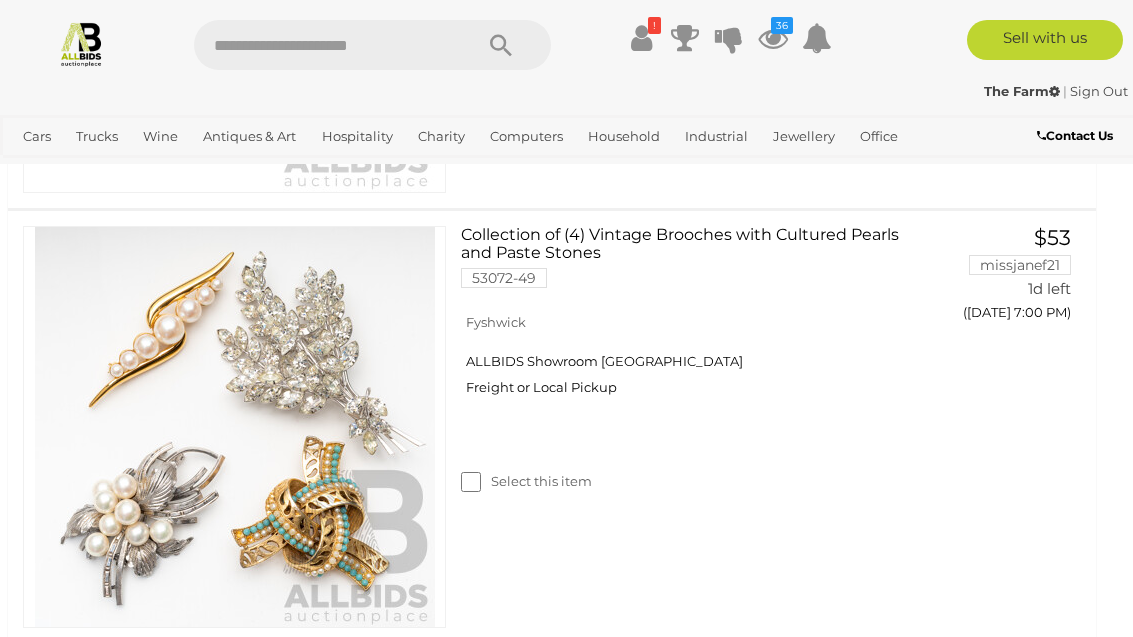 click on "BID PAGE" at bounding box center (995, 1523) 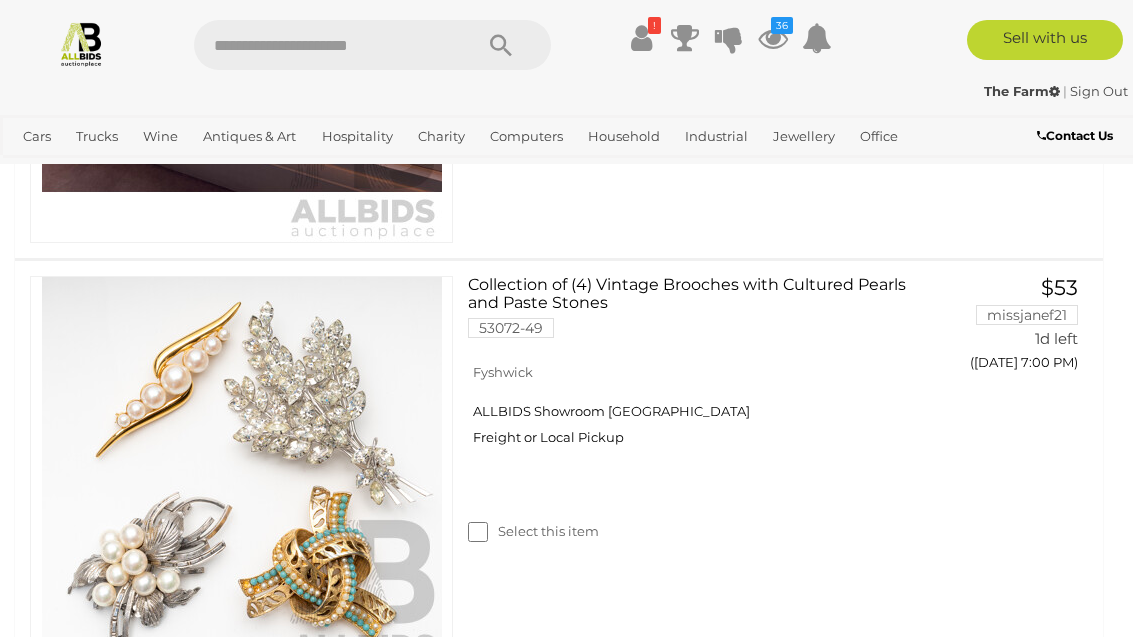 scroll, scrollTop: 7351, scrollLeft: 0, axis: vertical 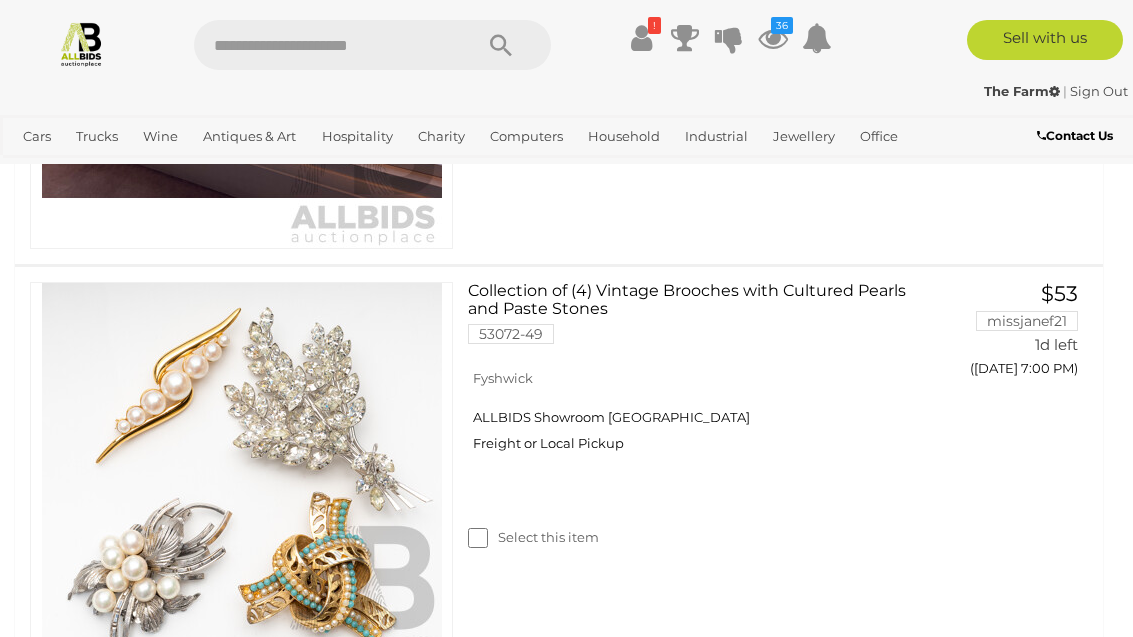 click on "BID PAGE" at bounding box center (1002, 1579) 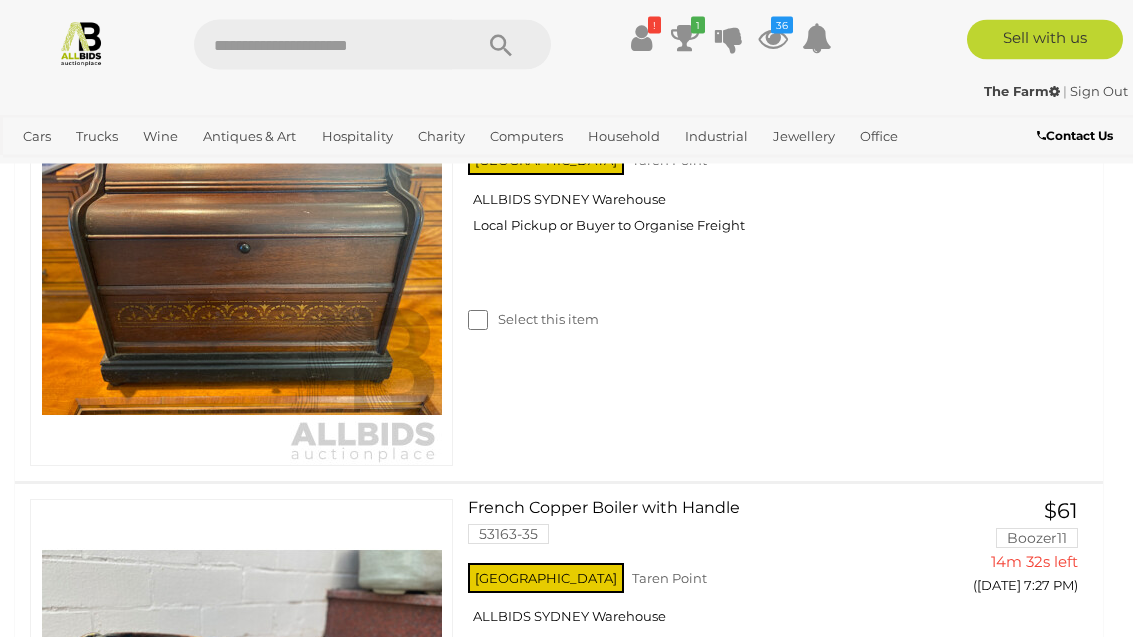 scroll, scrollTop: 5512, scrollLeft: 0, axis: vertical 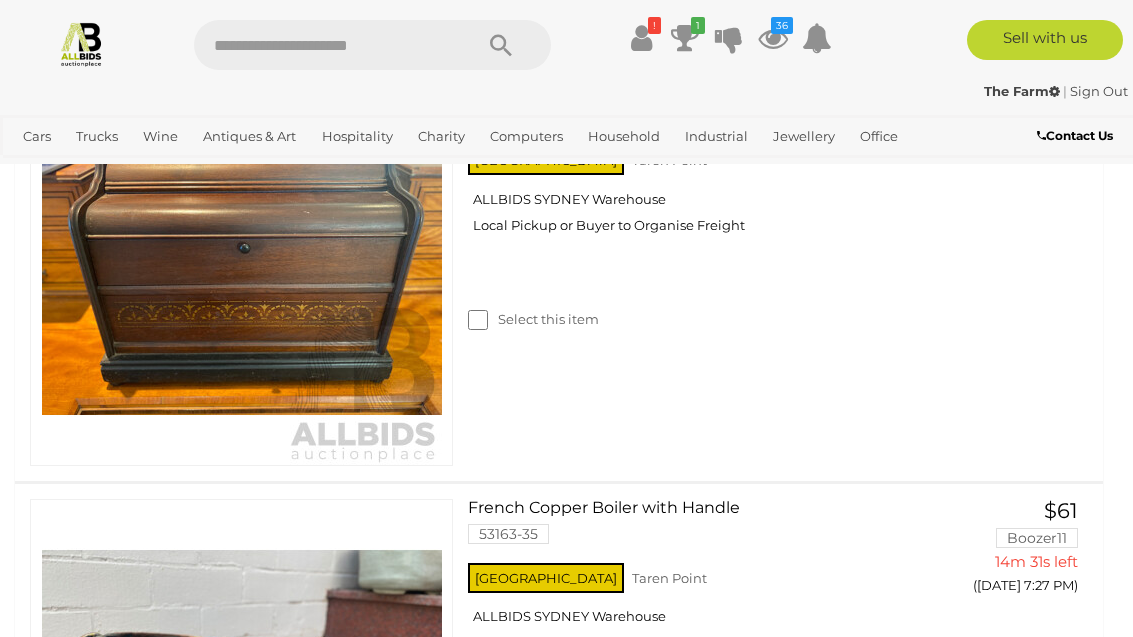 click on "BID PAGE" at bounding box center [1002, 1062] 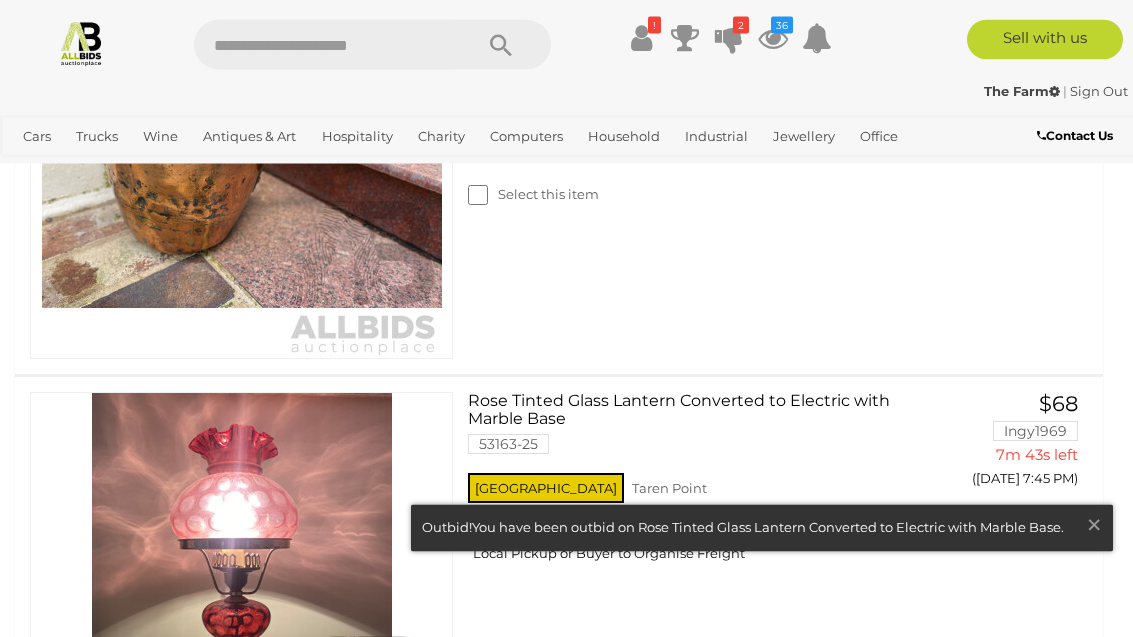 scroll, scrollTop: 6054, scrollLeft: 0, axis: vertical 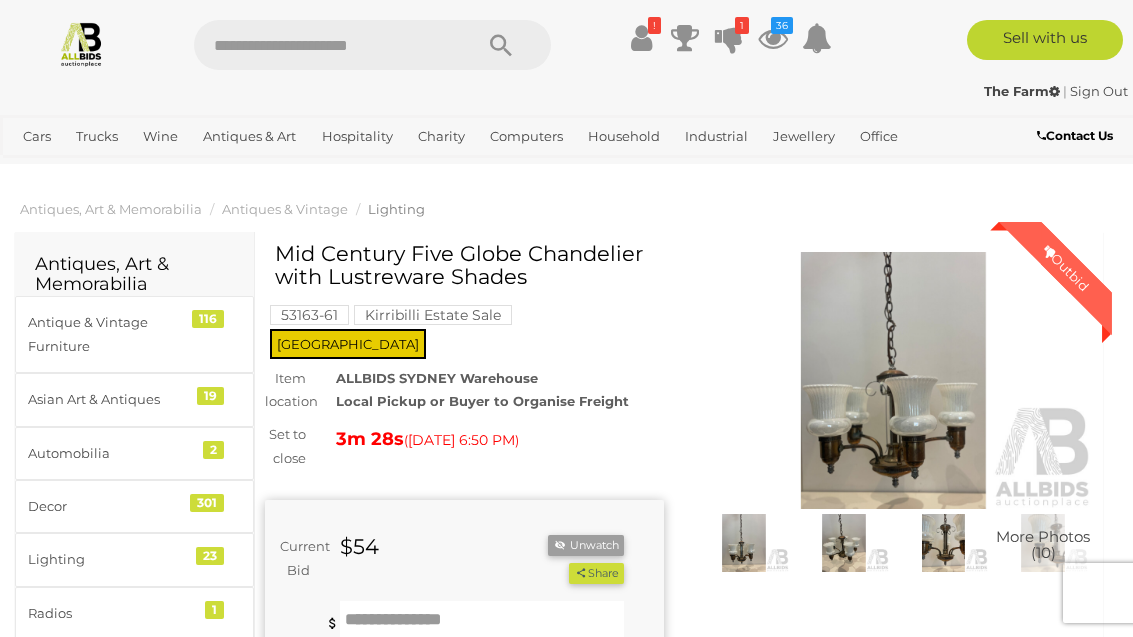 click at bounding box center (482, 621) 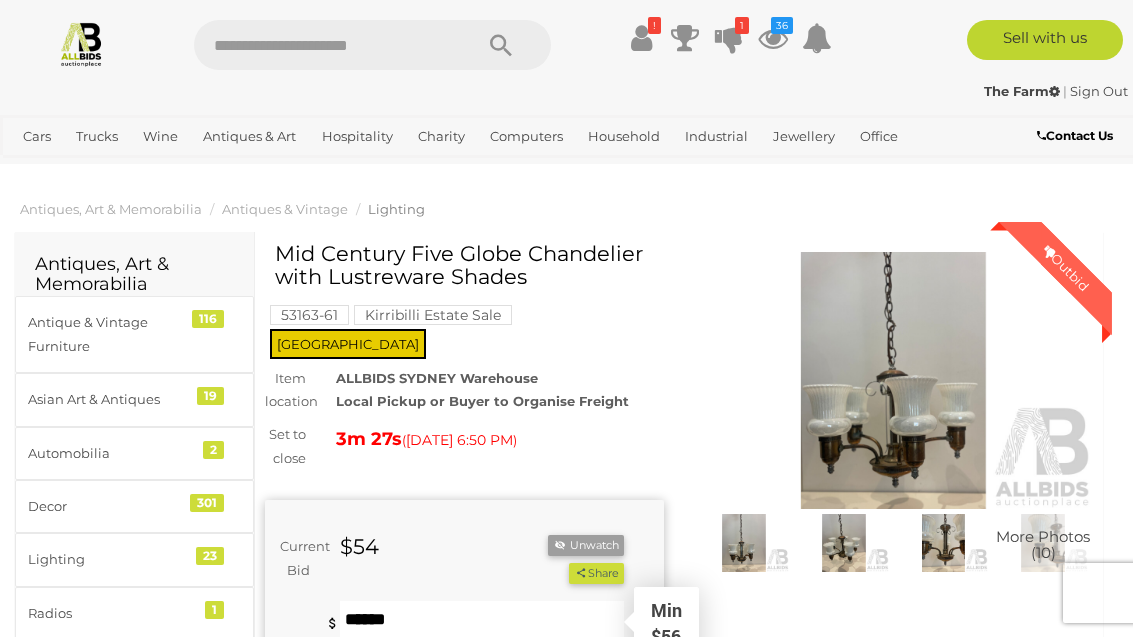 scroll, scrollTop: 60, scrollLeft: 0, axis: vertical 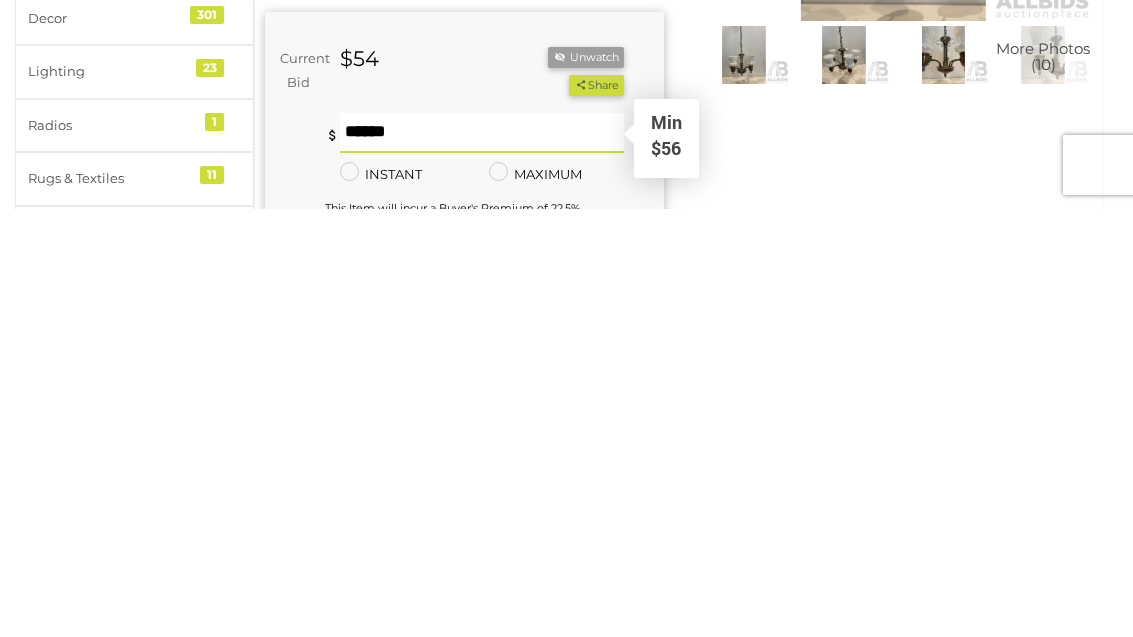 type on "***" 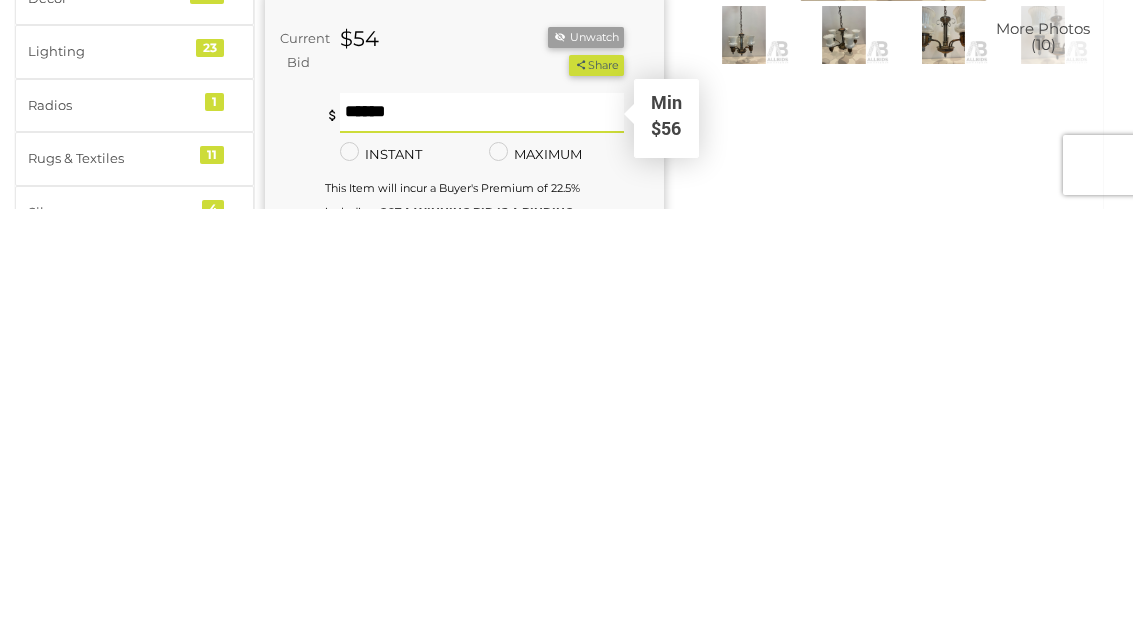 scroll, scrollTop: 91, scrollLeft: 0, axis: vertical 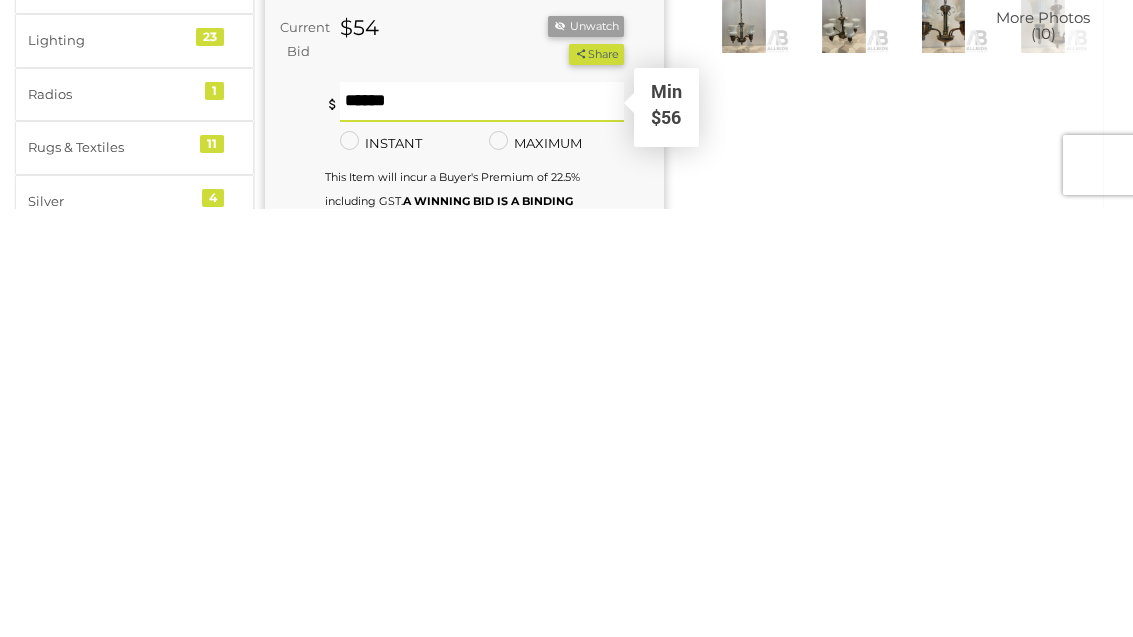 click on "BID NOW" at bounding box center [557, 696] 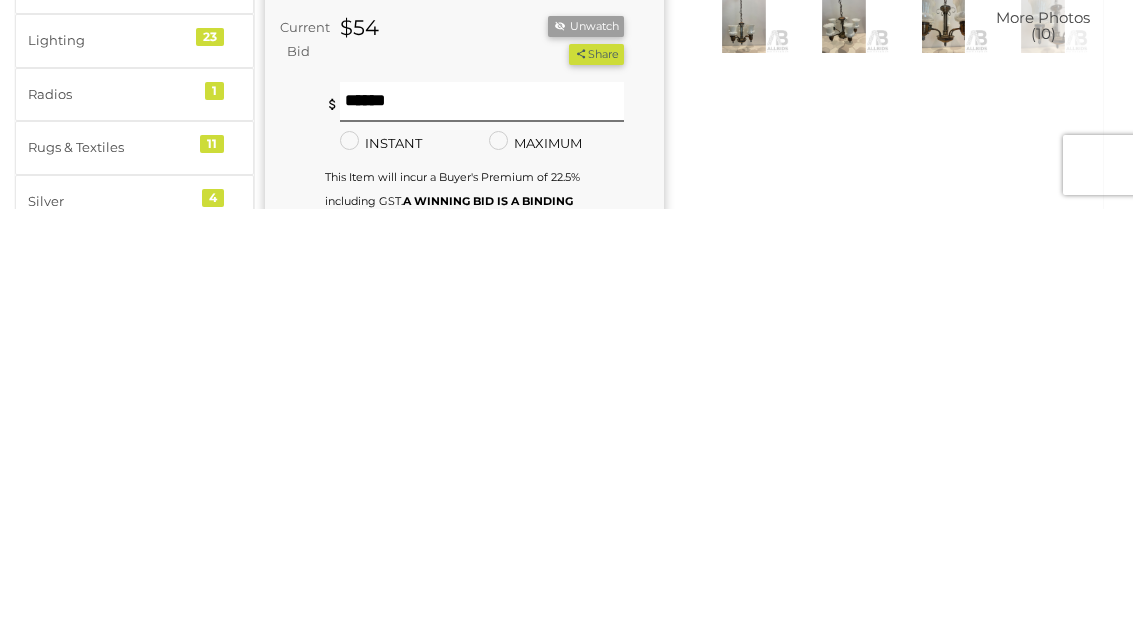 scroll, scrollTop: 519, scrollLeft: 0, axis: vertical 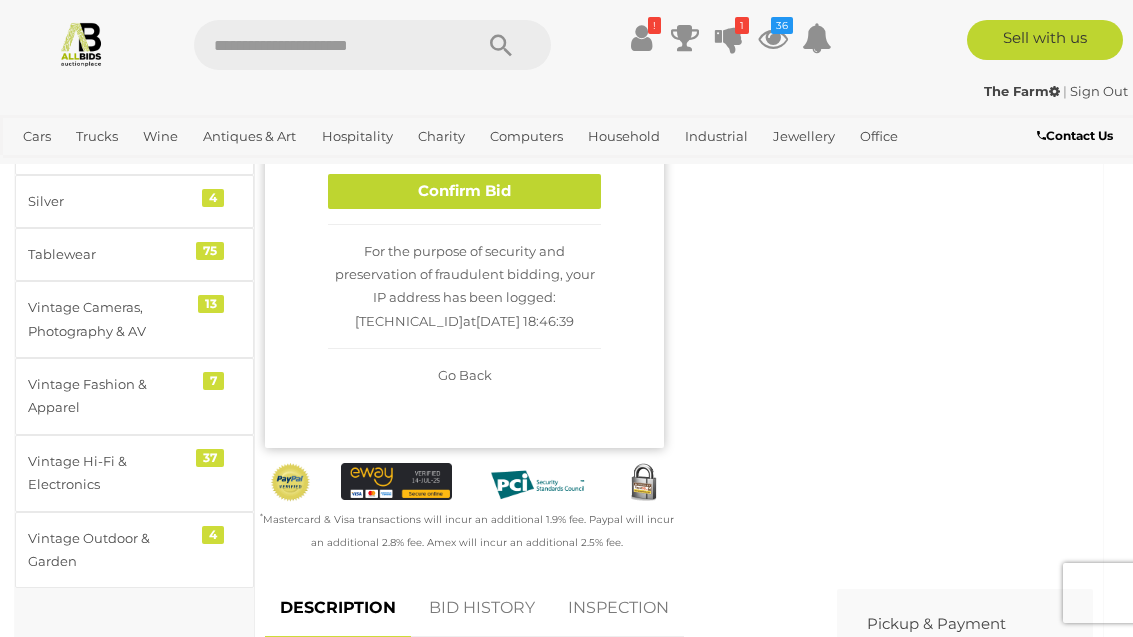 click on "Confirm Bid" at bounding box center (464, 191) 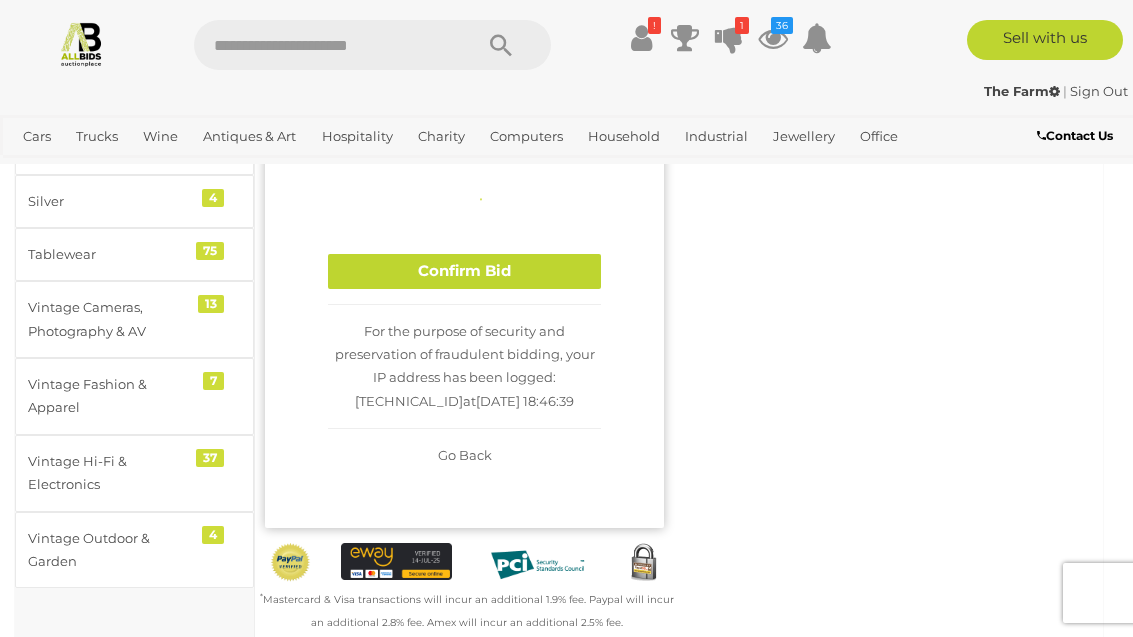 type 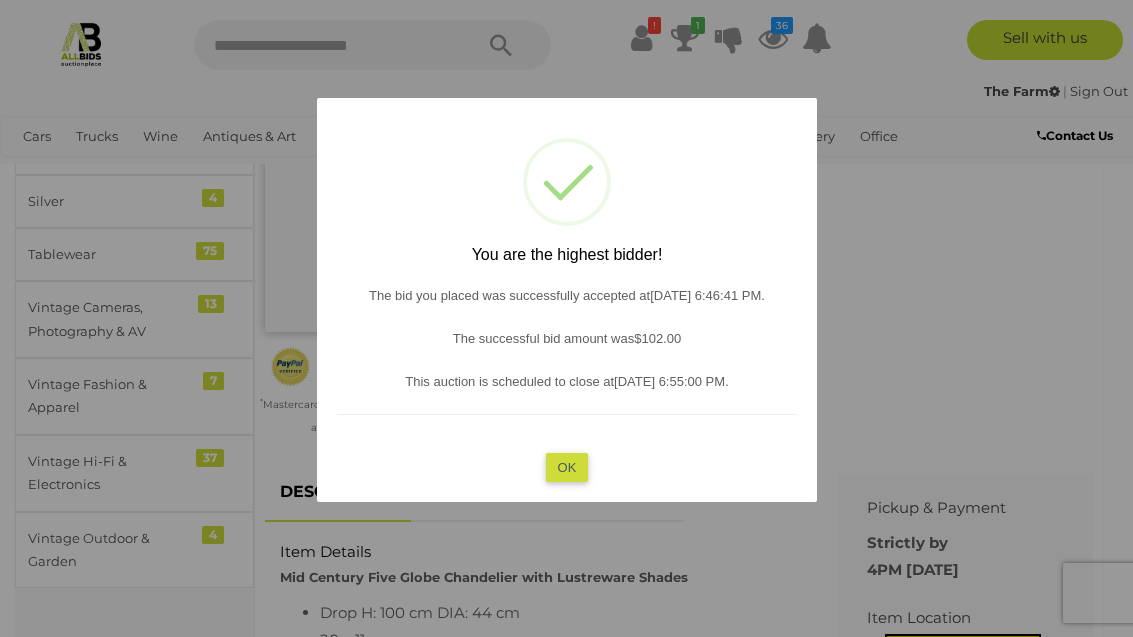 click on "OK" at bounding box center (566, 466) 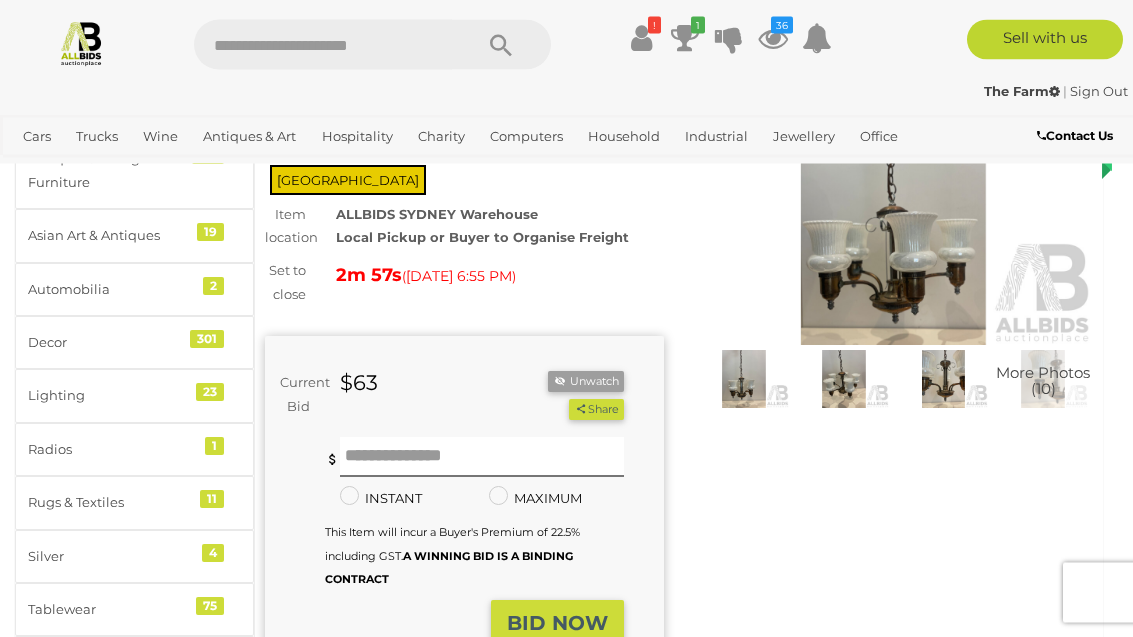scroll, scrollTop: 164, scrollLeft: 0, axis: vertical 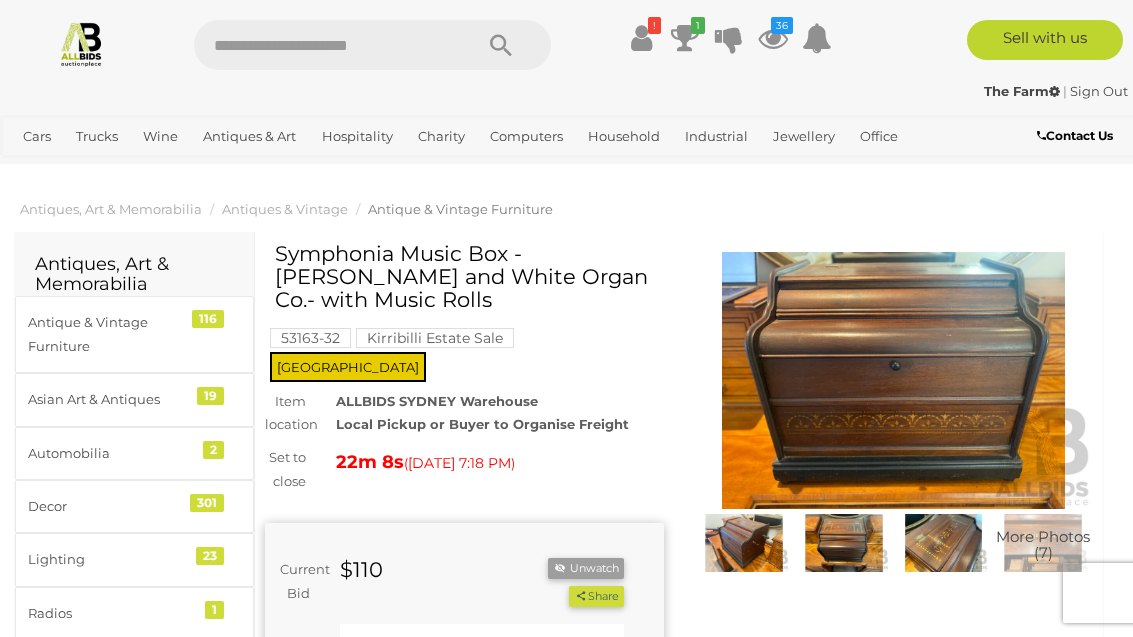 click at bounding box center (893, 380) 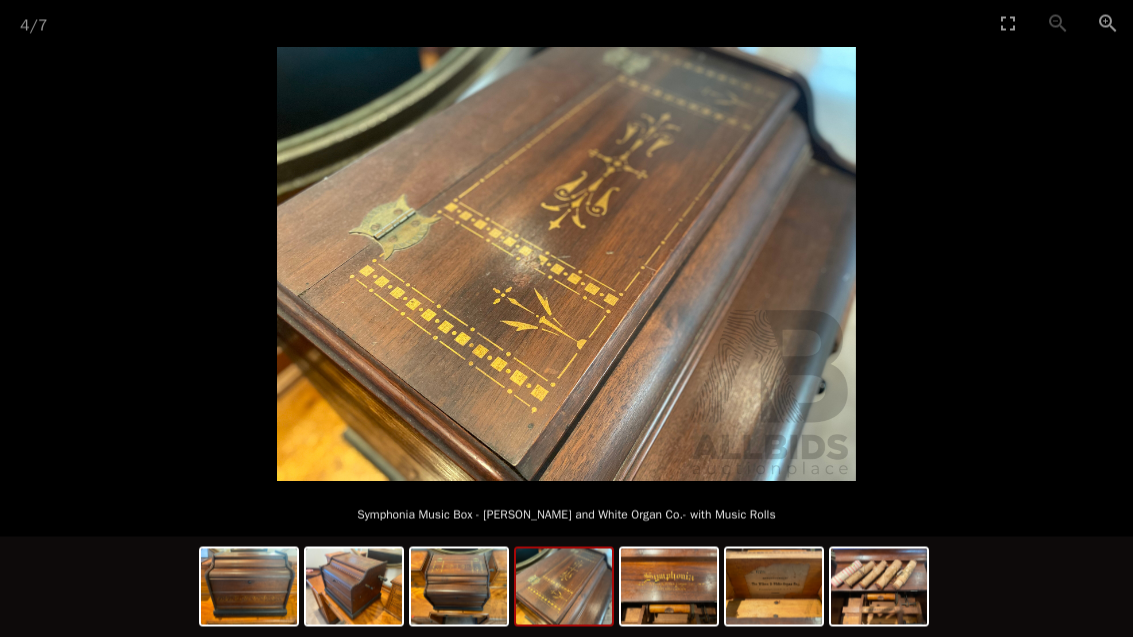 scroll, scrollTop: 170, scrollLeft: 0, axis: vertical 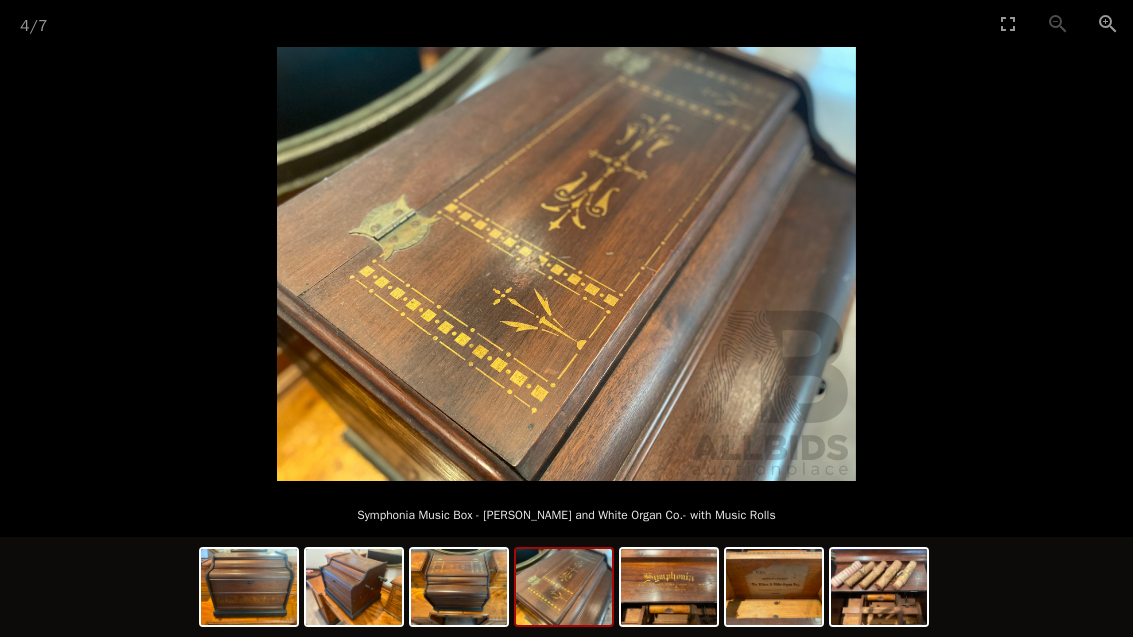 click at bounding box center [566, 264] 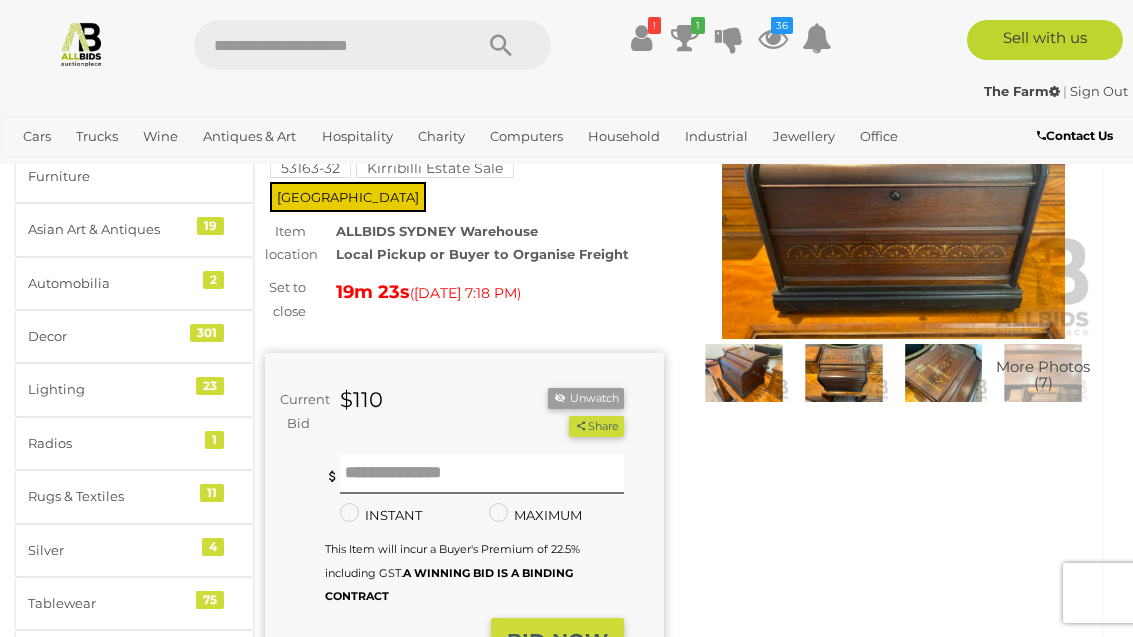 scroll, scrollTop: 0, scrollLeft: 0, axis: both 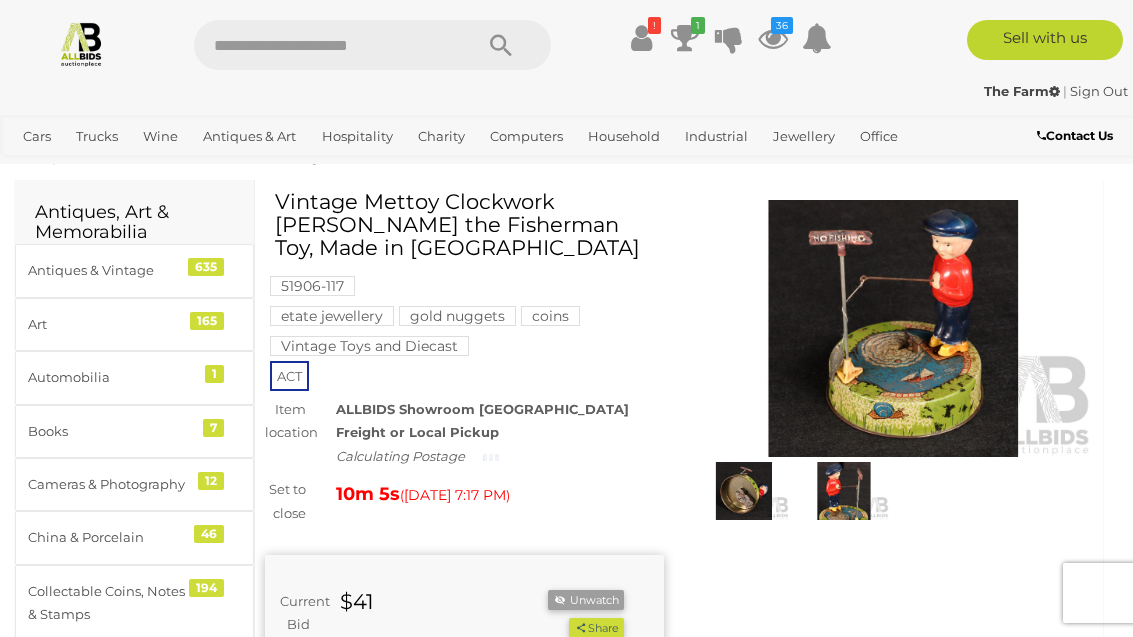 click at bounding box center [893, 328] 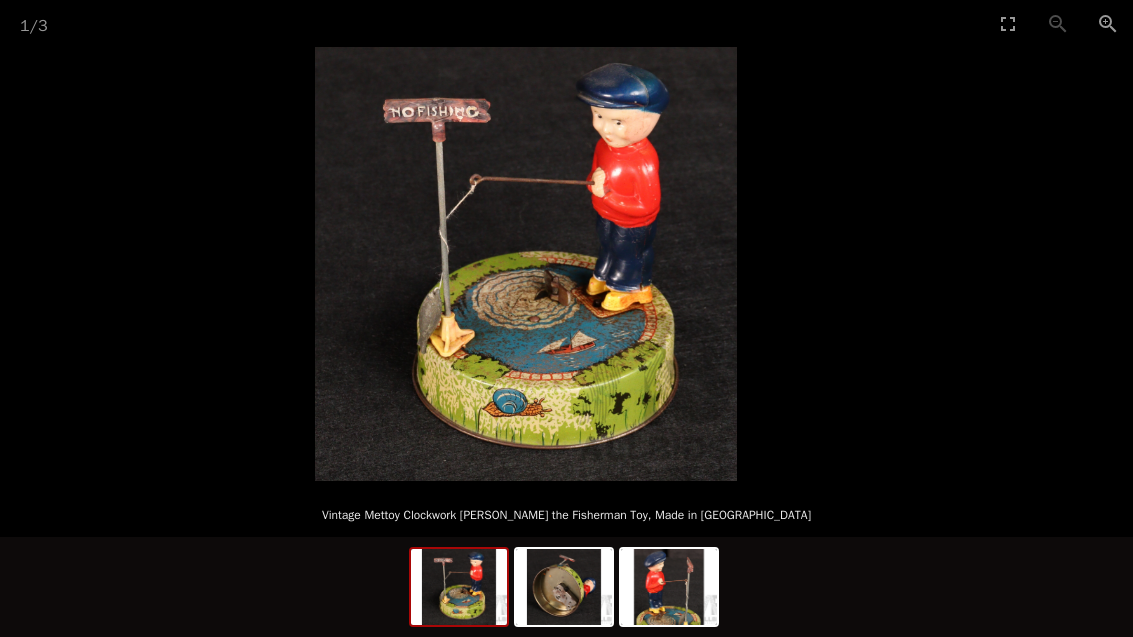 scroll, scrollTop: 52, scrollLeft: 7, axis: both 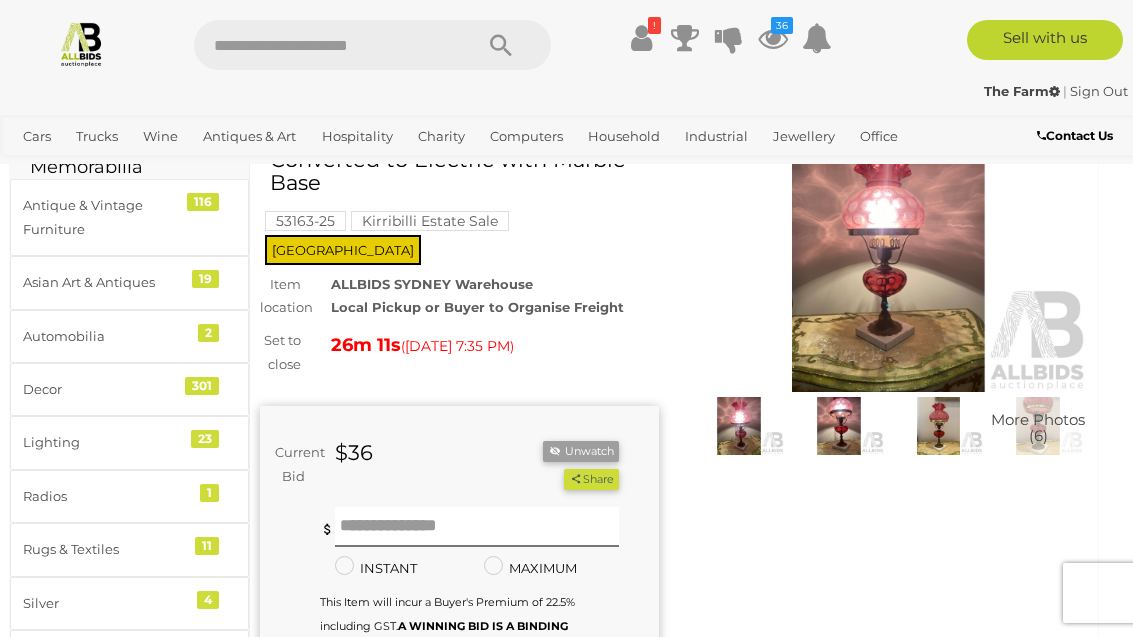 click at bounding box center [888, 263] 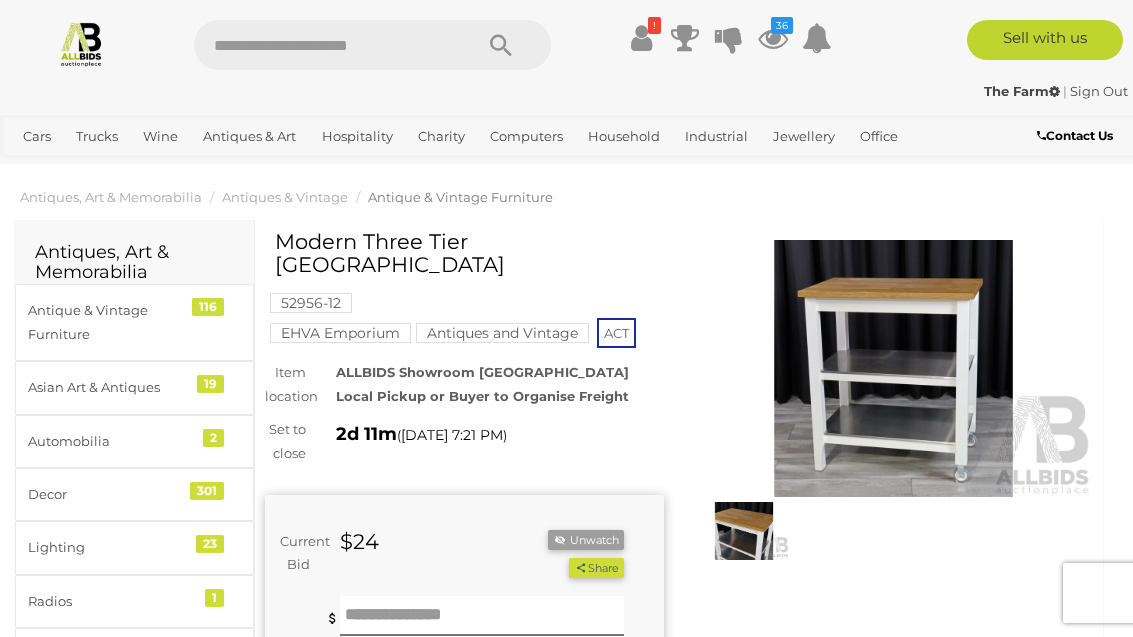scroll, scrollTop: 0, scrollLeft: 0, axis: both 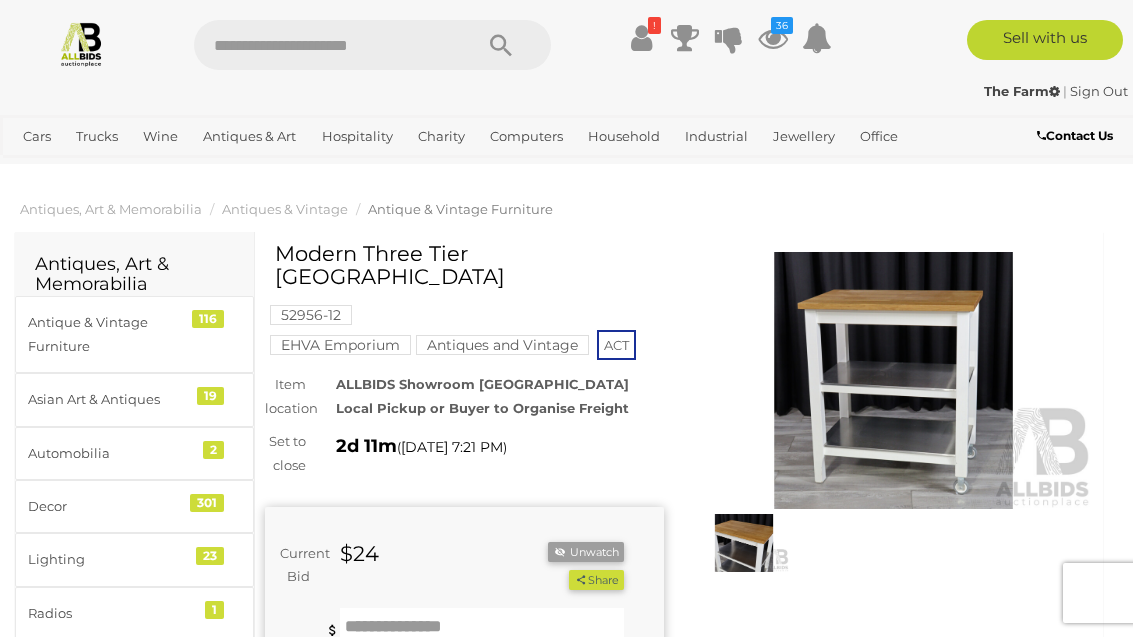 click at bounding box center [893, 380] 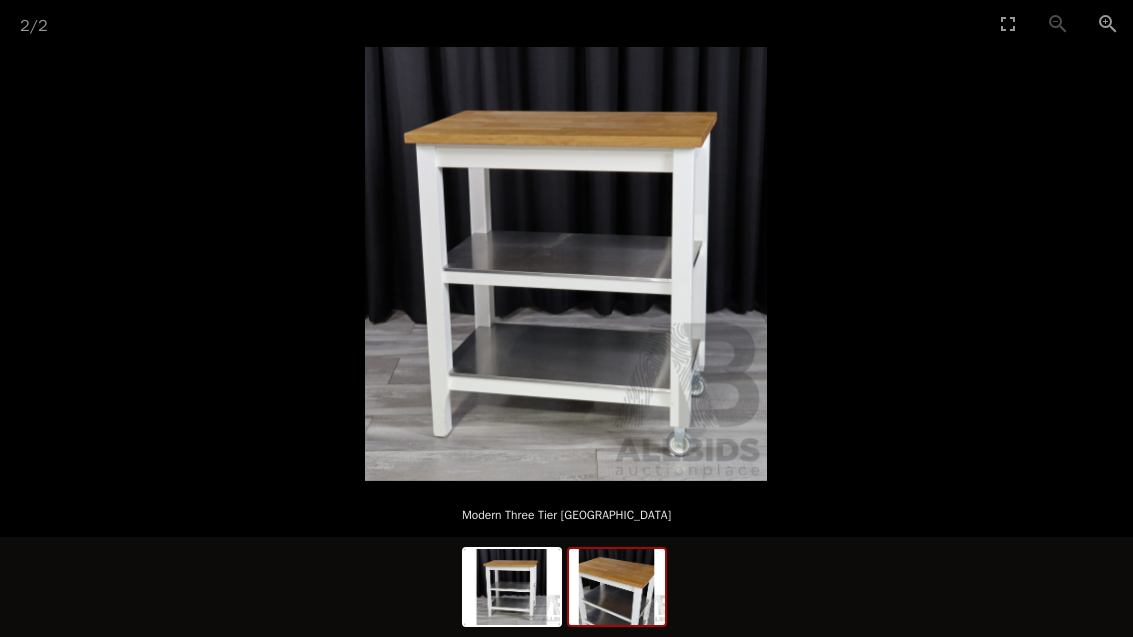 click at bounding box center (617, 587) 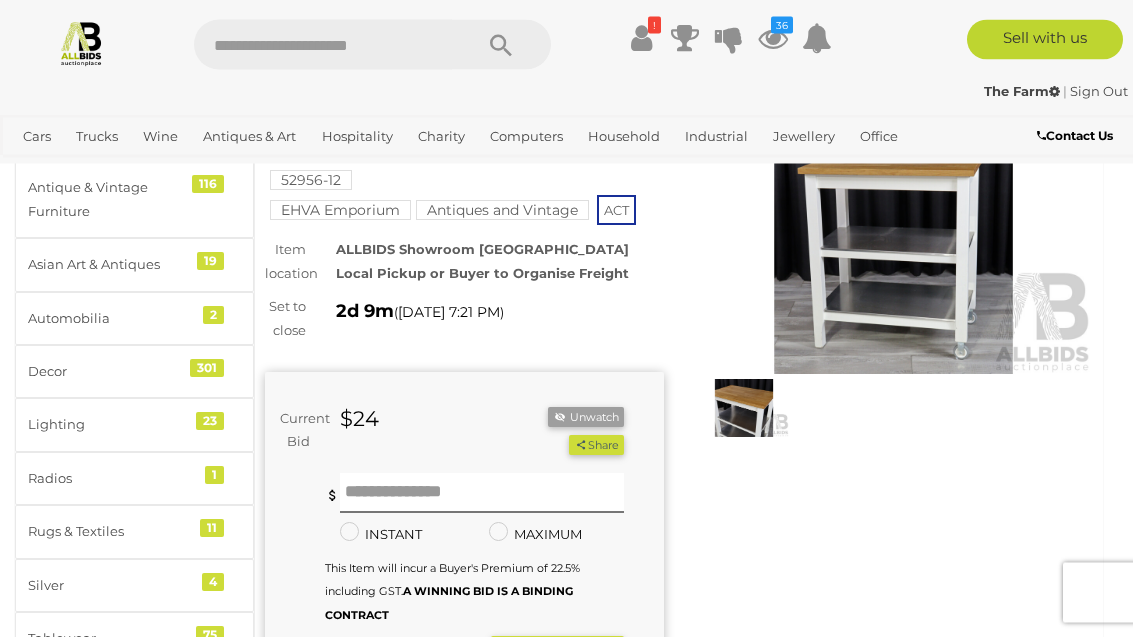scroll, scrollTop: 201, scrollLeft: 0, axis: vertical 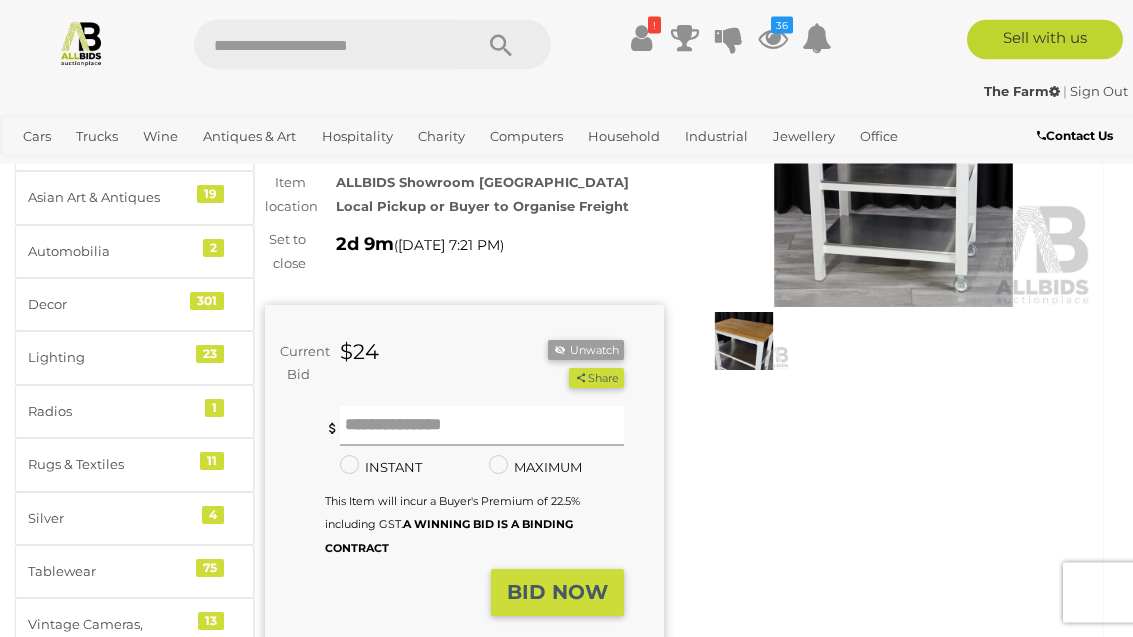 click at bounding box center [482, 427] 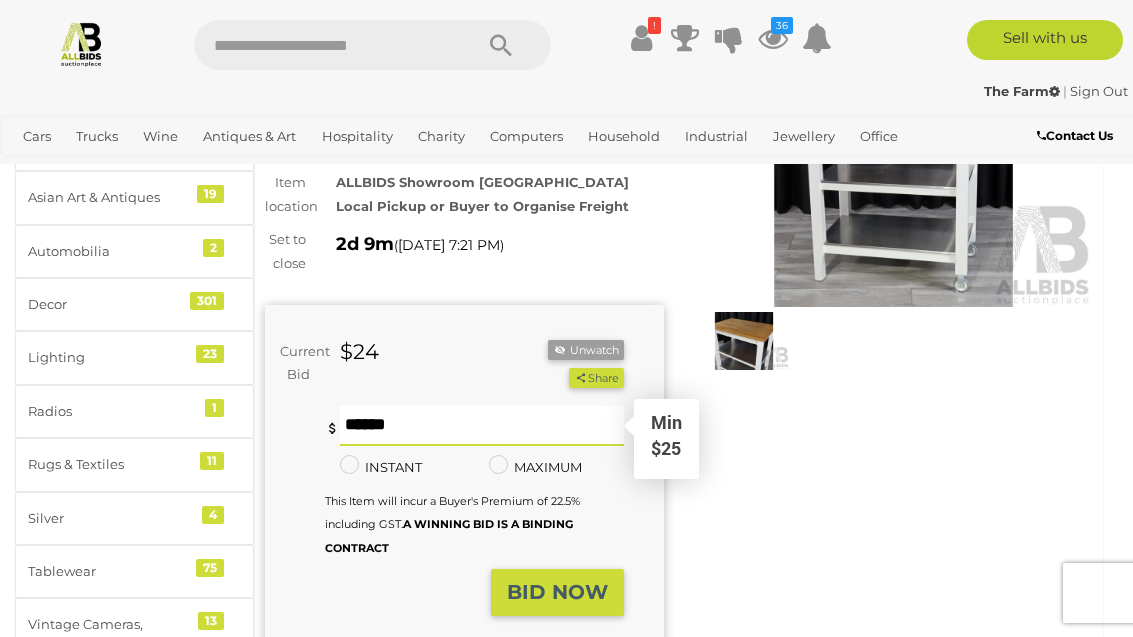 scroll, scrollTop: 201, scrollLeft: 0, axis: vertical 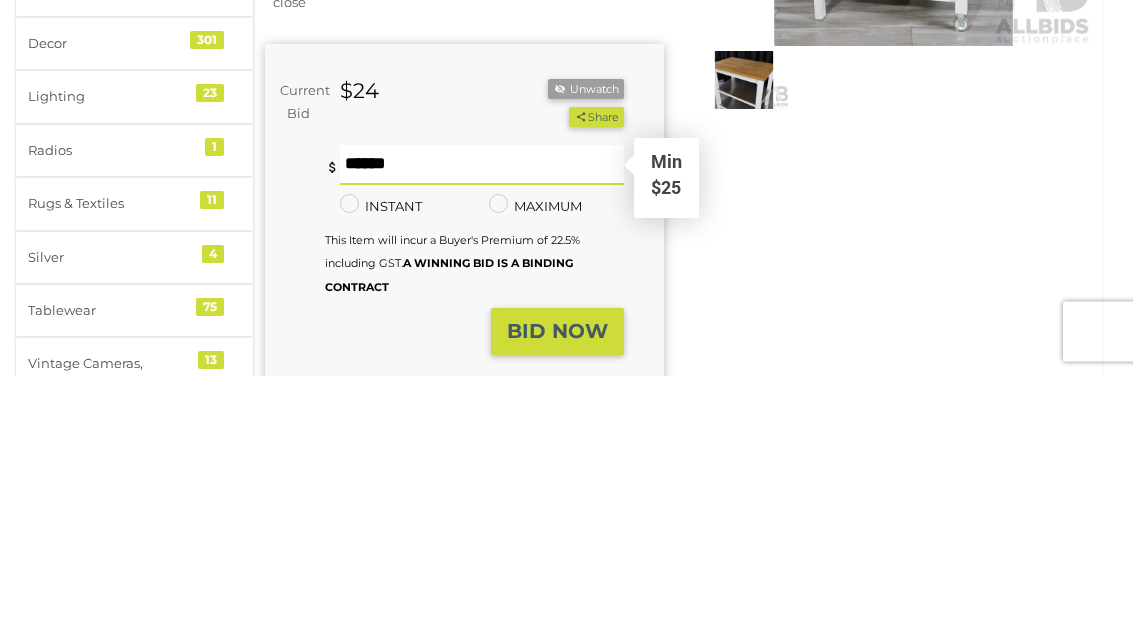 type on "**" 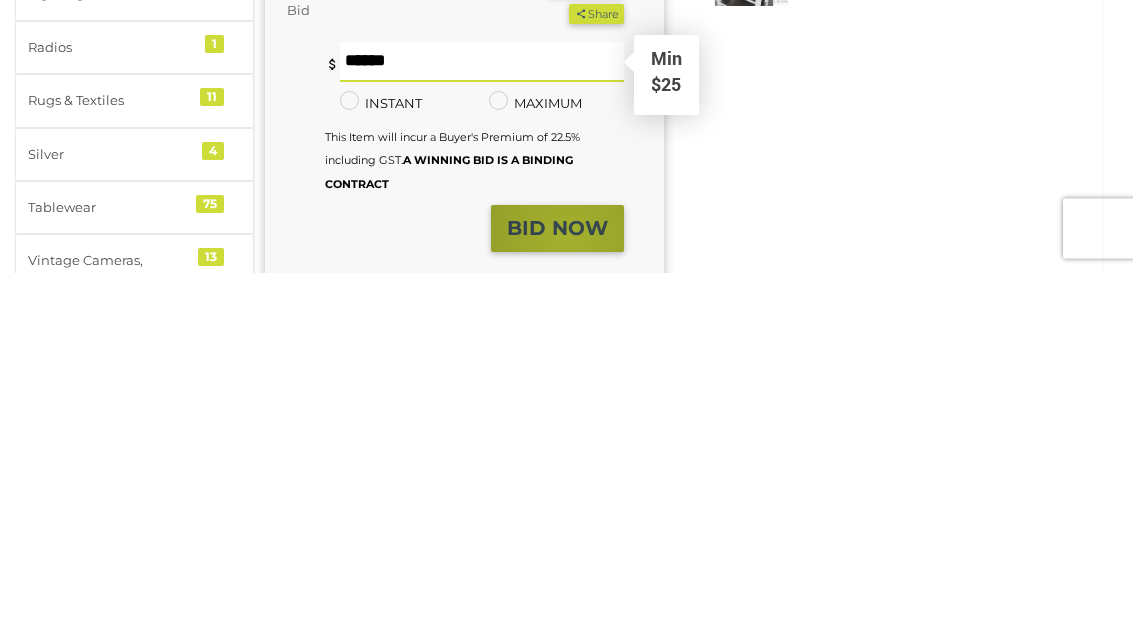 click on "BID NOW" at bounding box center (557, 593) 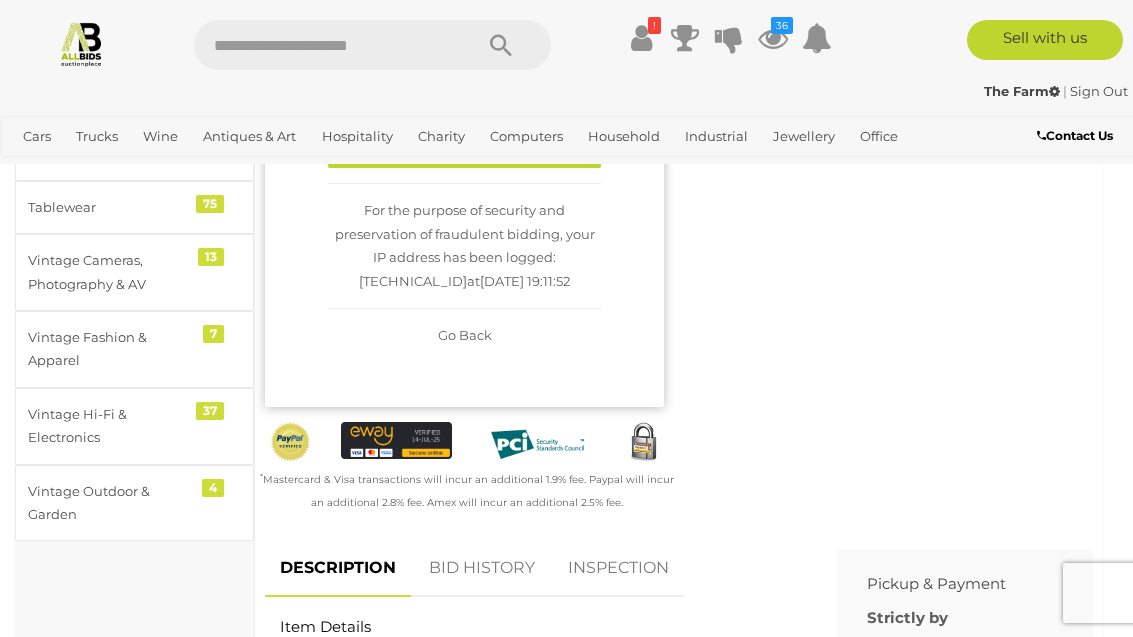 click on "The Farm
|
Sign Out
The Farm
|
Sign Out" at bounding box center (566, 95) 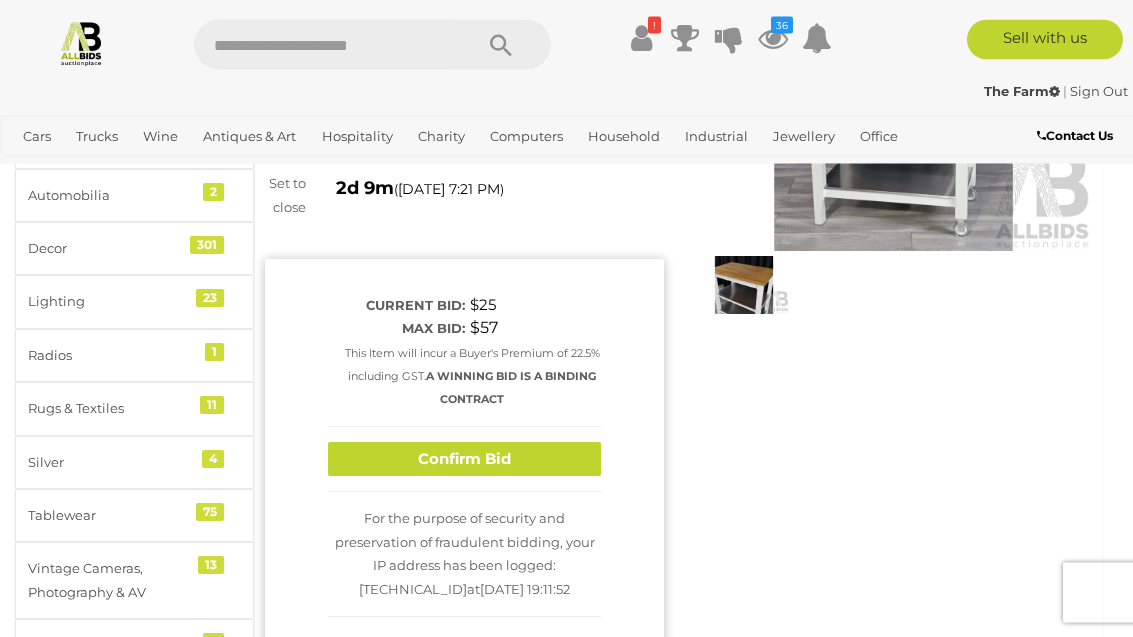 scroll, scrollTop: 256, scrollLeft: 0, axis: vertical 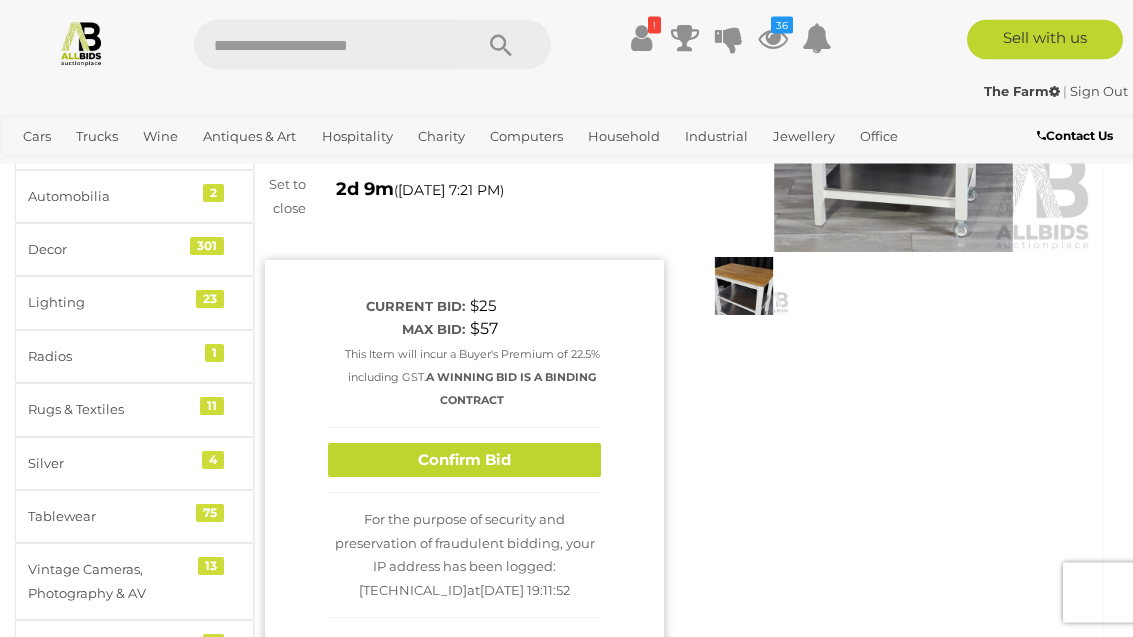 click on "Confirm Bid" at bounding box center (464, 461) 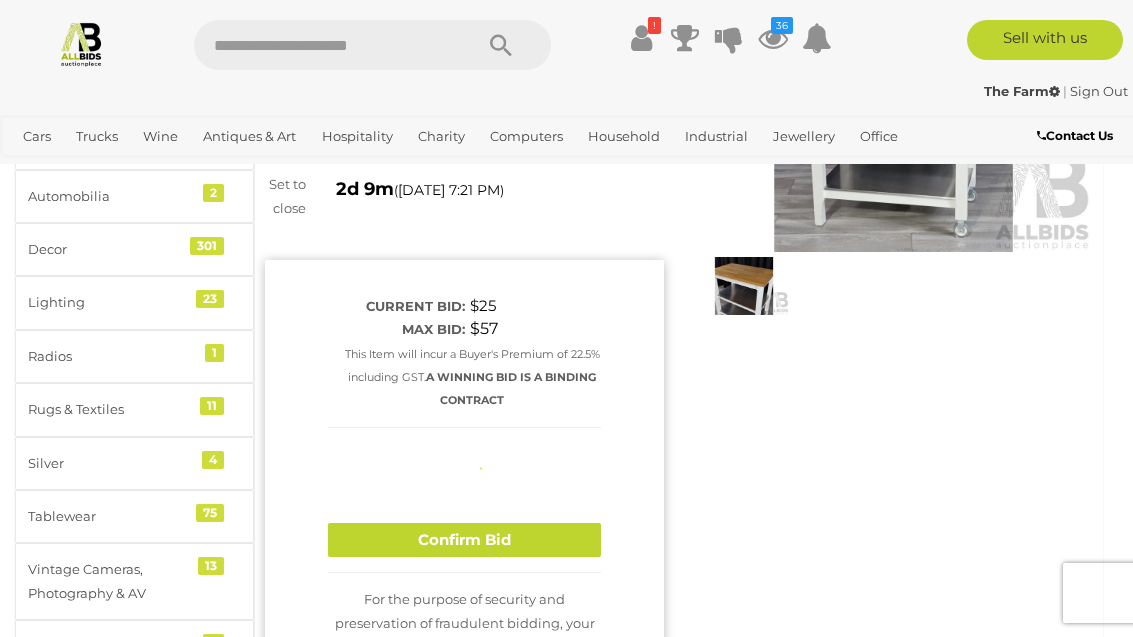 type 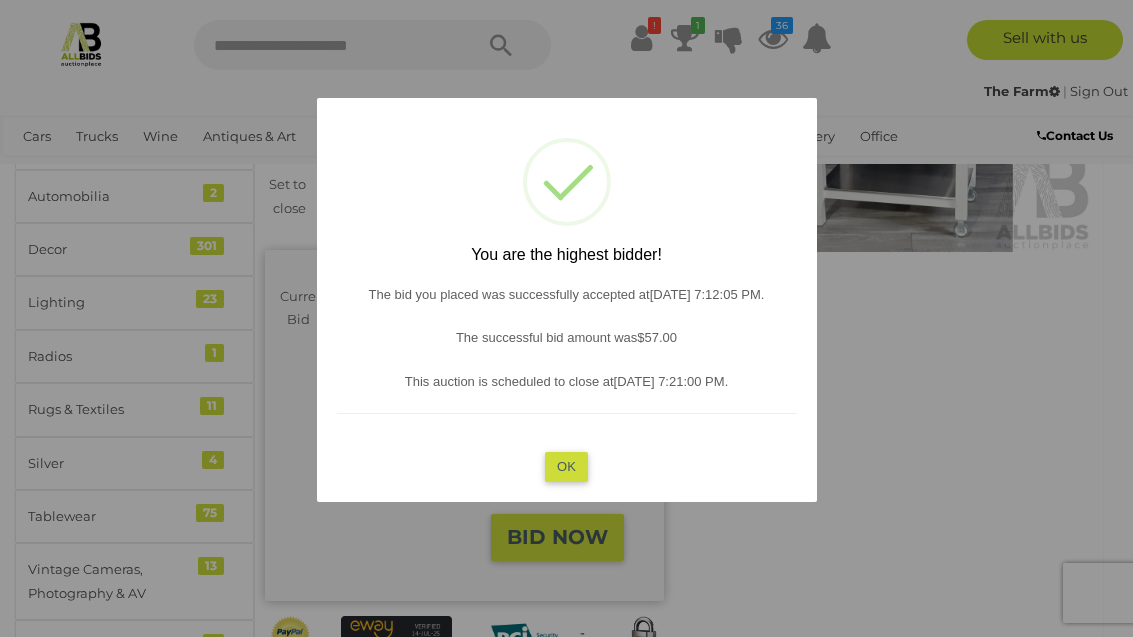 click at bounding box center [566, 318] 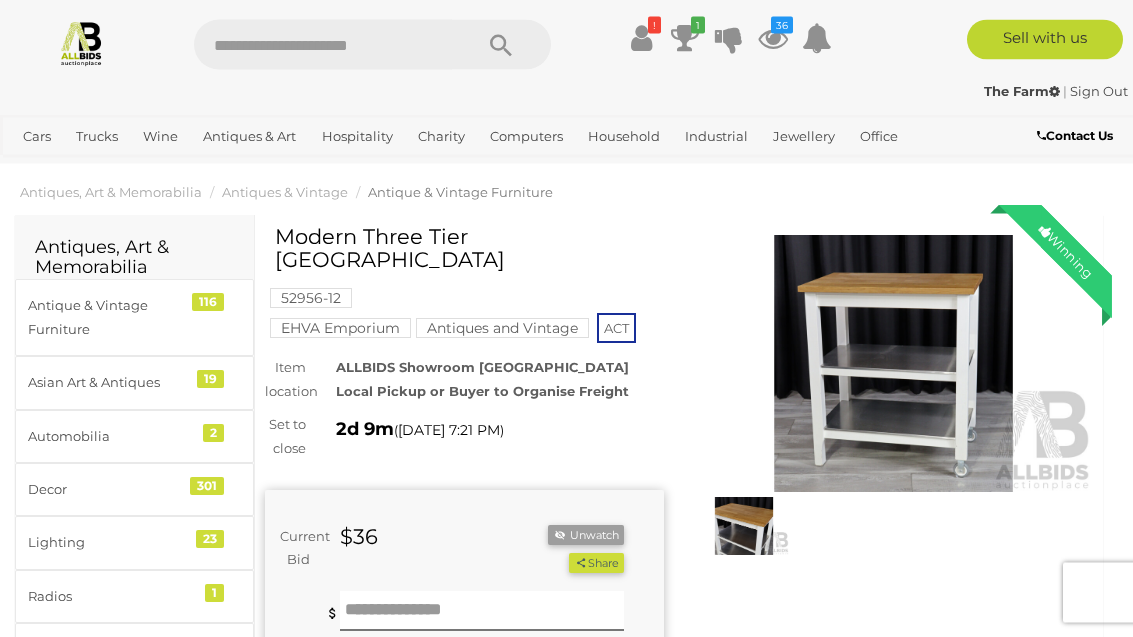 scroll, scrollTop: 0, scrollLeft: 0, axis: both 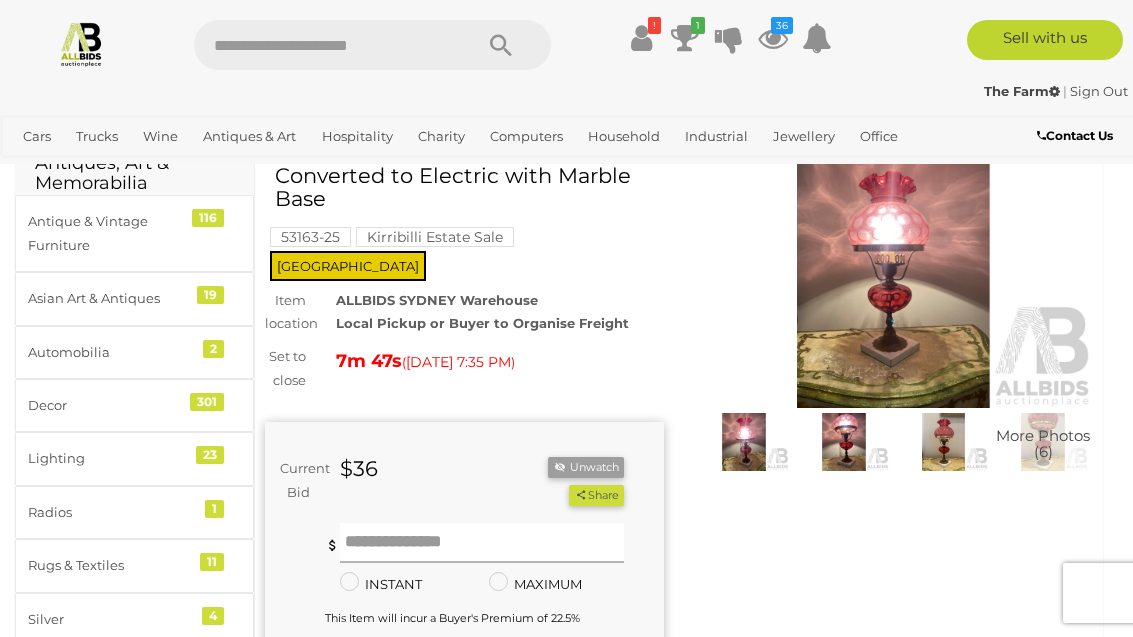 click at bounding box center (482, 543) 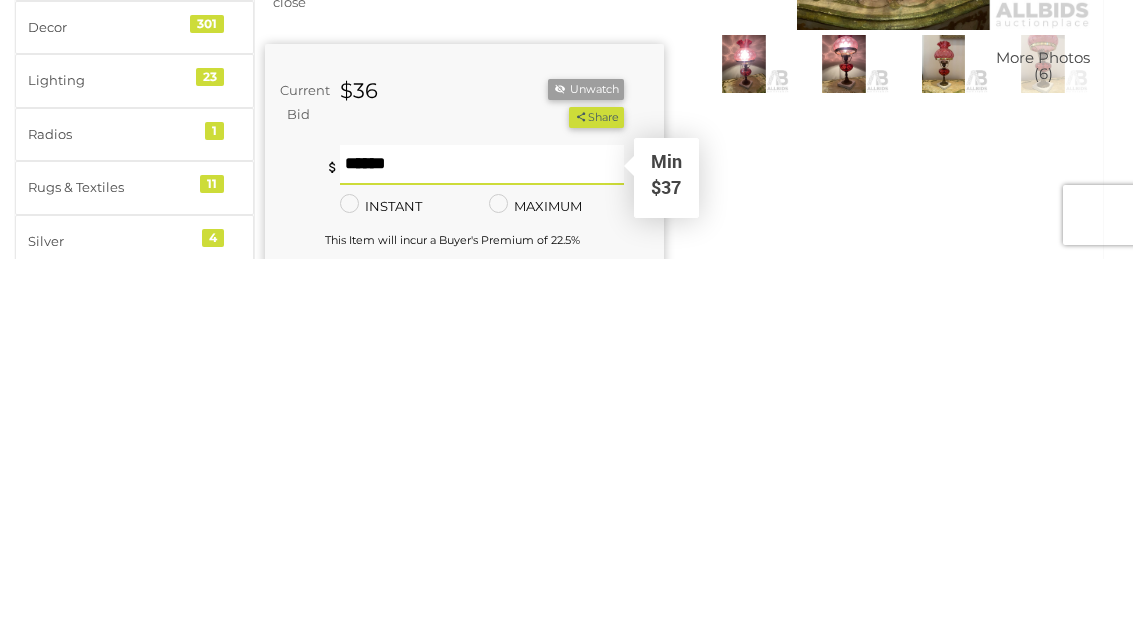 type on "**" 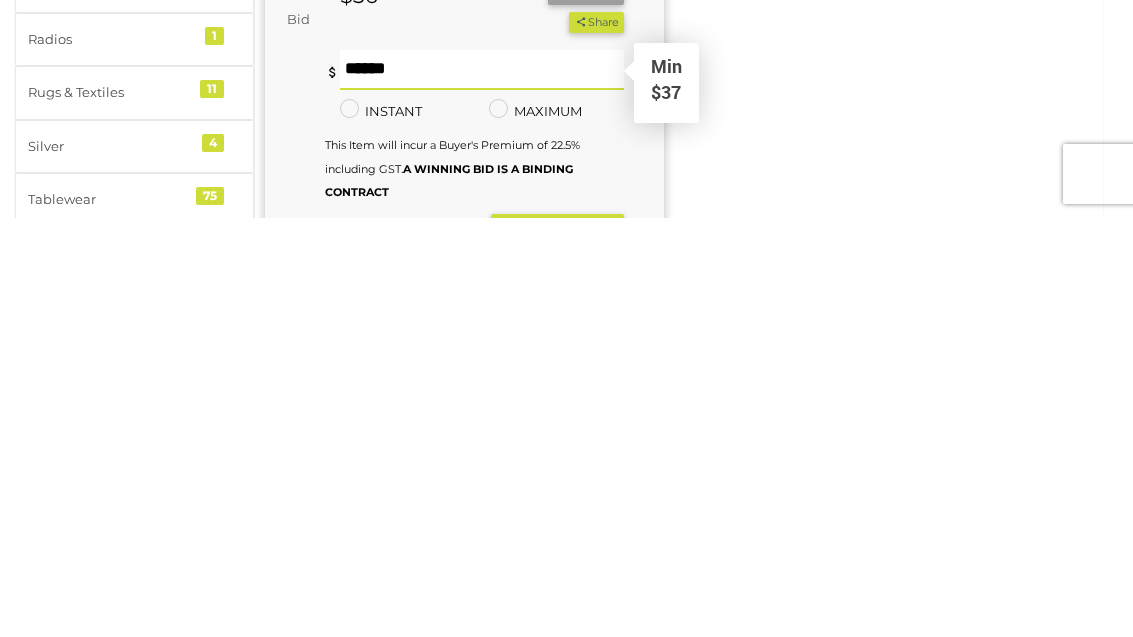 click on "BID NOW" at bounding box center [557, 656] 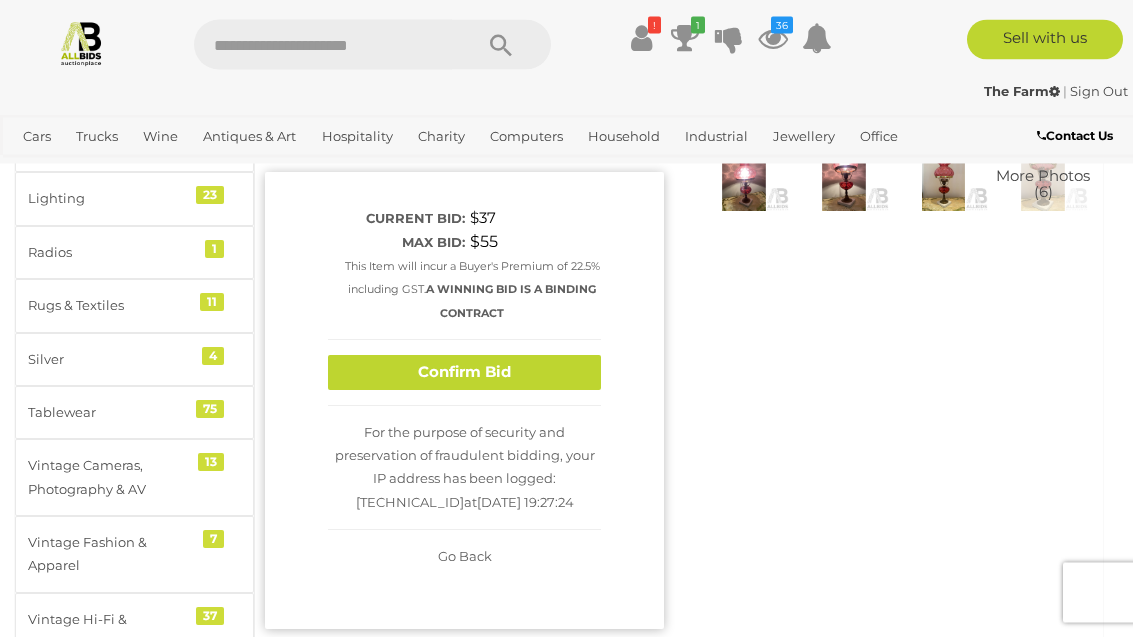 scroll, scrollTop: 336, scrollLeft: 0, axis: vertical 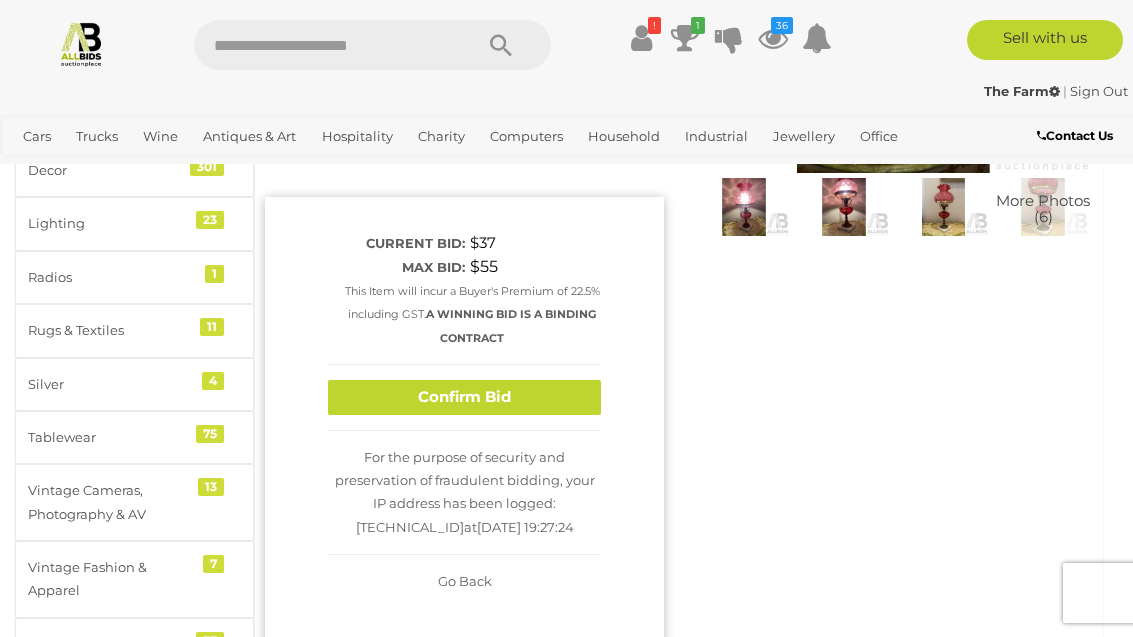 click on "Confirm Bid" at bounding box center [464, 397] 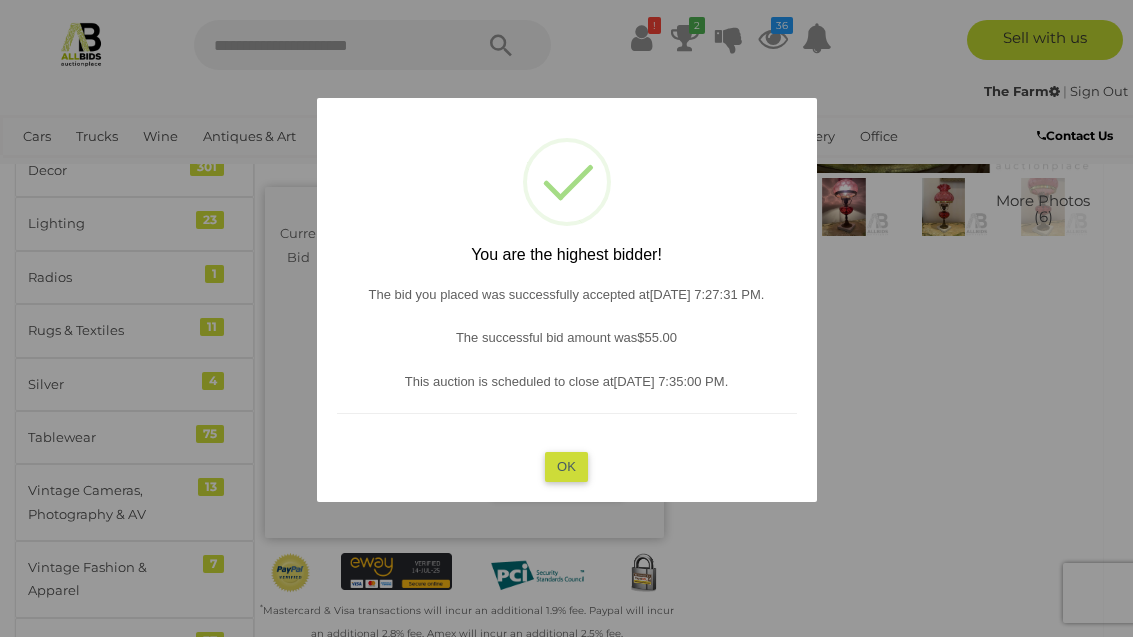 click at bounding box center (566, 318) 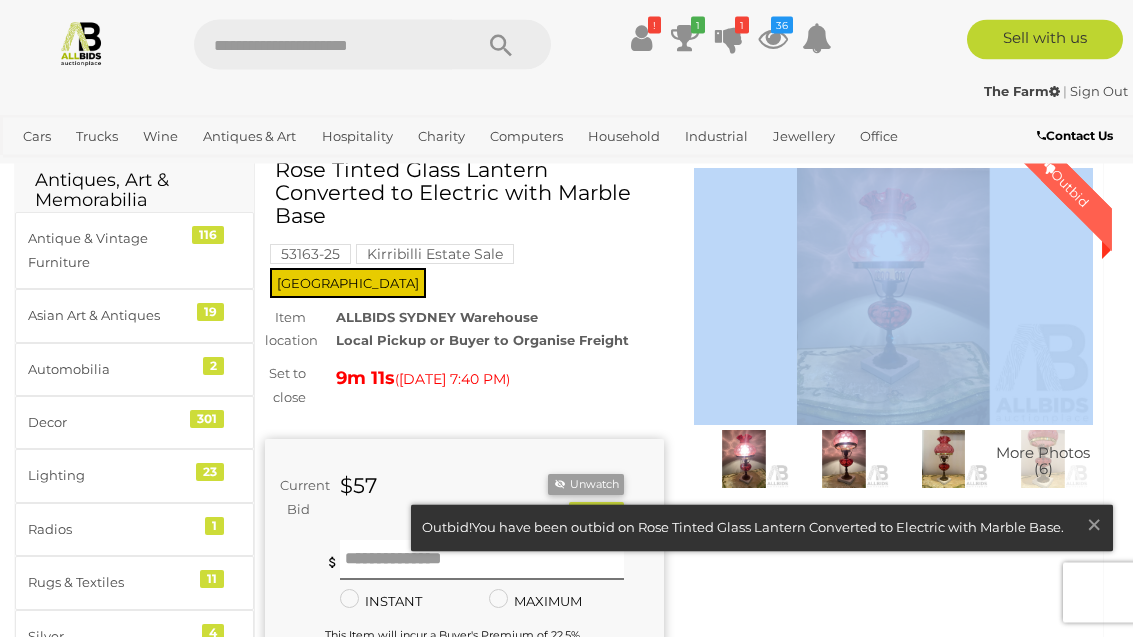 scroll, scrollTop: 84, scrollLeft: 0, axis: vertical 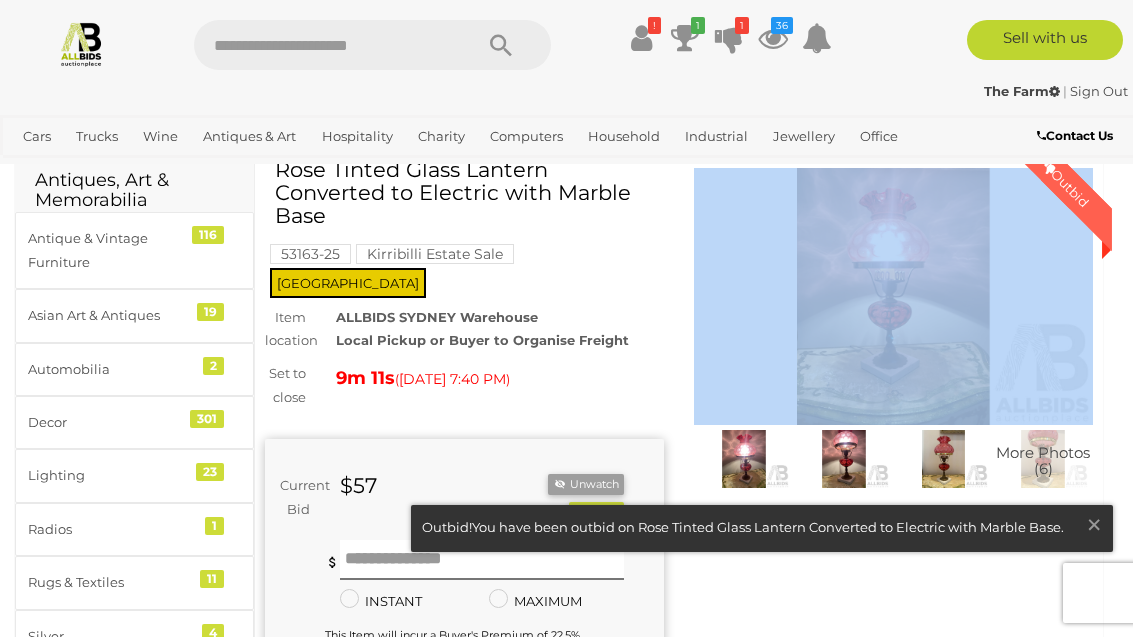 click on "$57" at bounding box center (415, 487) 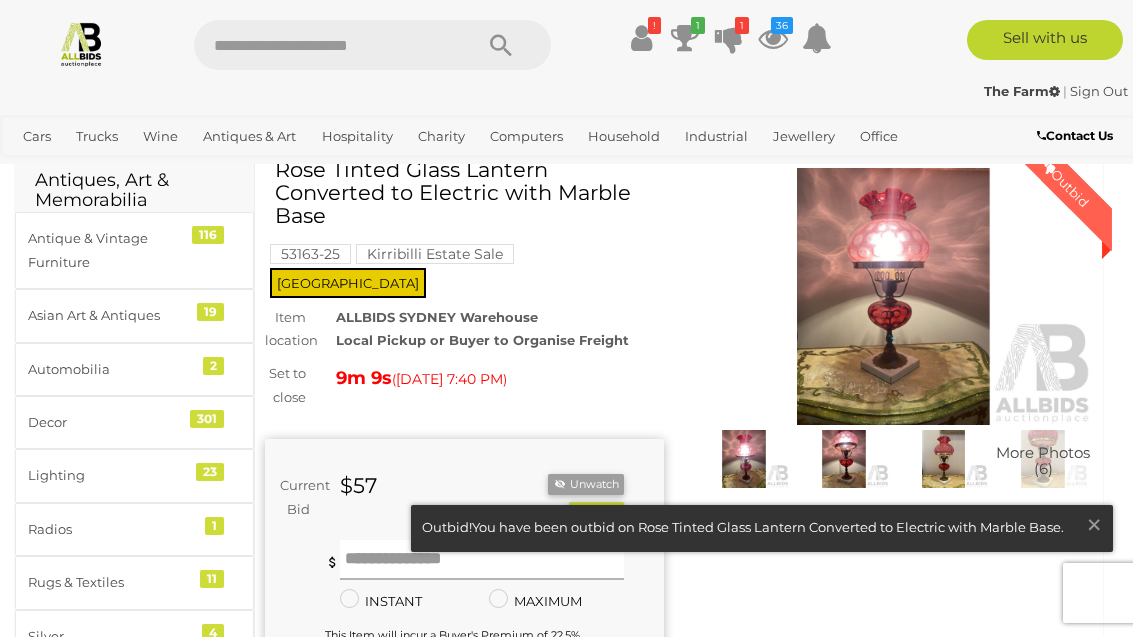 click at bounding box center (482, 560) 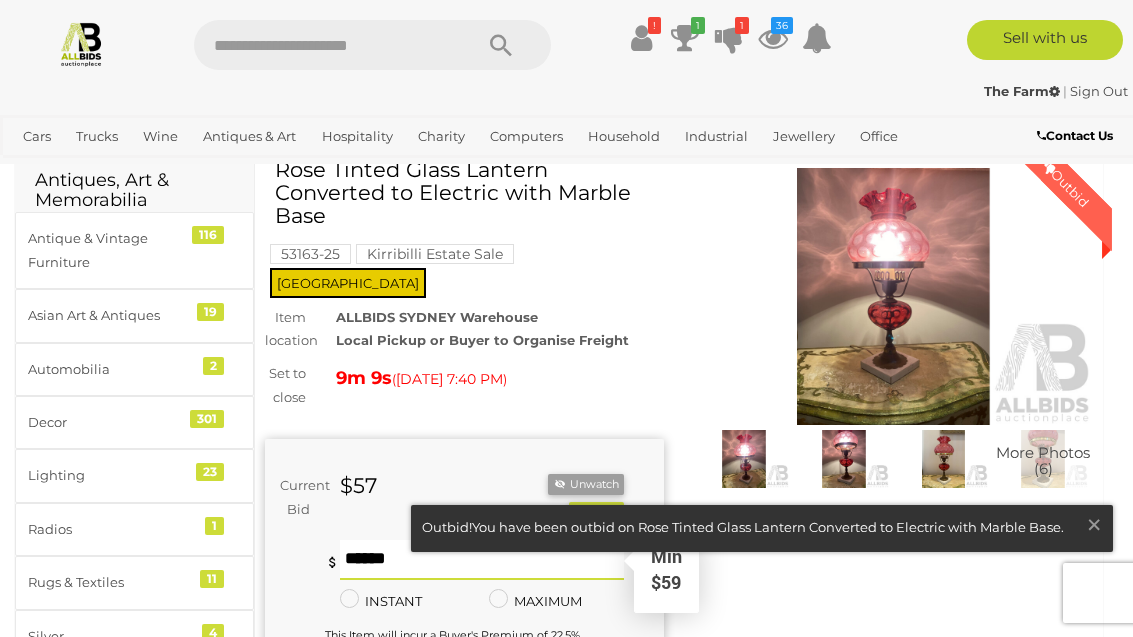 scroll, scrollTop: 83, scrollLeft: 0, axis: vertical 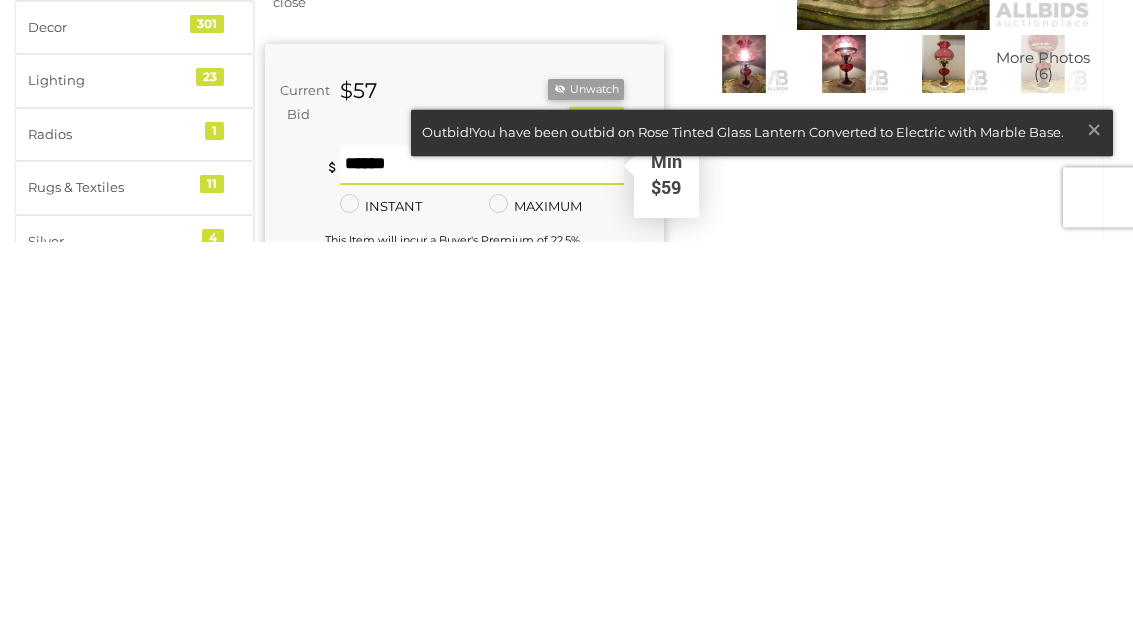 type on "*" 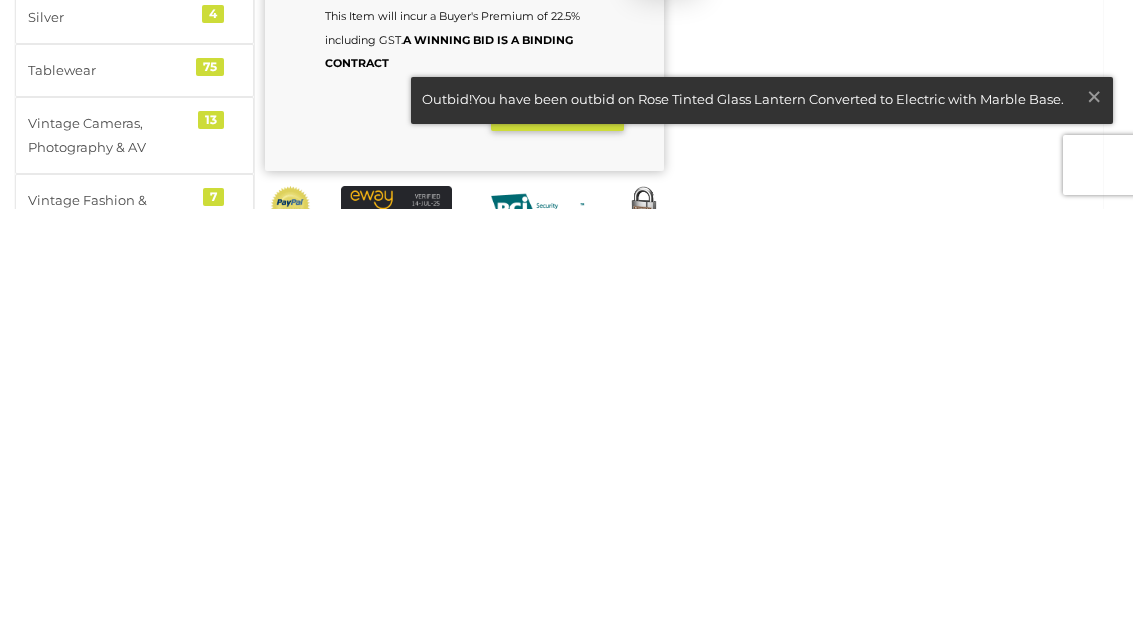 scroll, scrollTop: 288, scrollLeft: 0, axis: vertical 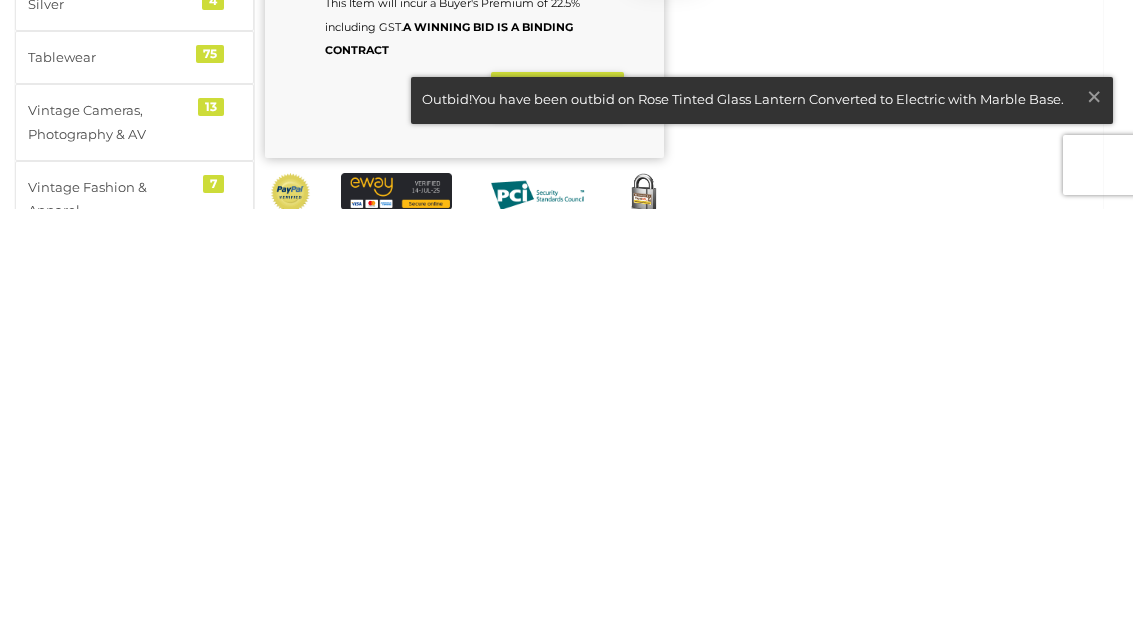 click on "BID NOW" at bounding box center (557, 523) 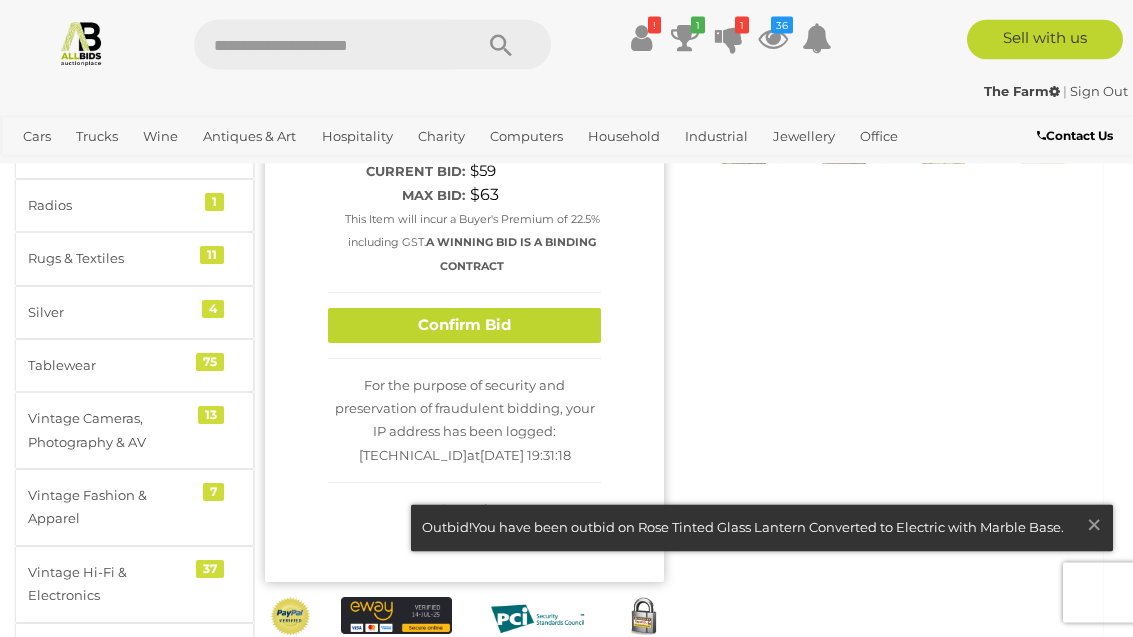 scroll, scrollTop: 408, scrollLeft: 0, axis: vertical 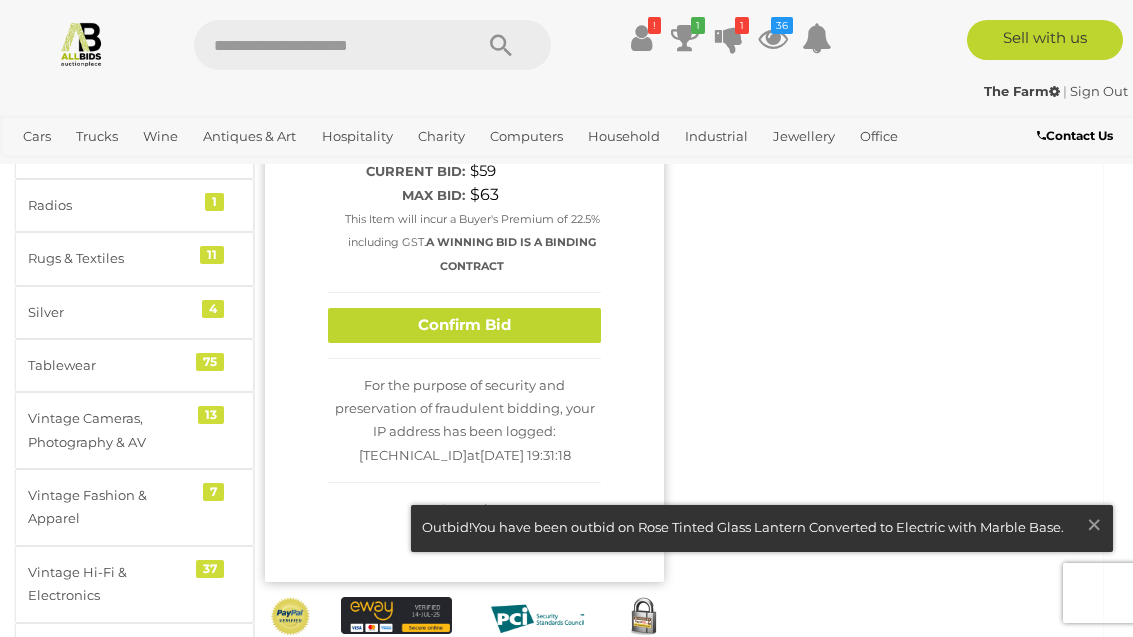 click on "Confirm Bid" at bounding box center [464, 325] 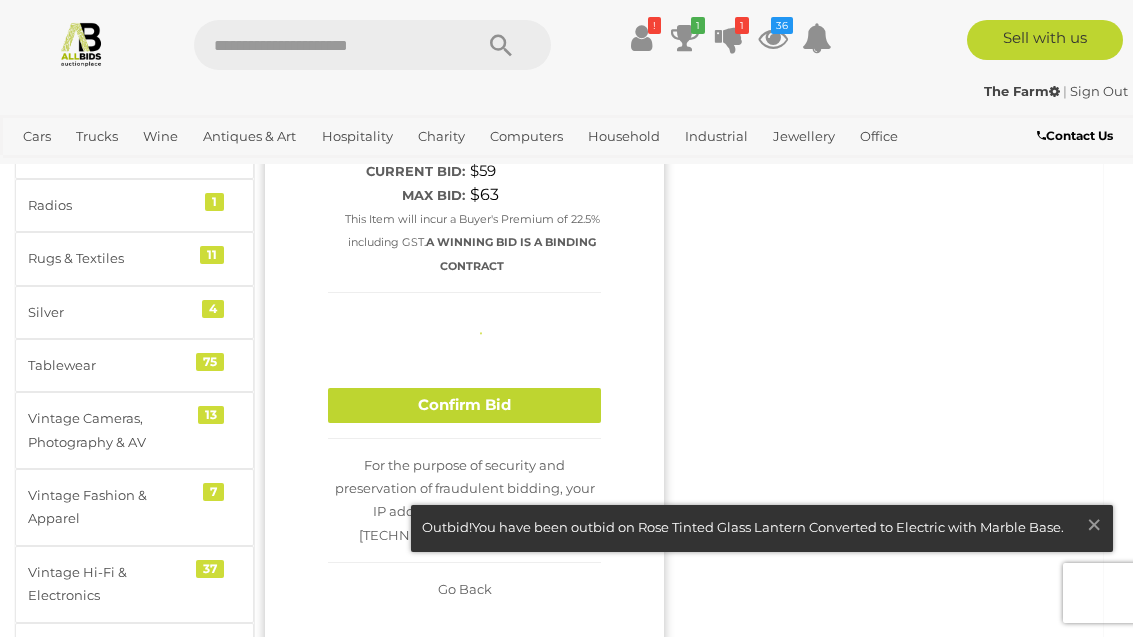 type 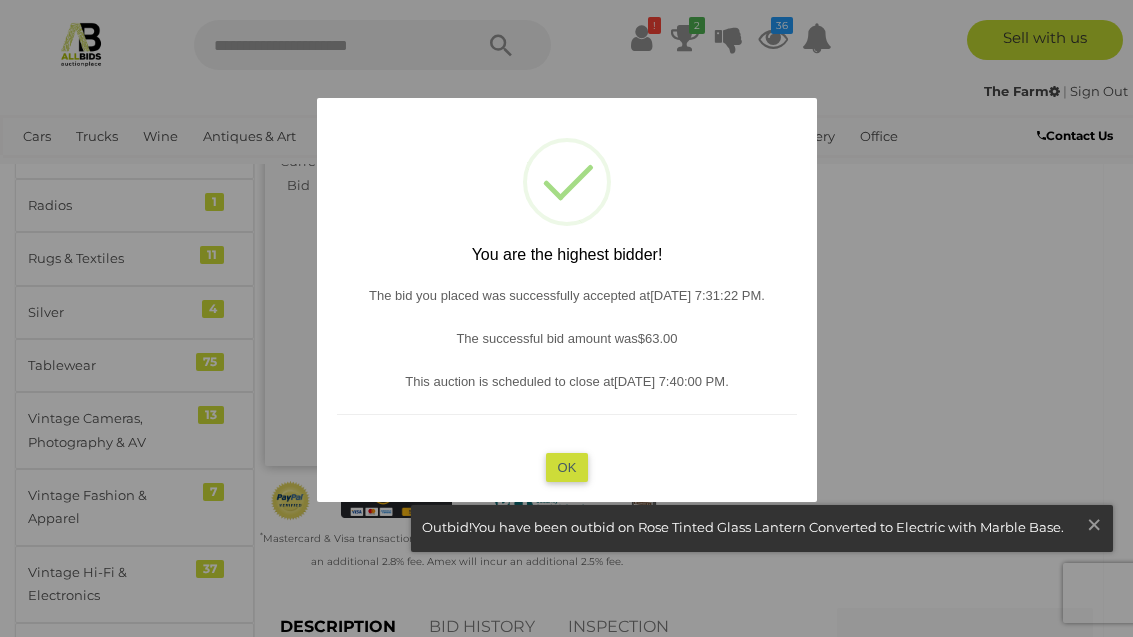 click on "OK" at bounding box center [566, 466] 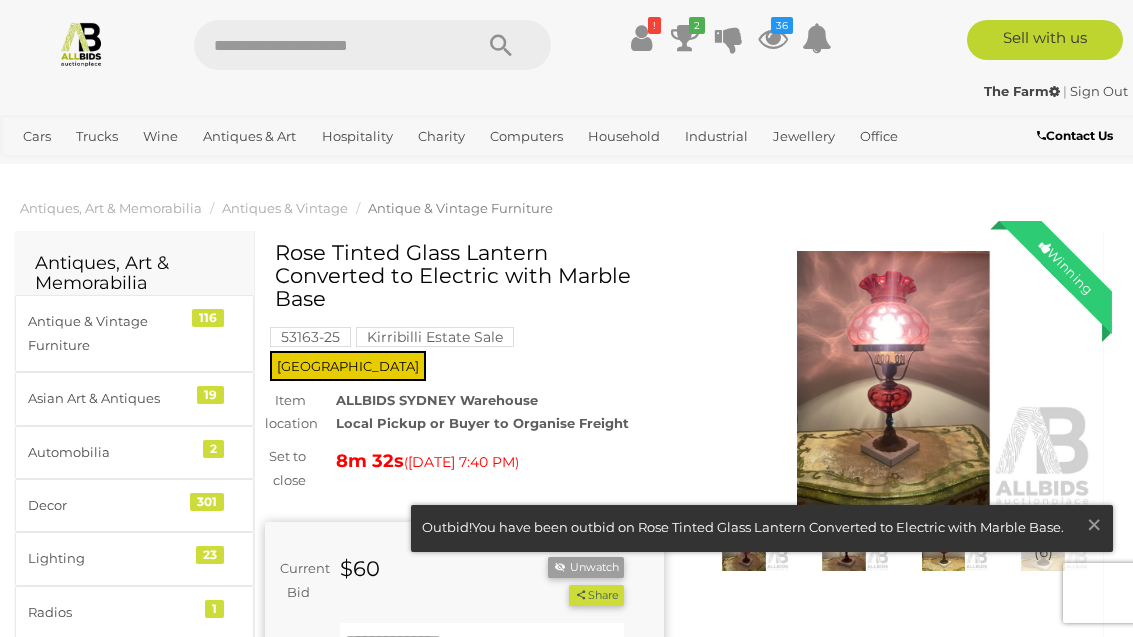 scroll, scrollTop: 0, scrollLeft: 0, axis: both 